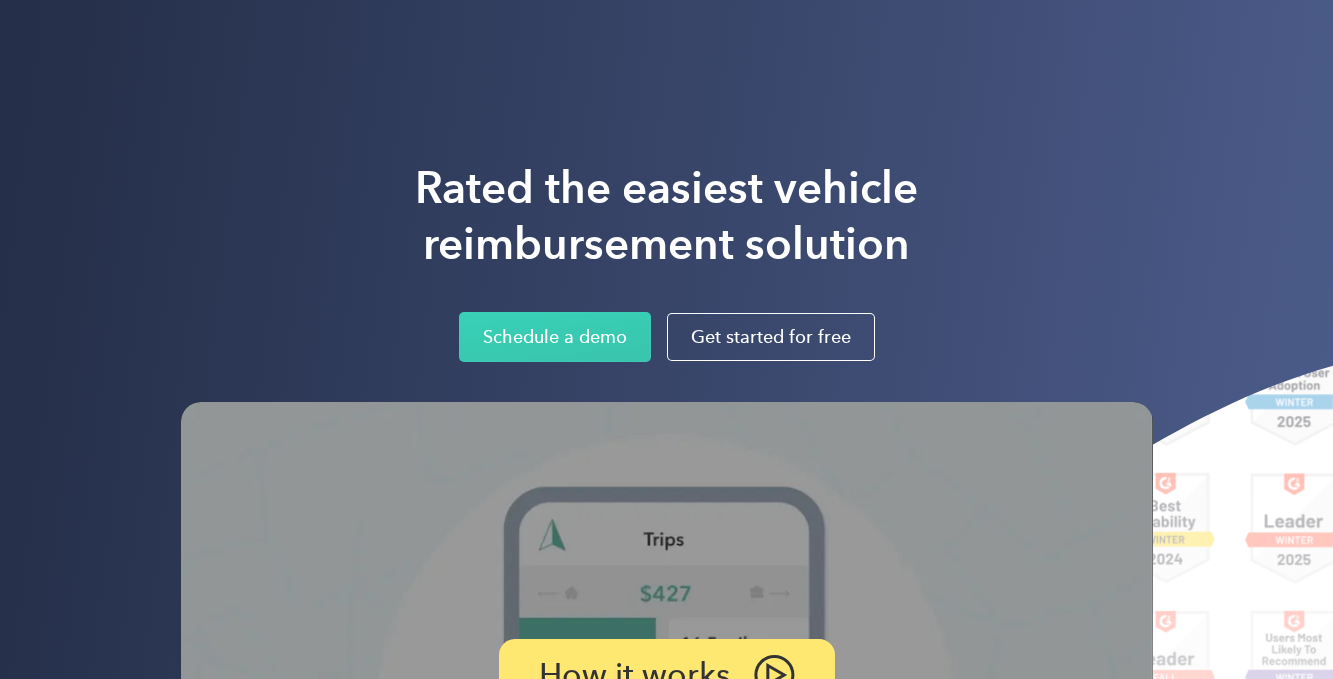 scroll, scrollTop: 0, scrollLeft: 0, axis: both 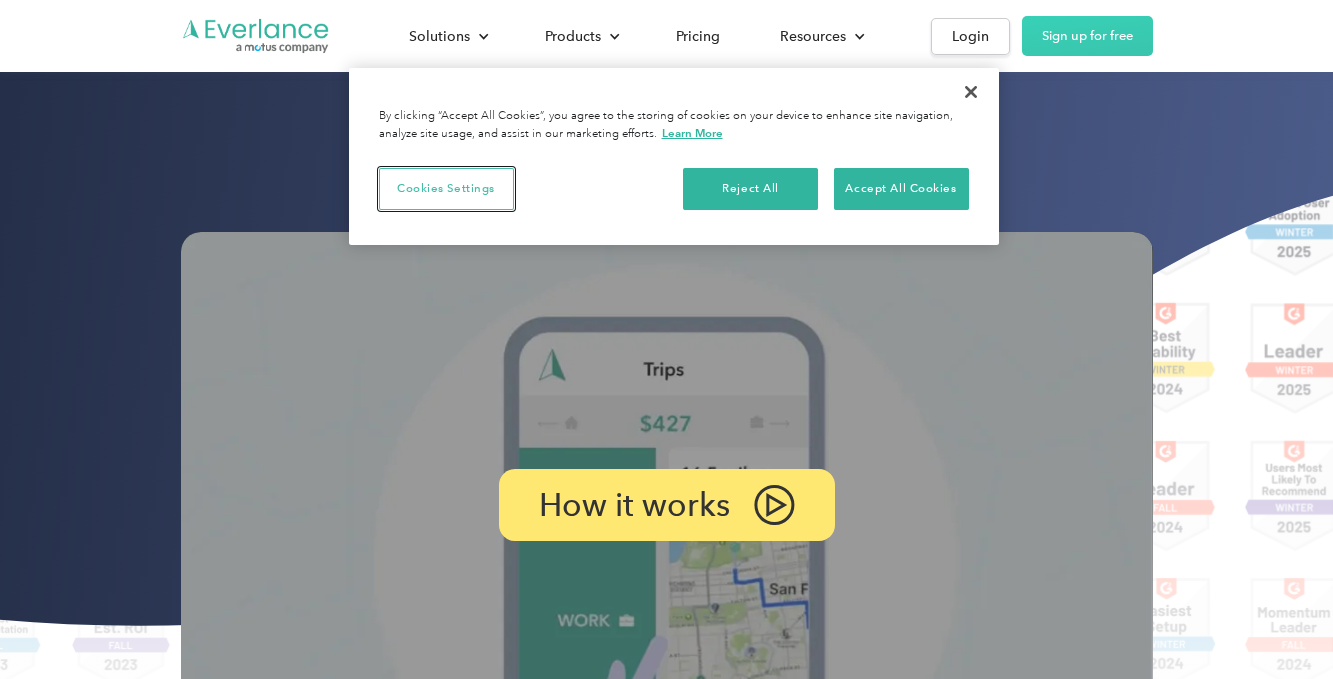 click on "Cookies Settings" at bounding box center [446, 189] 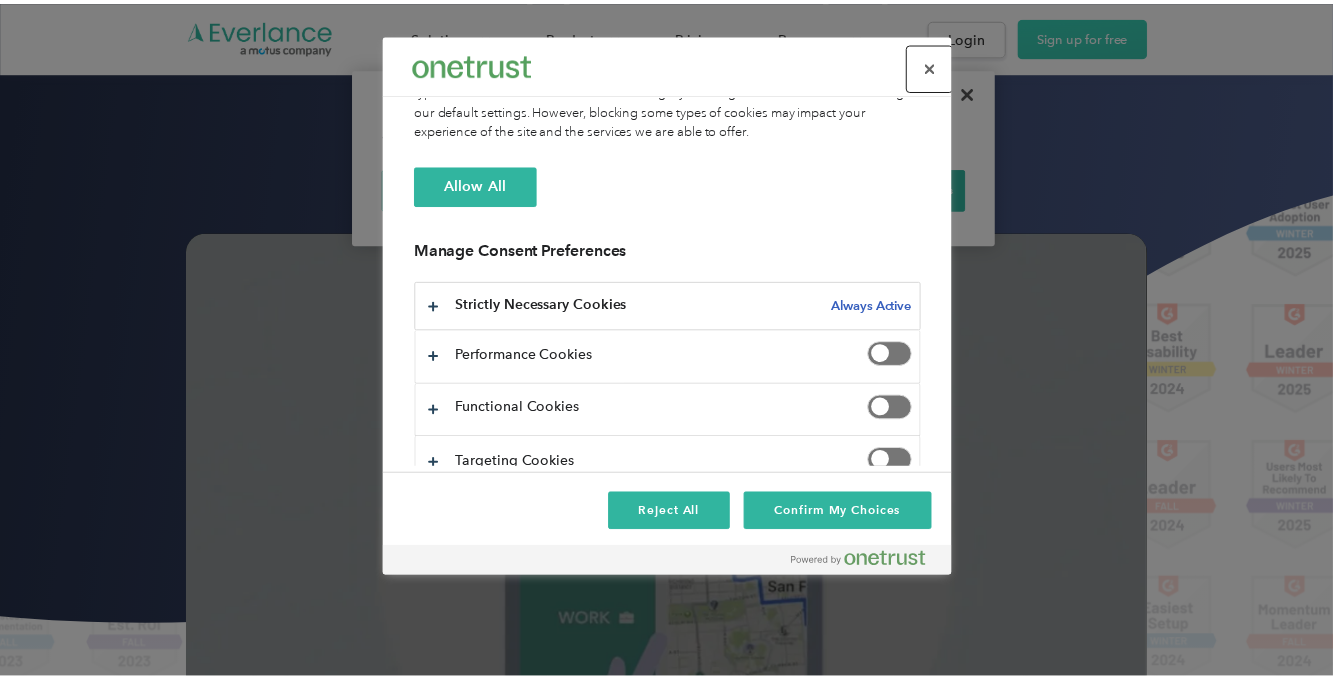 scroll, scrollTop: 172, scrollLeft: 0, axis: vertical 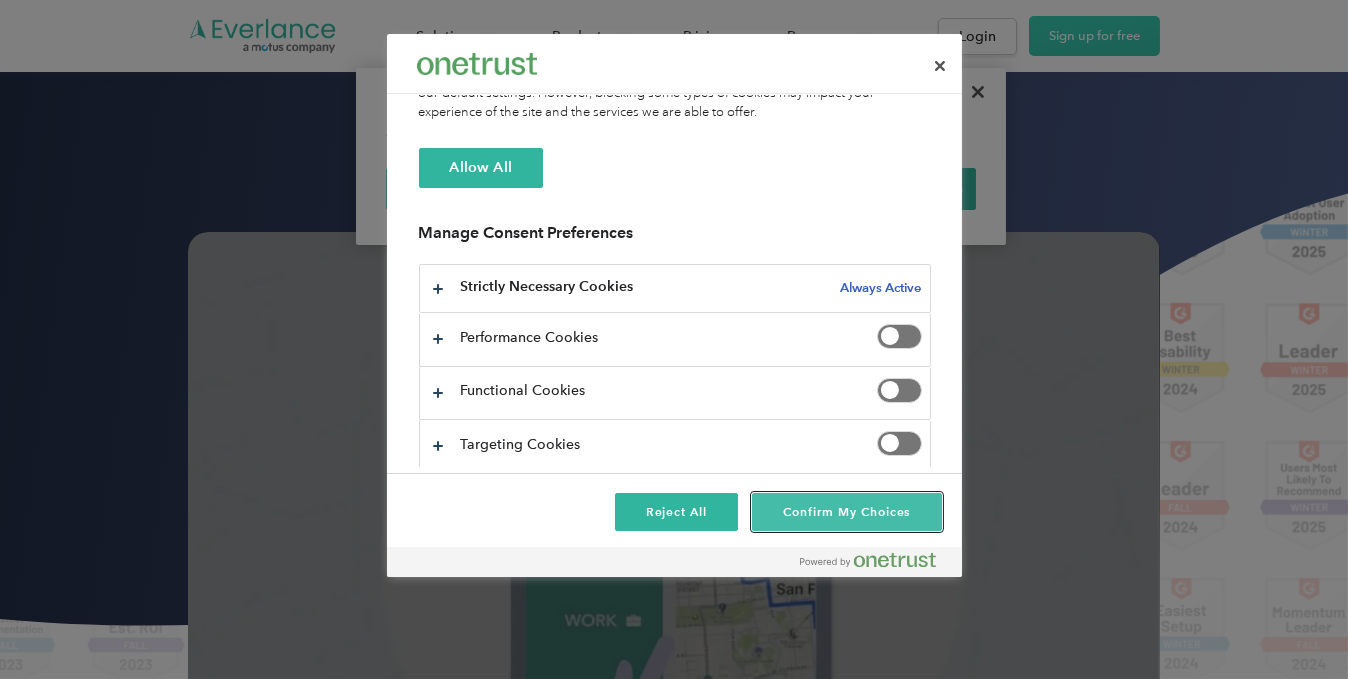 click on "Confirm My Choices" at bounding box center [846, 512] 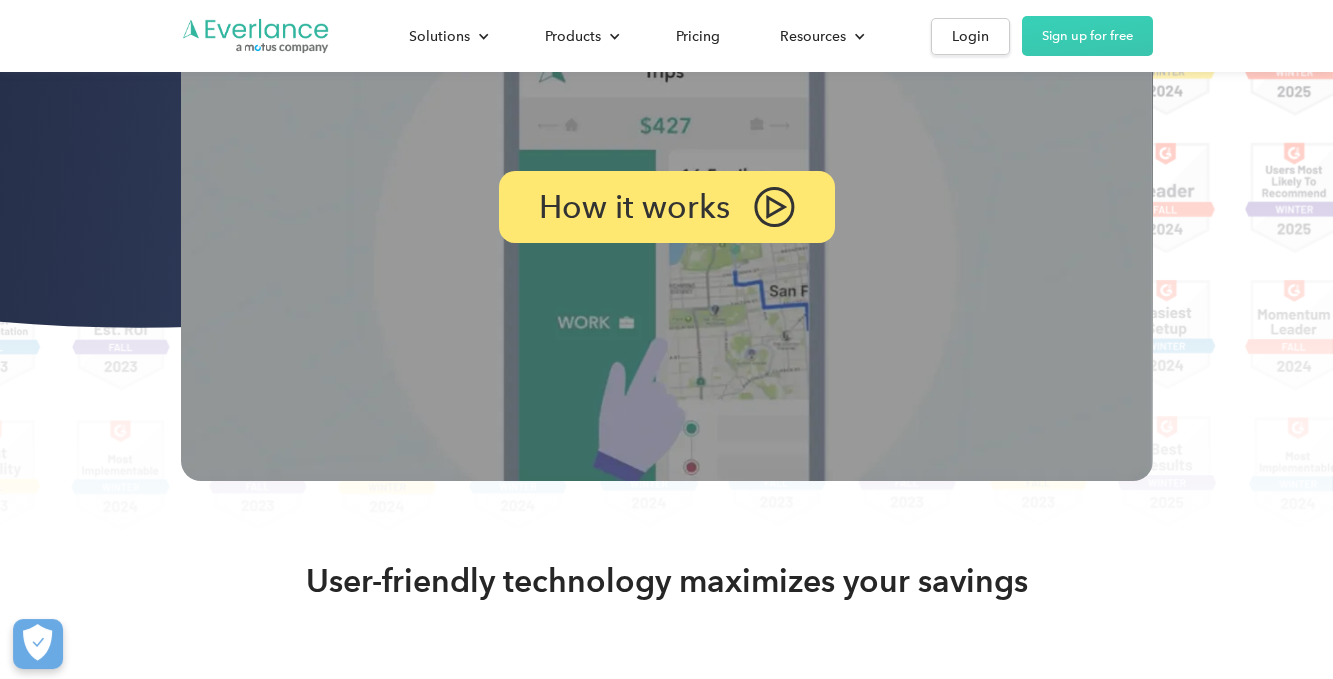 scroll, scrollTop: 0, scrollLeft: 0, axis: both 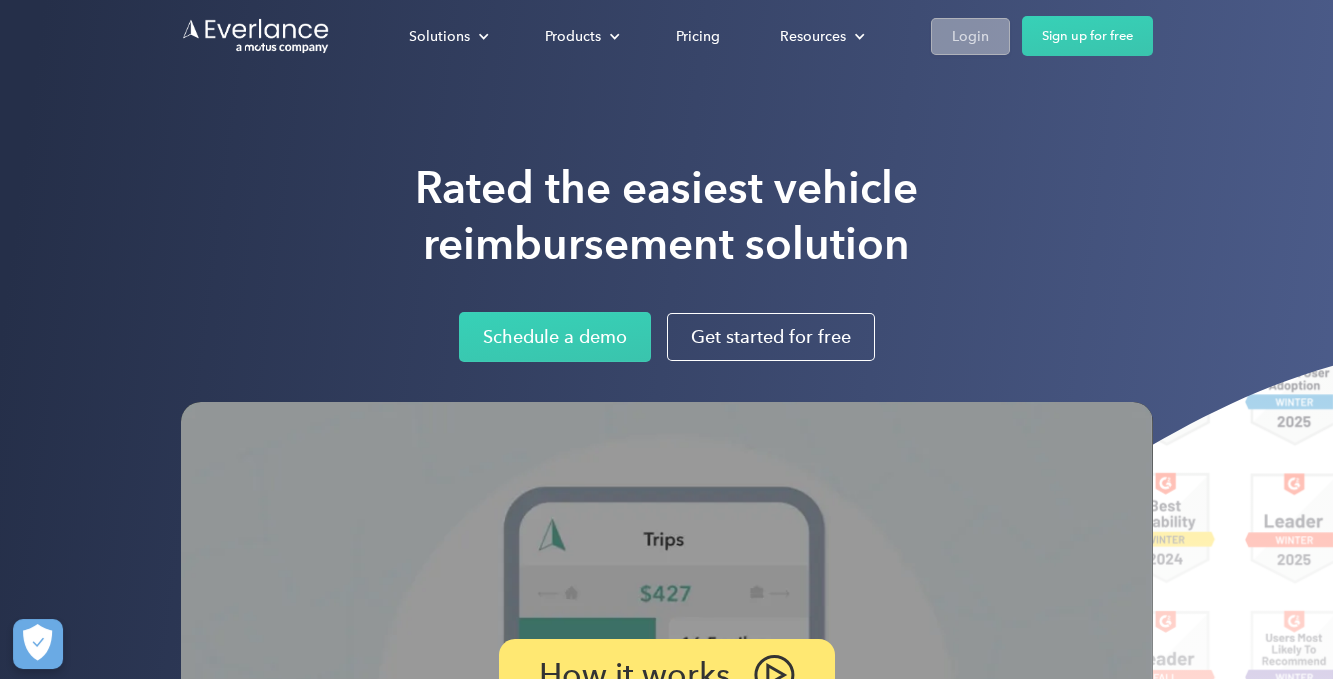 click on "Login" at bounding box center [970, 36] 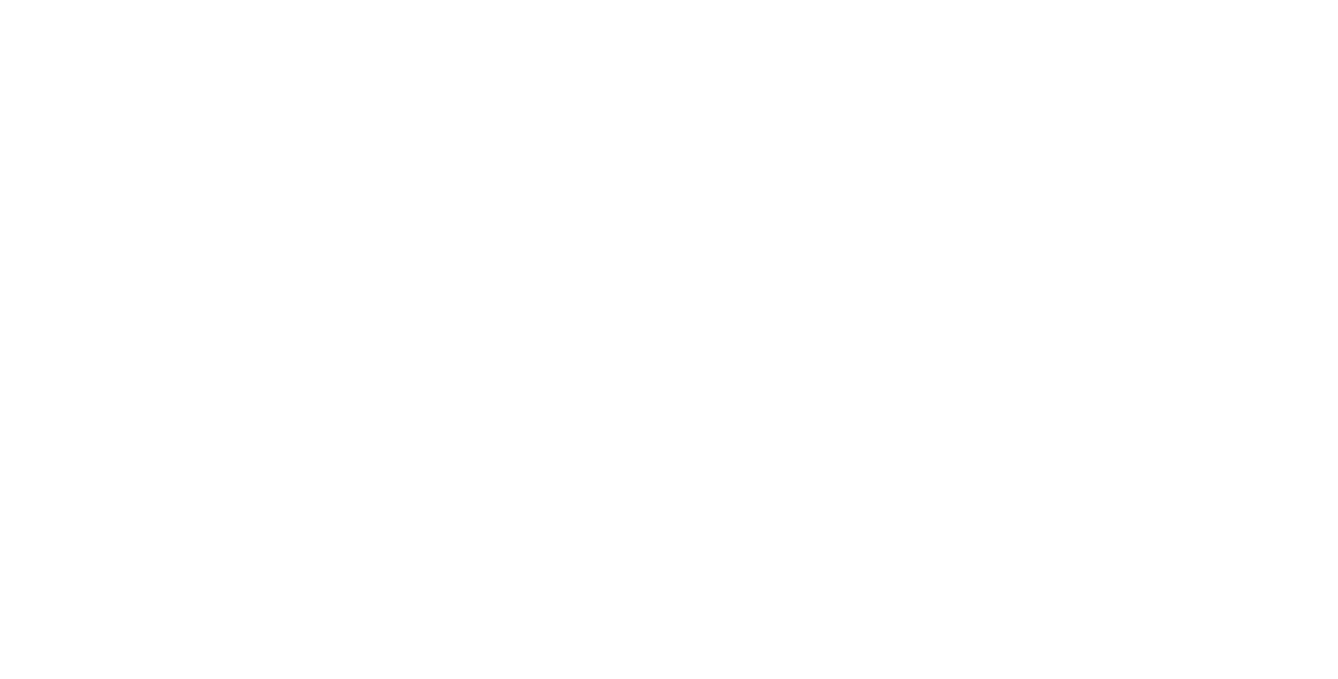 scroll, scrollTop: 0, scrollLeft: 0, axis: both 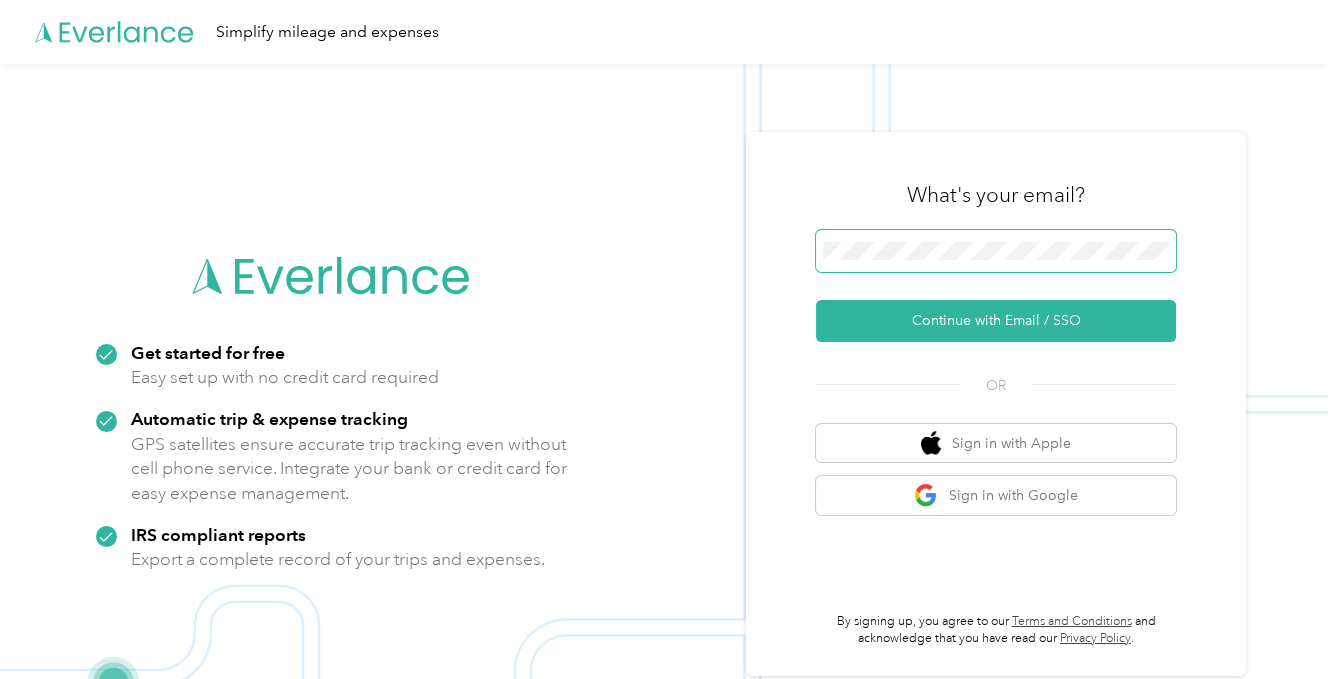 click at bounding box center [996, 251] 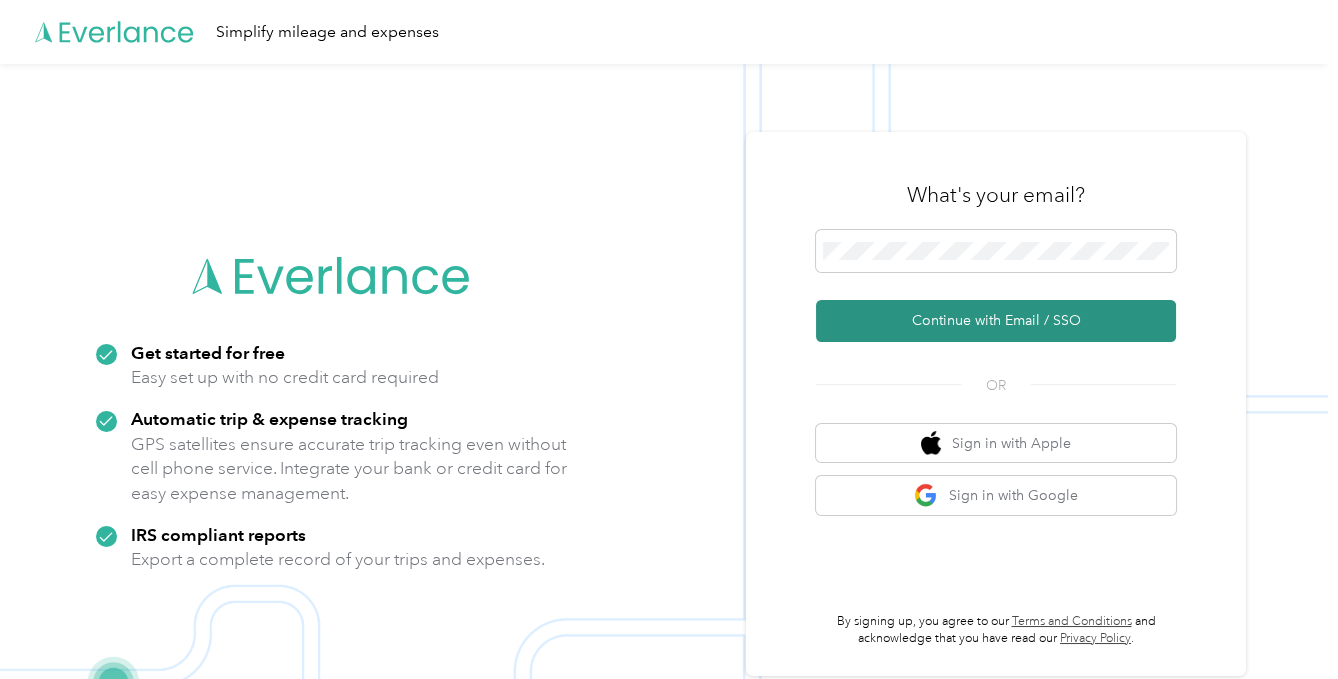 click on "Continue with Email / SSO" at bounding box center [996, 321] 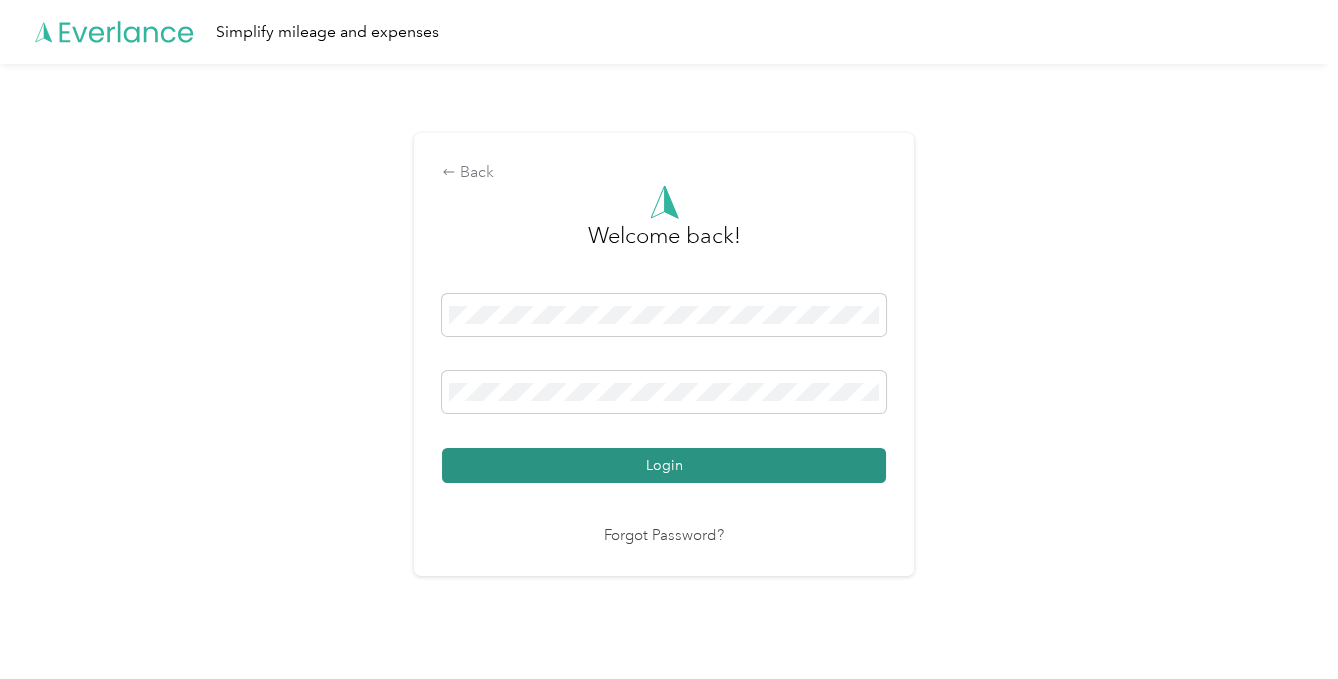 click on "Login" at bounding box center (664, 465) 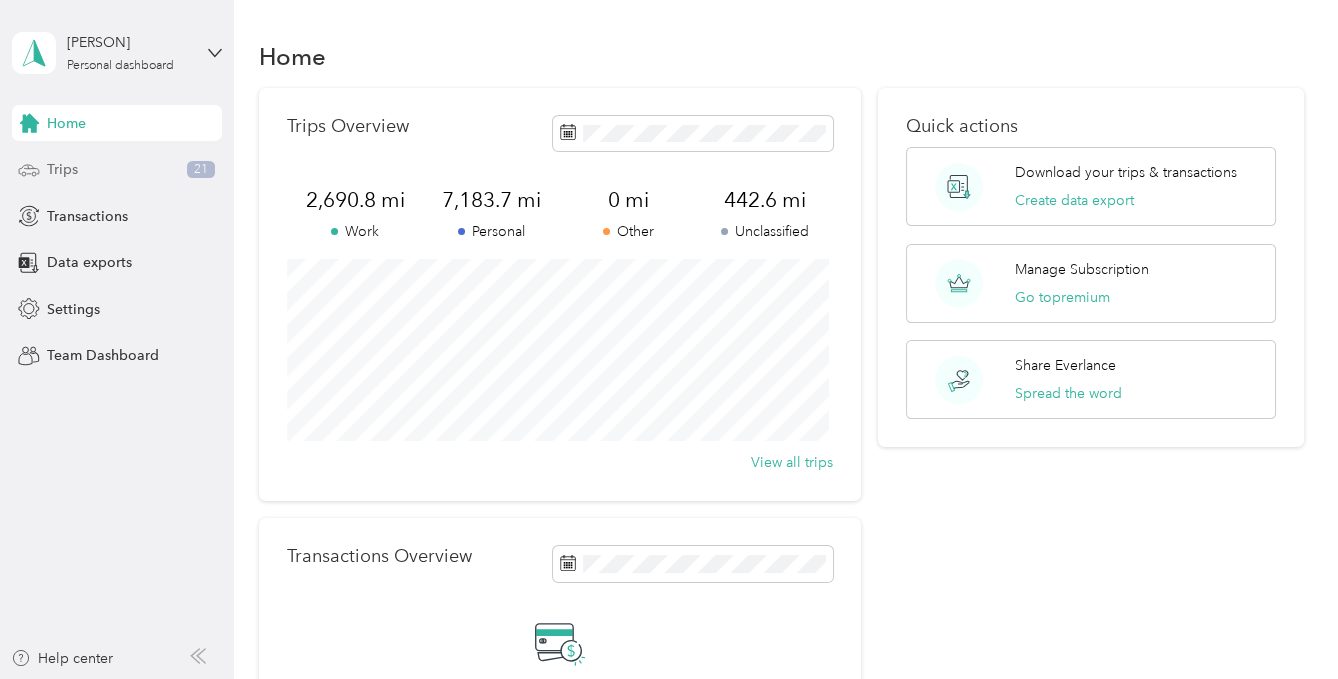 click on "Trips" at bounding box center (62, 169) 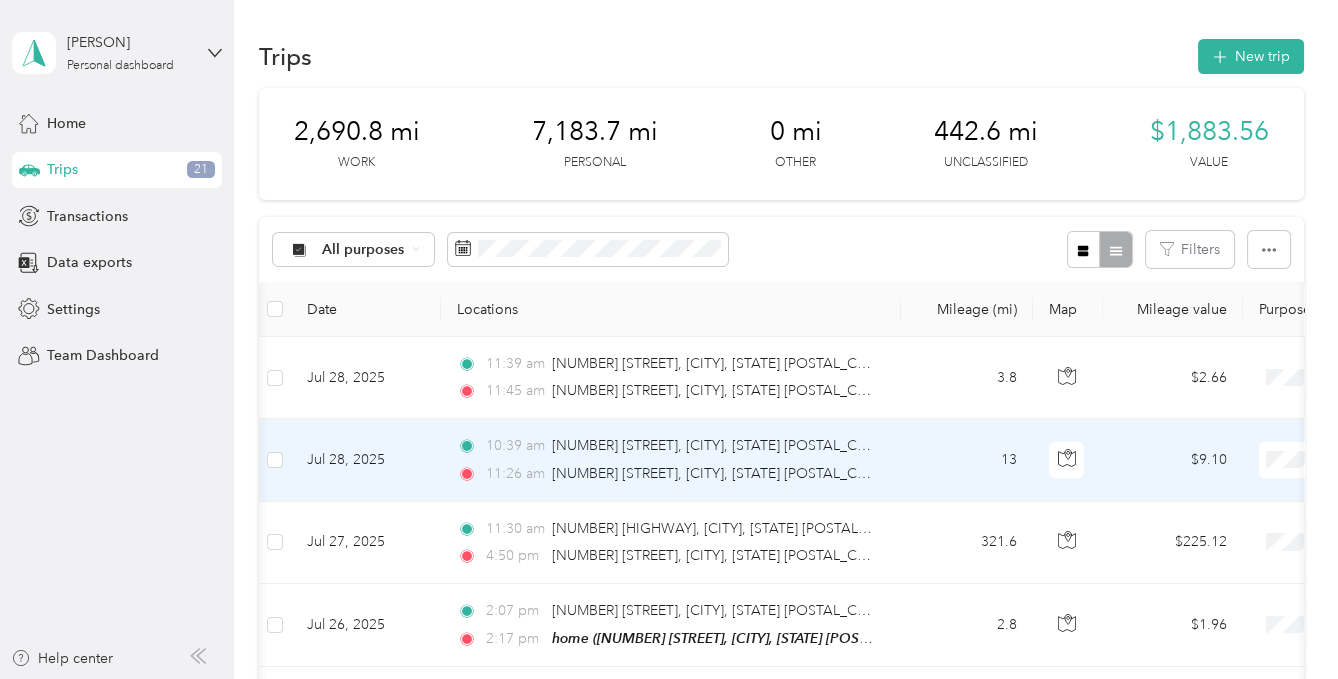 scroll, scrollTop: 0, scrollLeft: 1, axis: horizontal 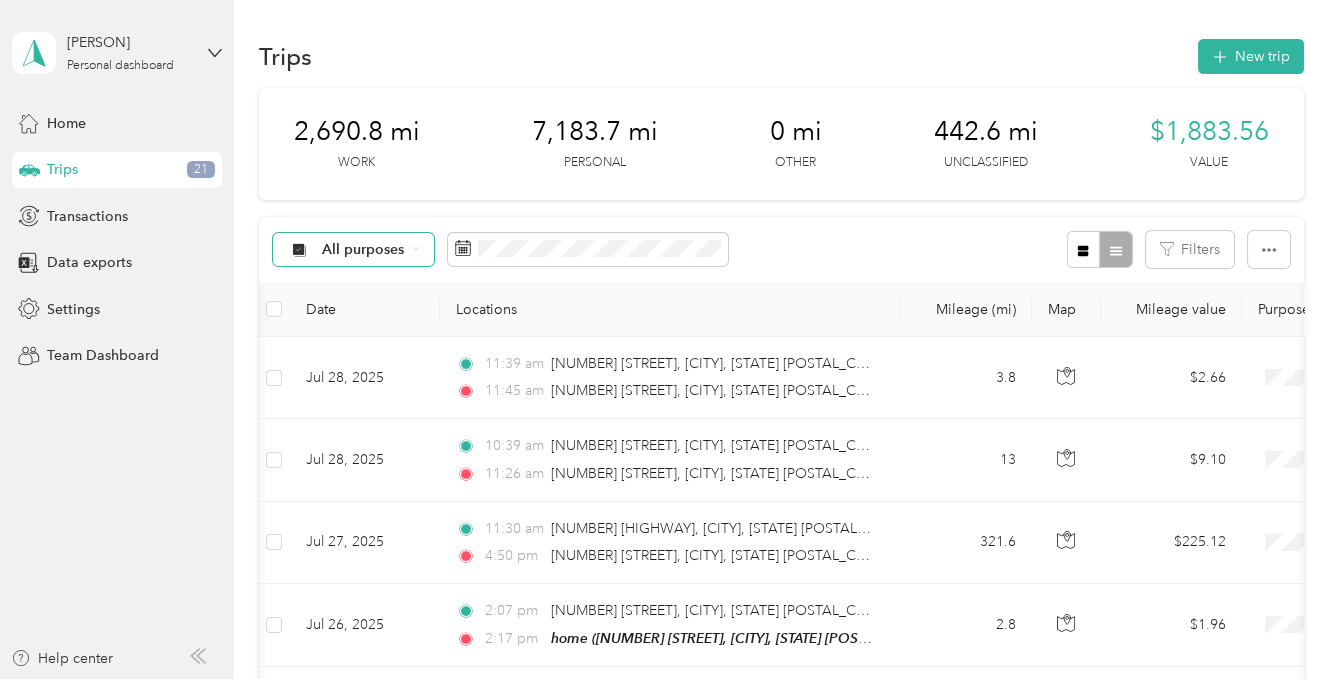 click on "All purposes" at bounding box center (354, 250) 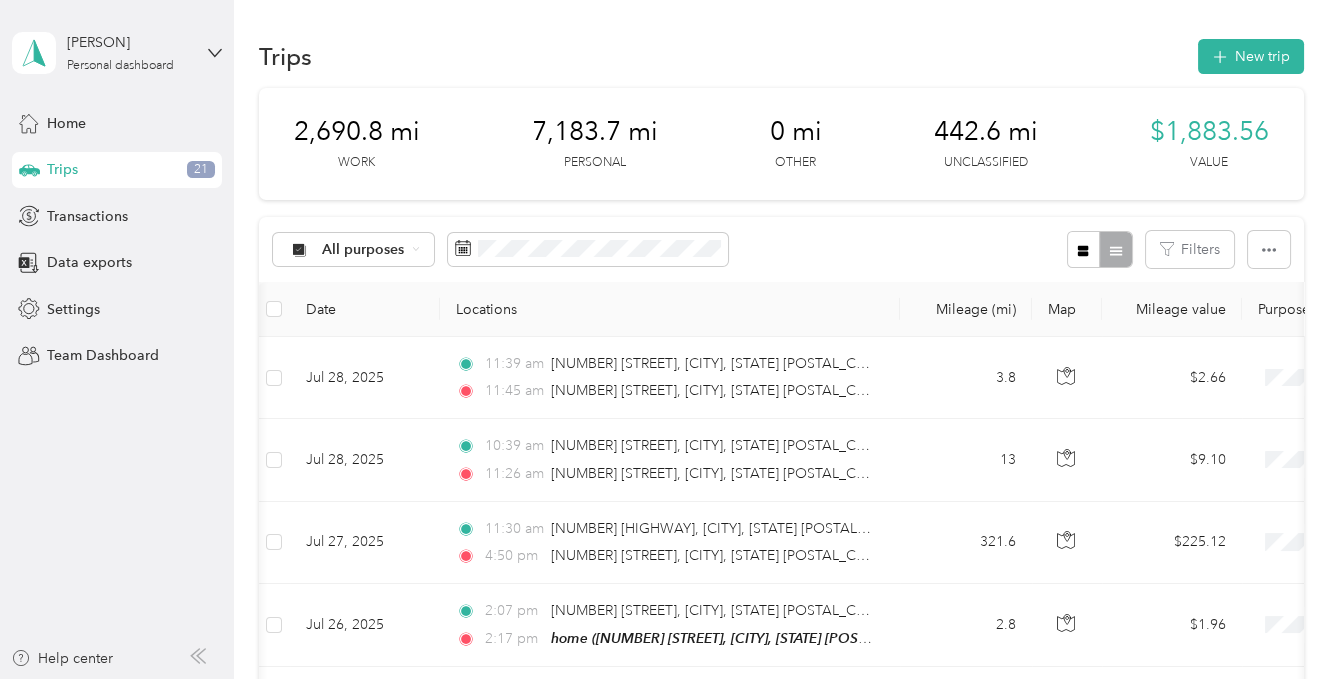 click on "All purposes Filters" at bounding box center (781, 249) 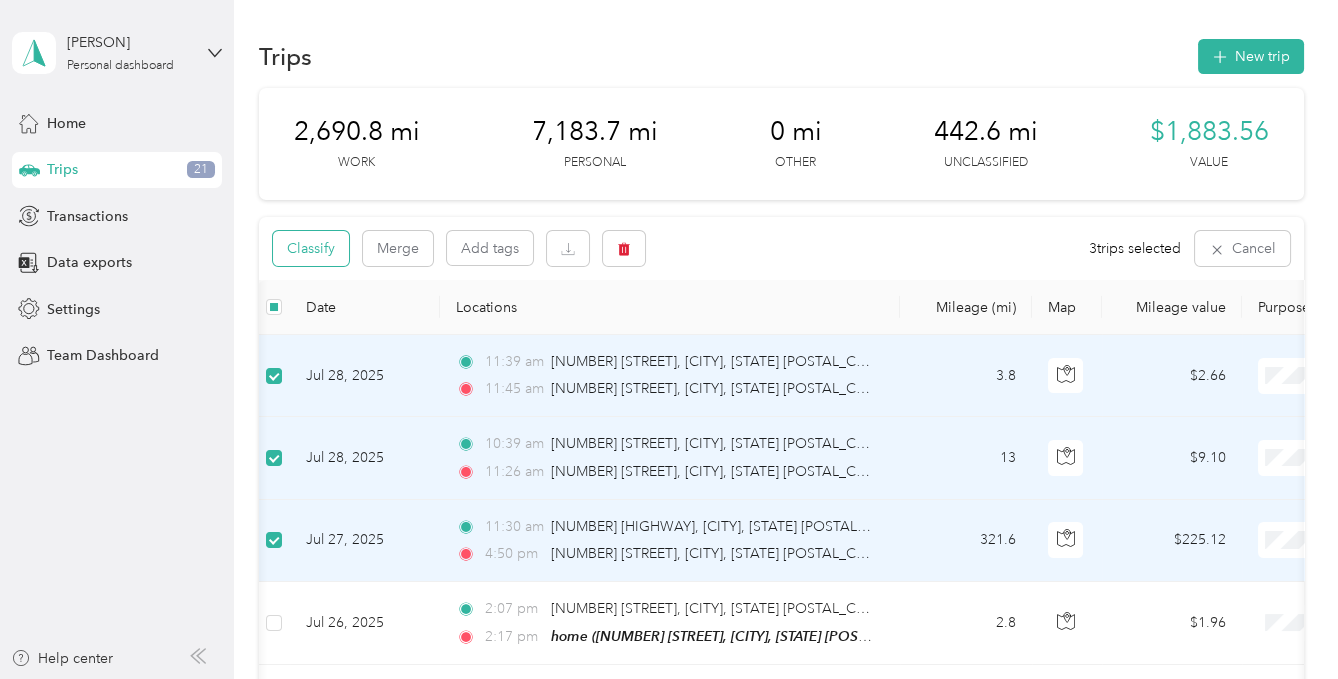 click on "Classify" at bounding box center [311, 248] 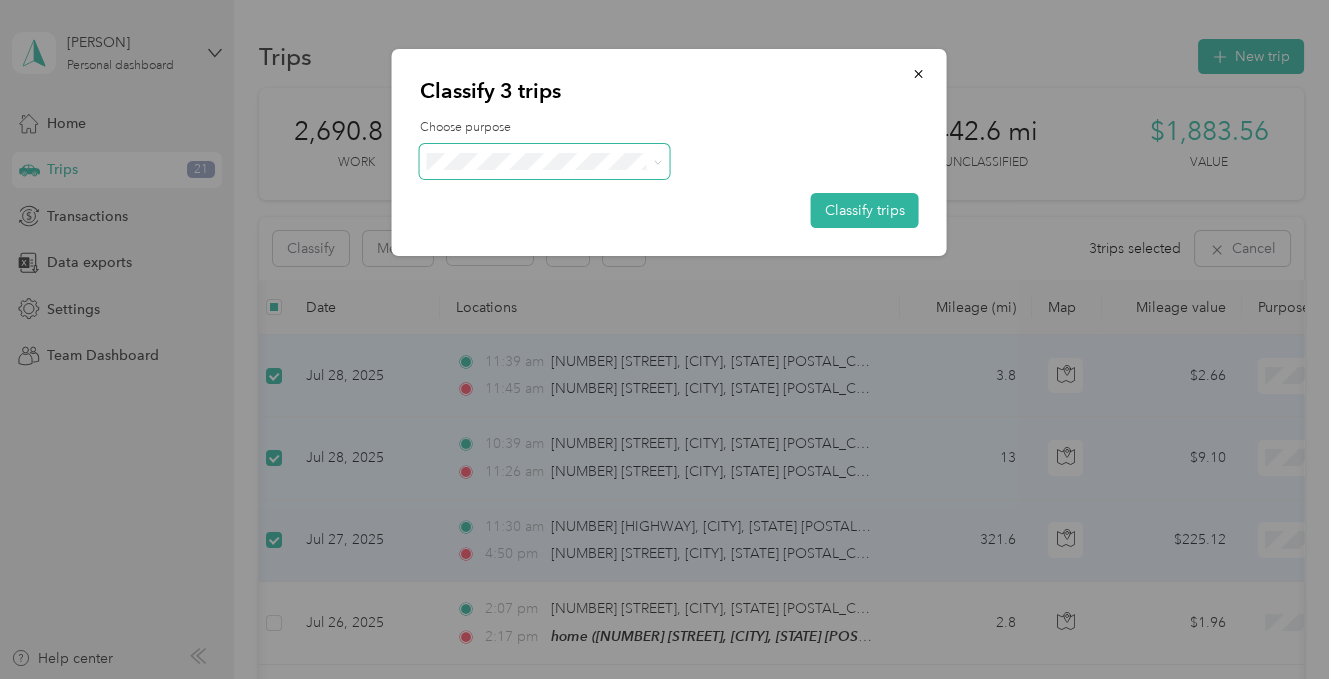 click 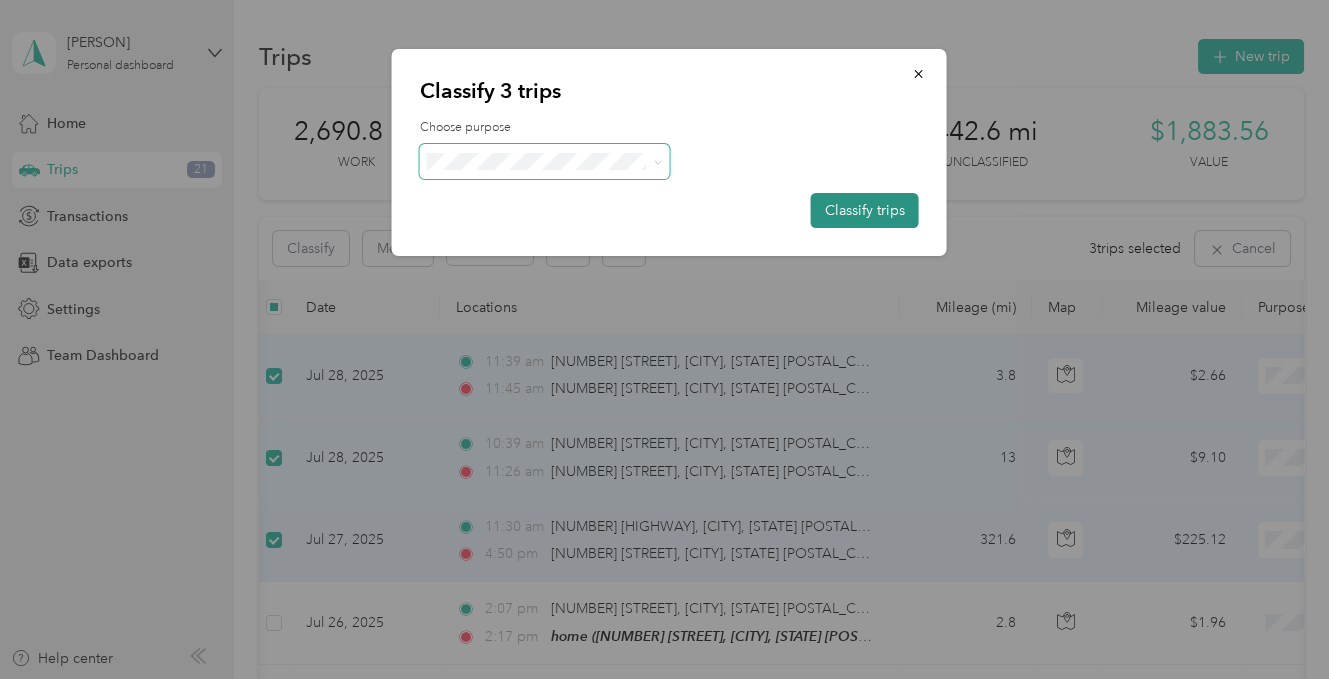 click on "Classify trips" at bounding box center (865, 210) 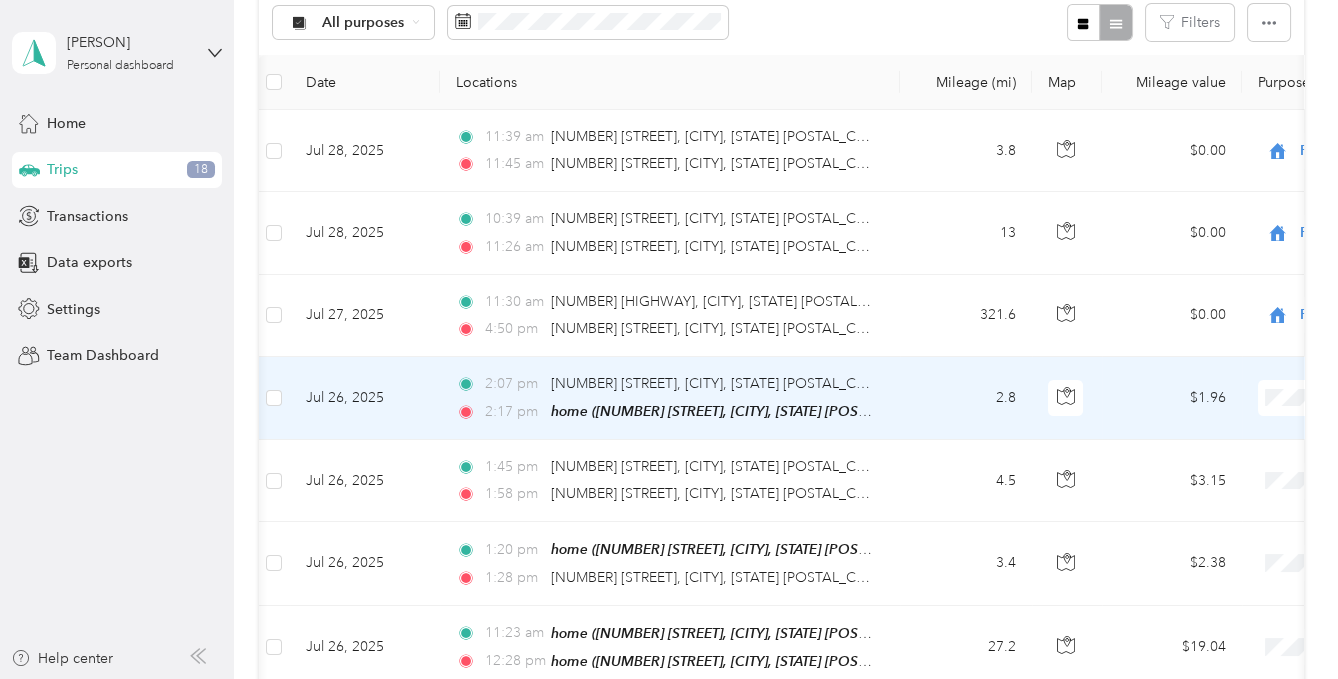 scroll, scrollTop: 228, scrollLeft: 0, axis: vertical 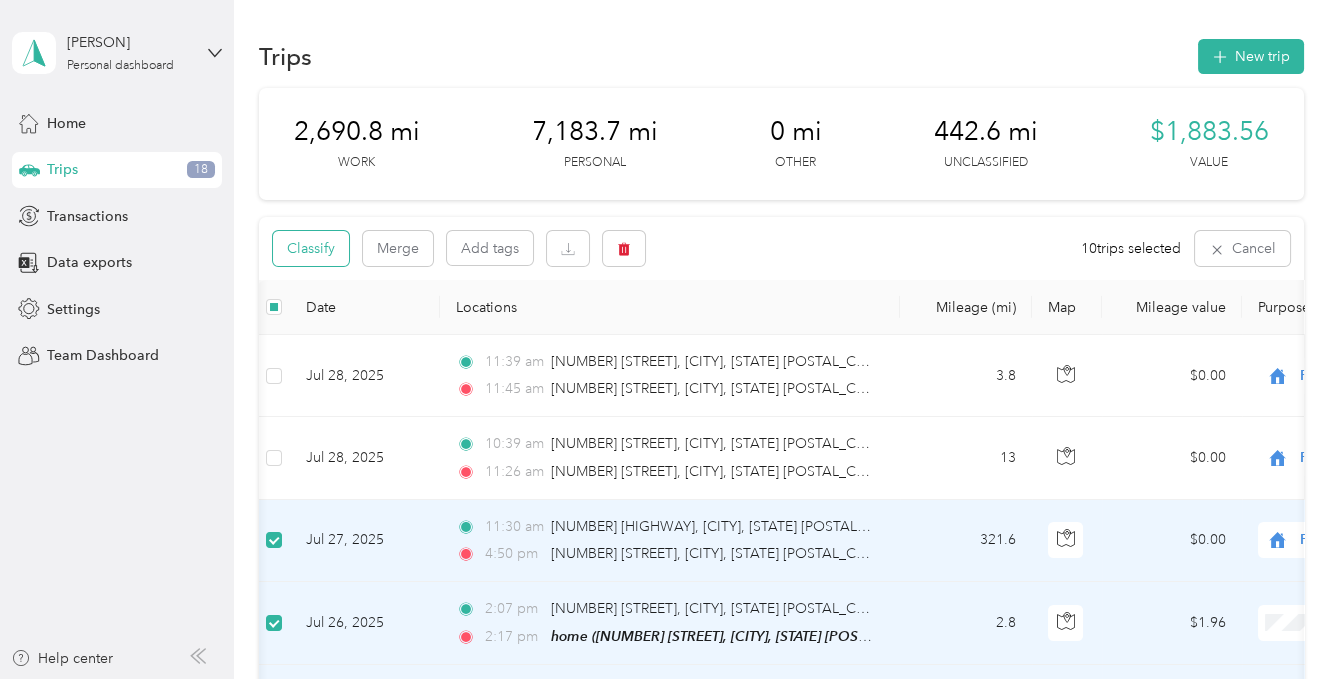 click on "Classify" at bounding box center [311, 248] 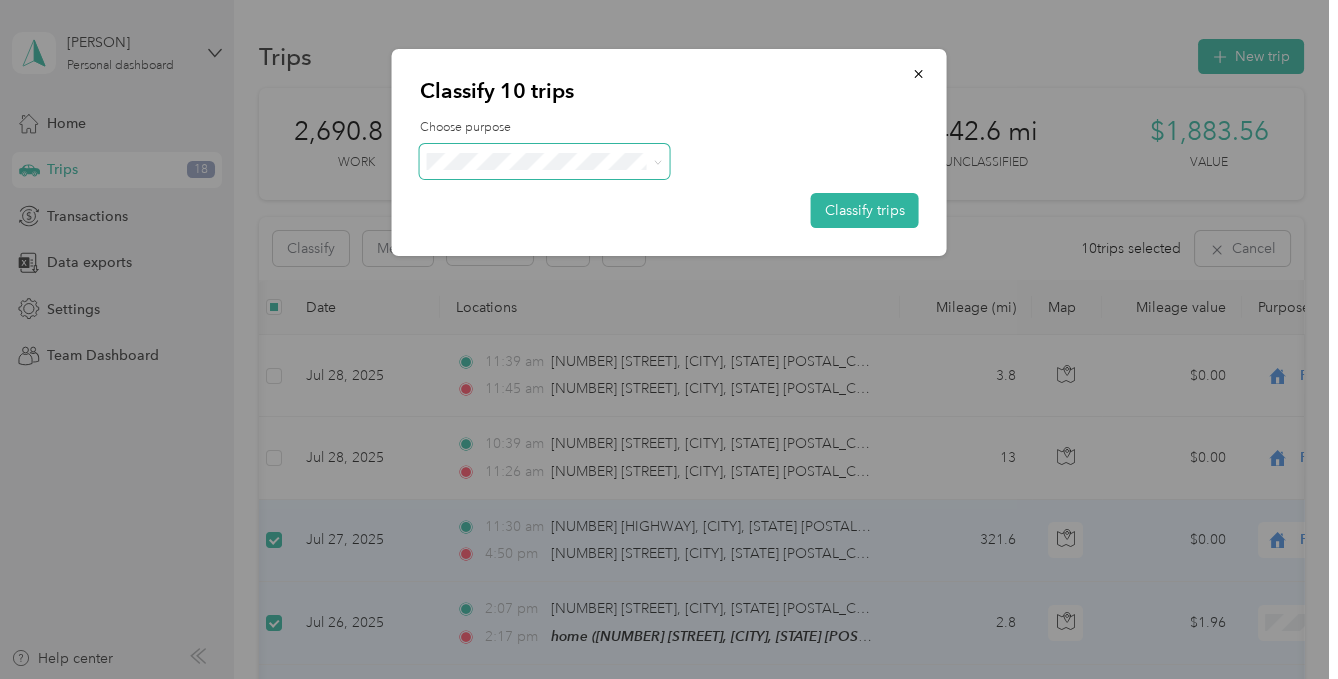 click 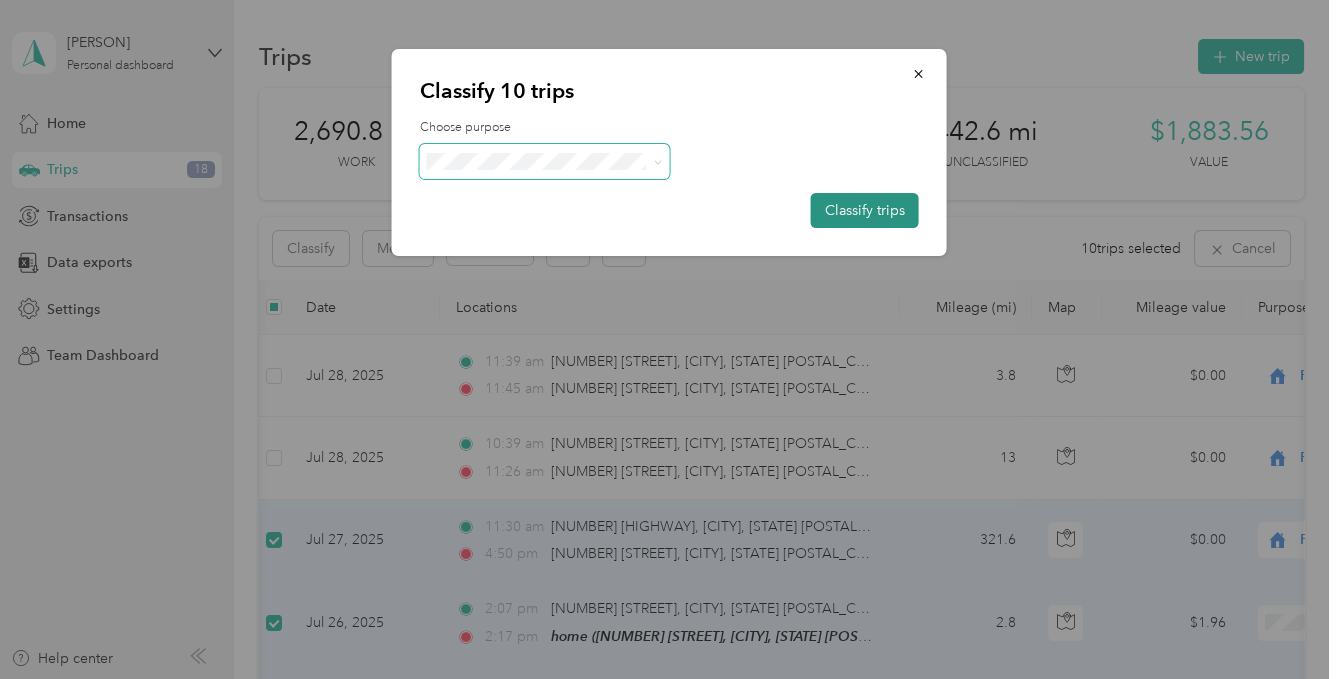 click on "Classify trips" at bounding box center (865, 210) 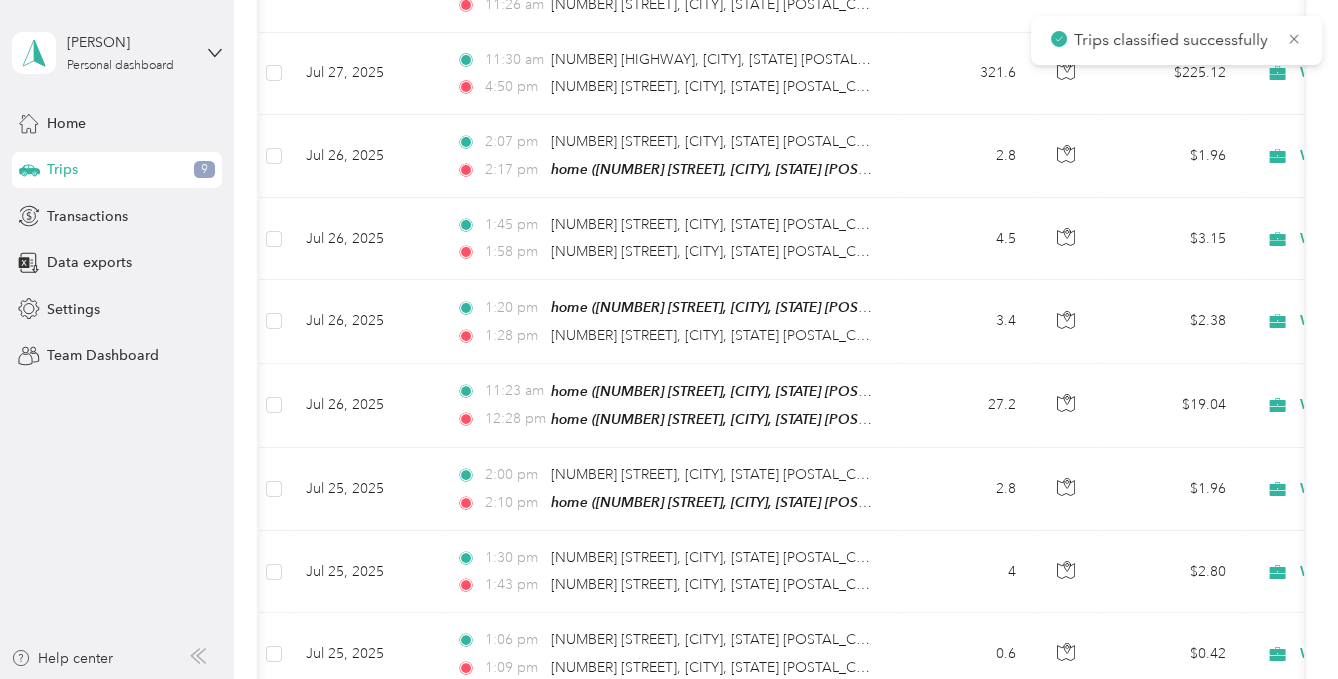 scroll, scrollTop: 470, scrollLeft: 0, axis: vertical 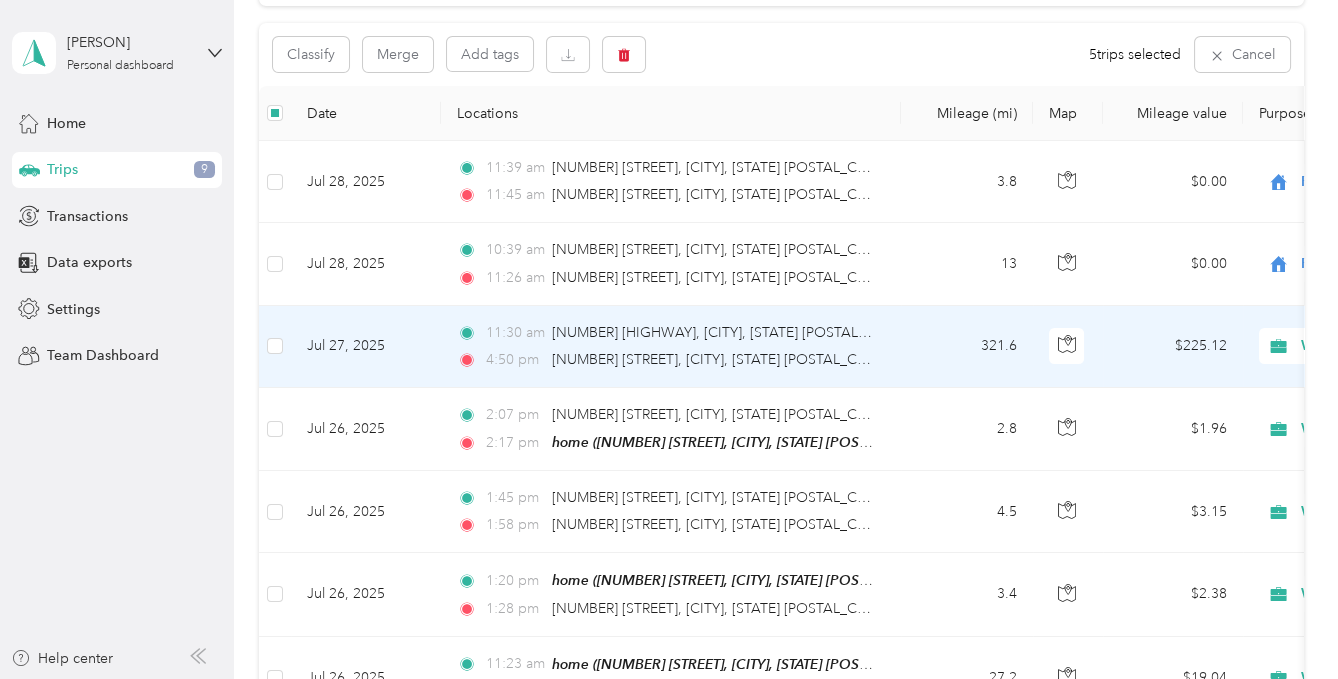 click at bounding box center (1068, 347) 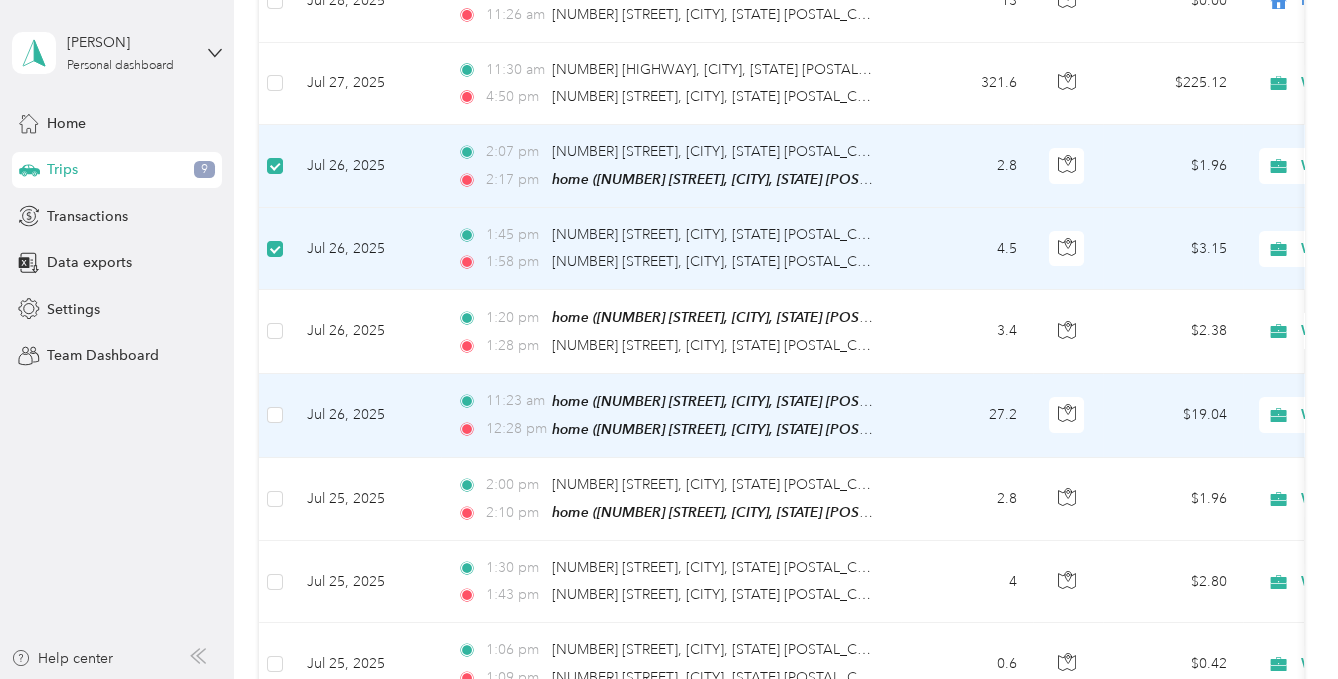 scroll, scrollTop: 468, scrollLeft: 0, axis: vertical 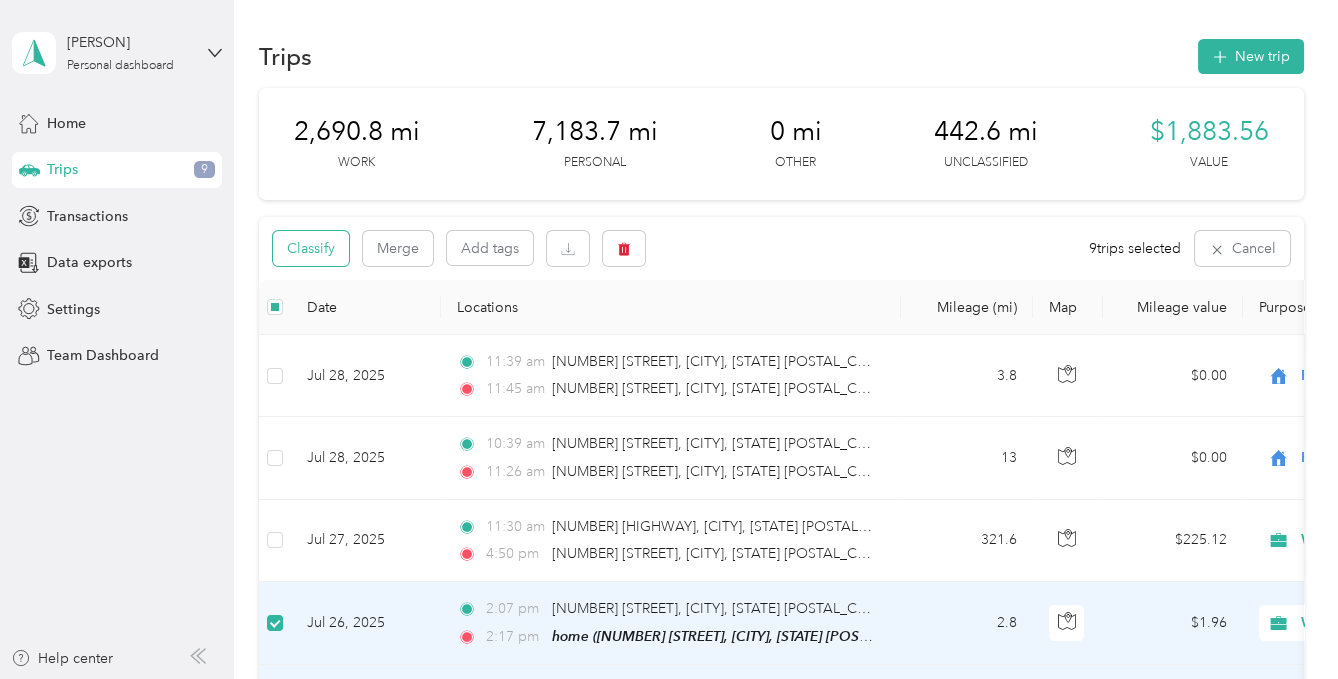 click on "Classify" at bounding box center [311, 248] 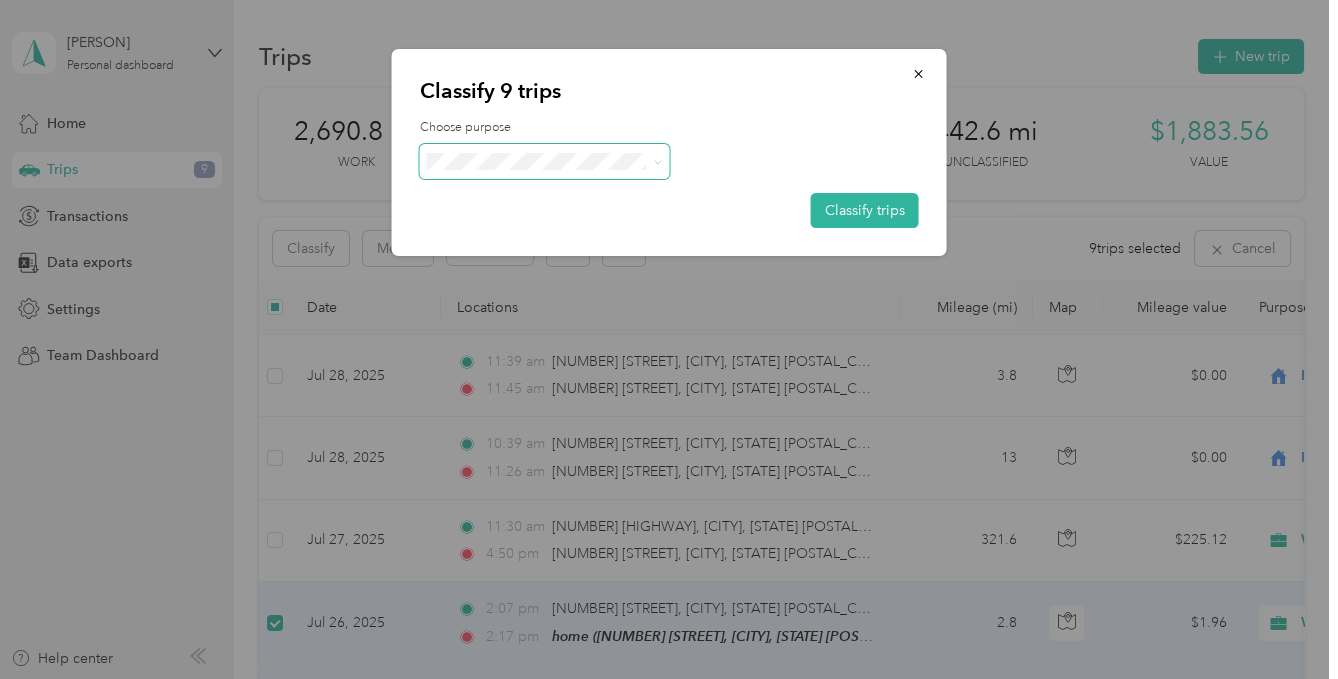 click 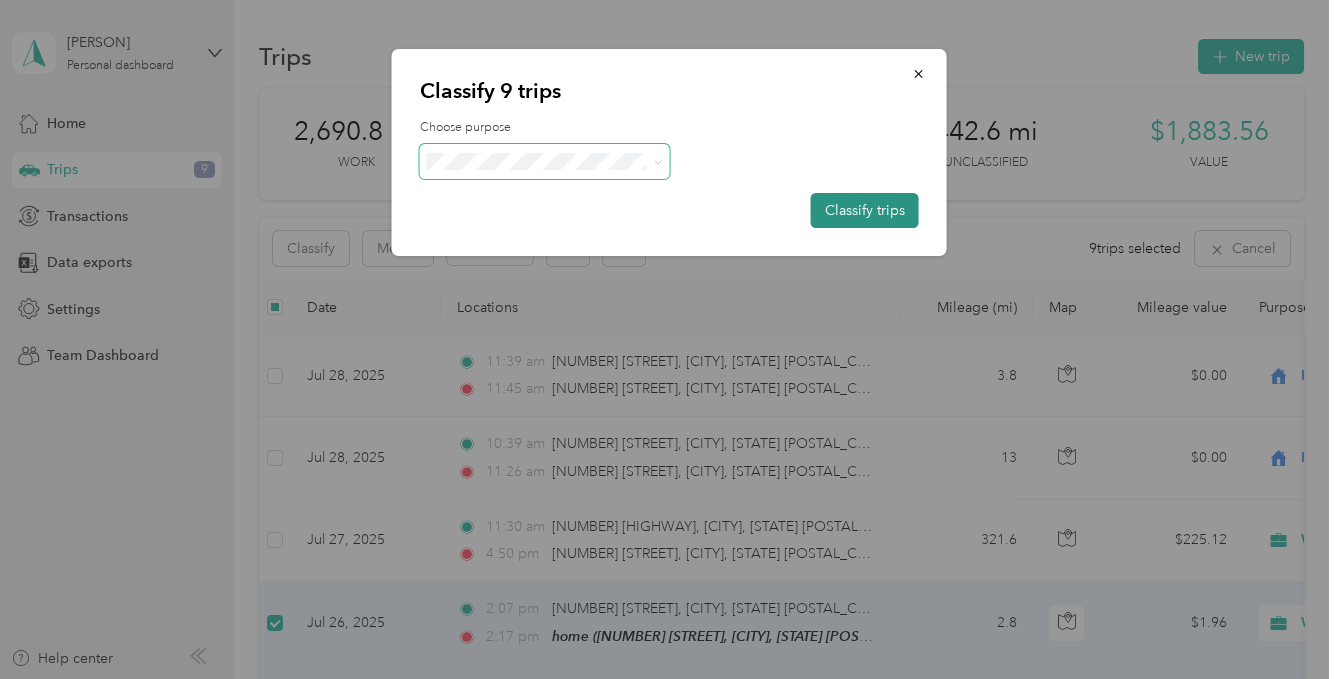 click on "Classify trips" at bounding box center (865, 210) 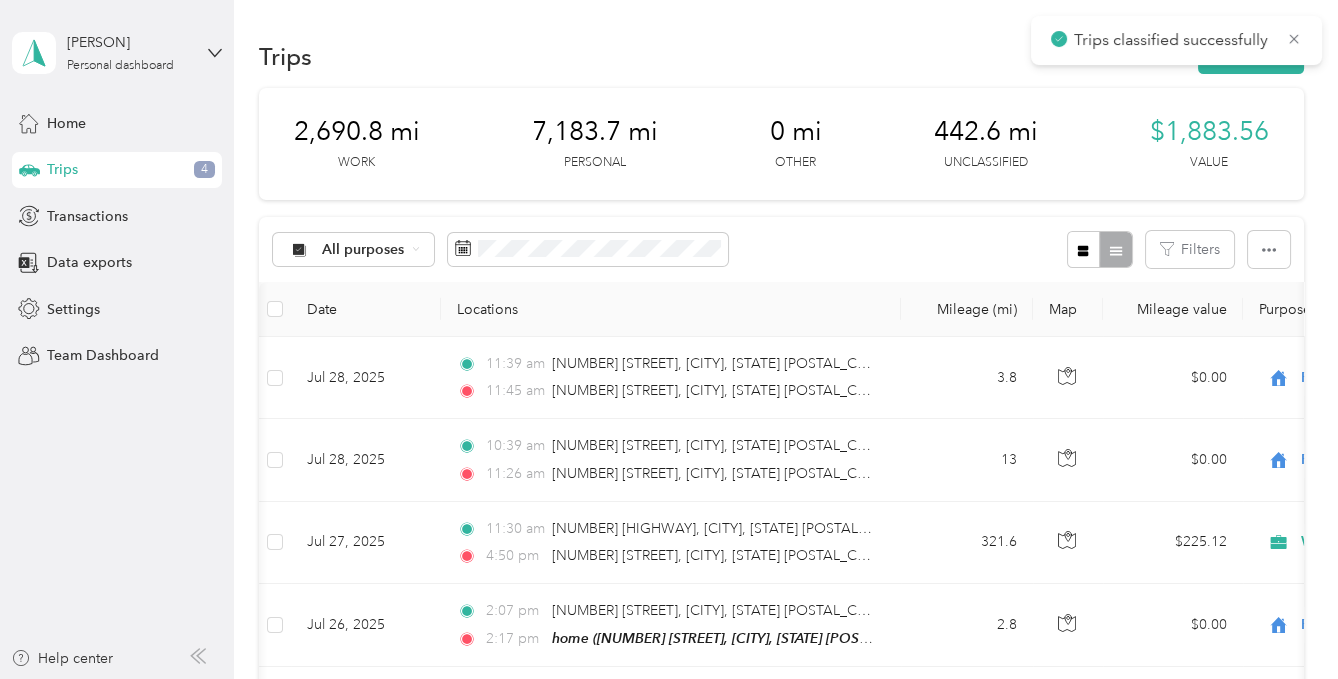 scroll, scrollTop: 0, scrollLeft: 16, axis: horizontal 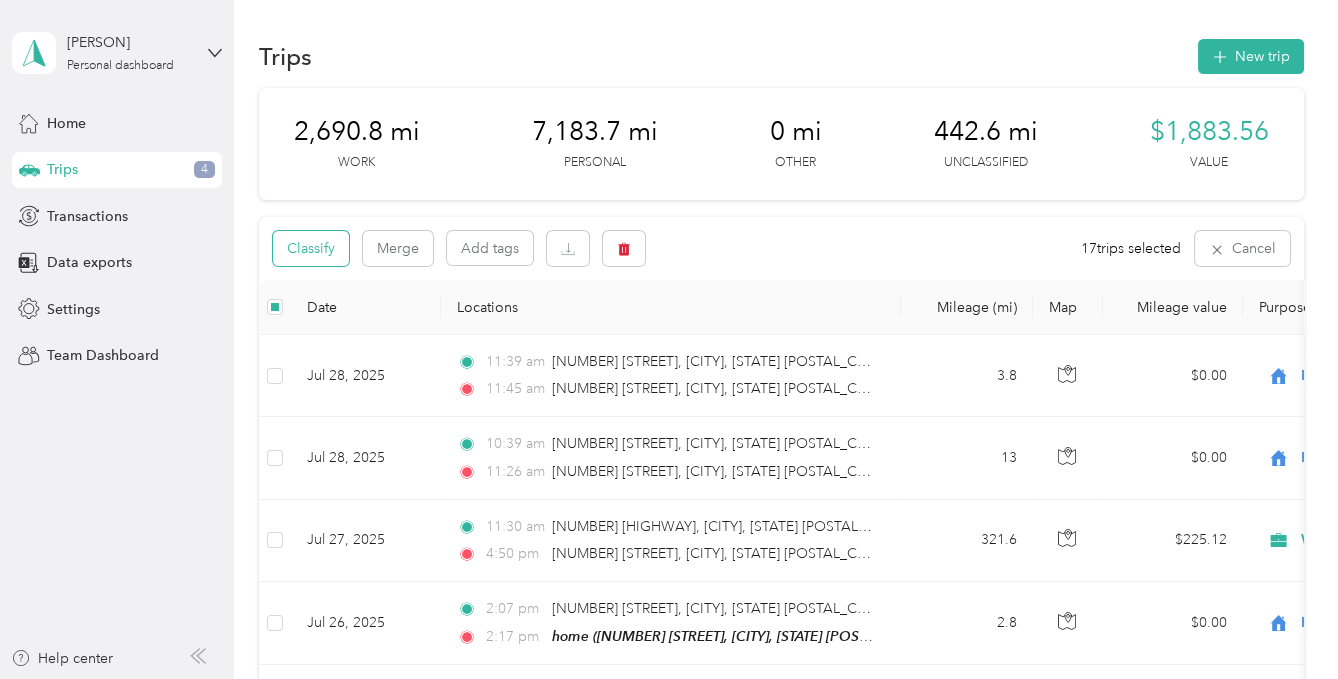 click on "Classify" at bounding box center (311, 248) 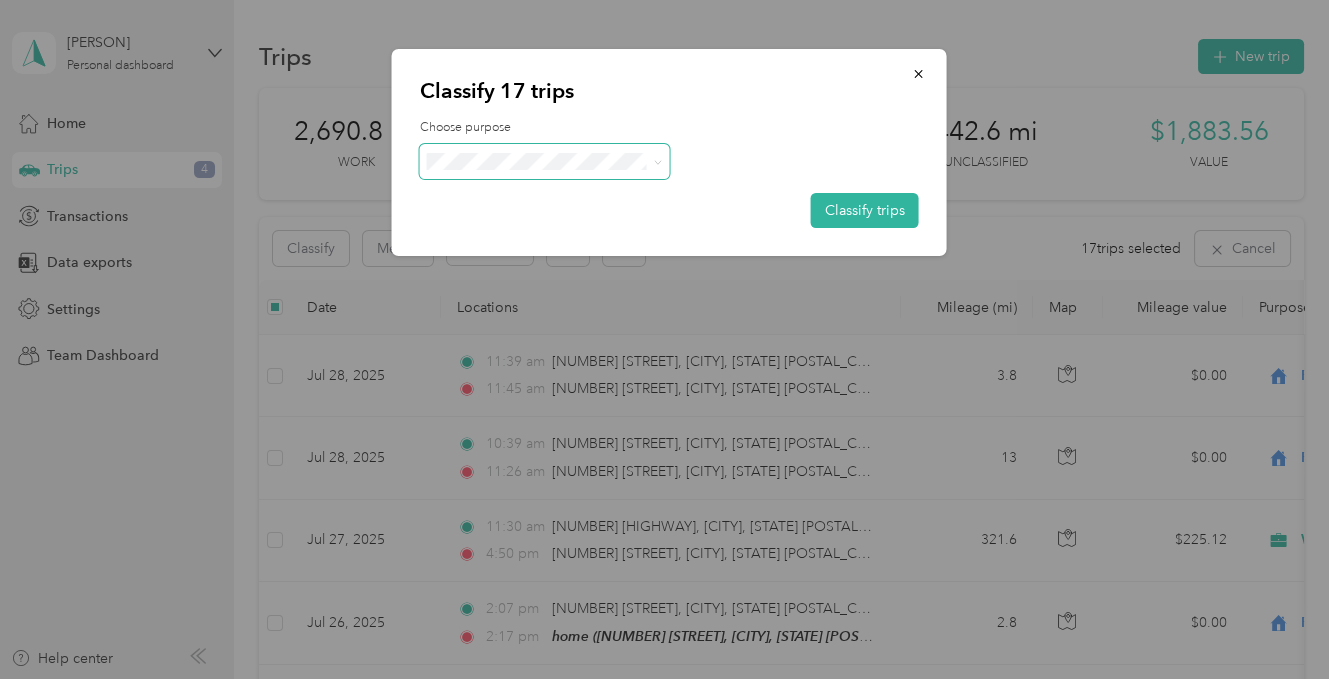click 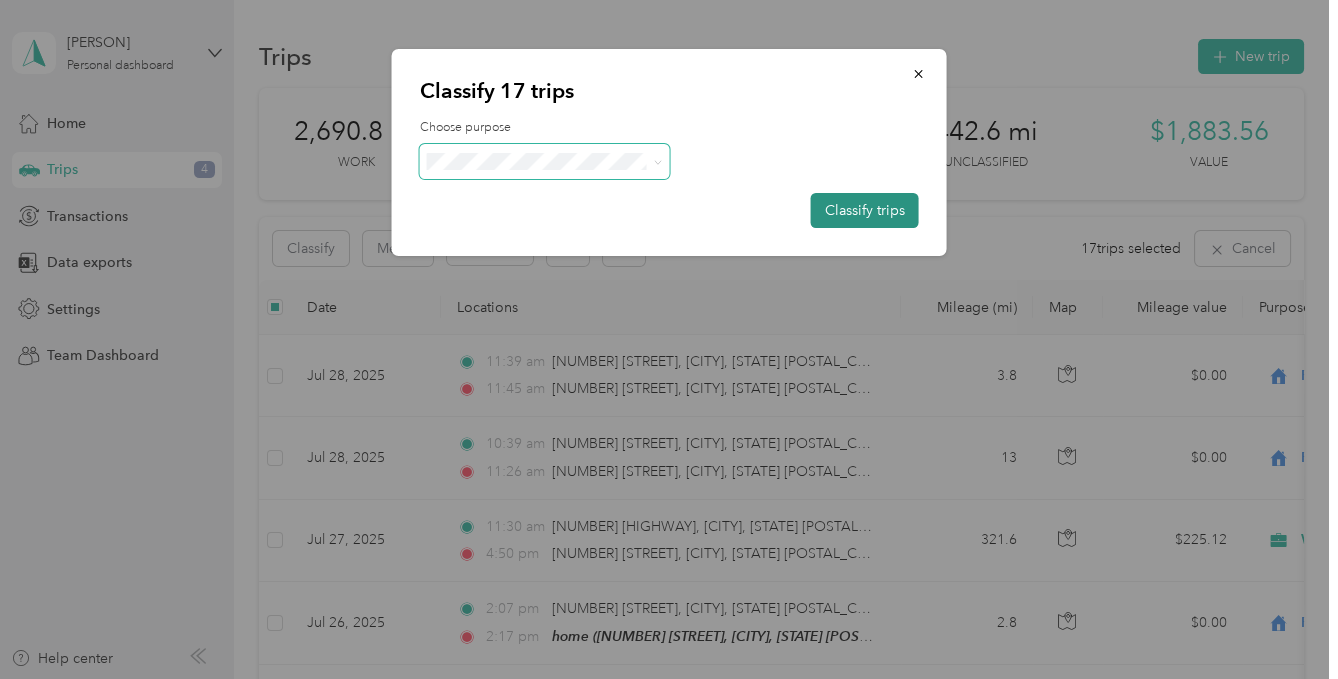 click on "Classify trips" at bounding box center (865, 210) 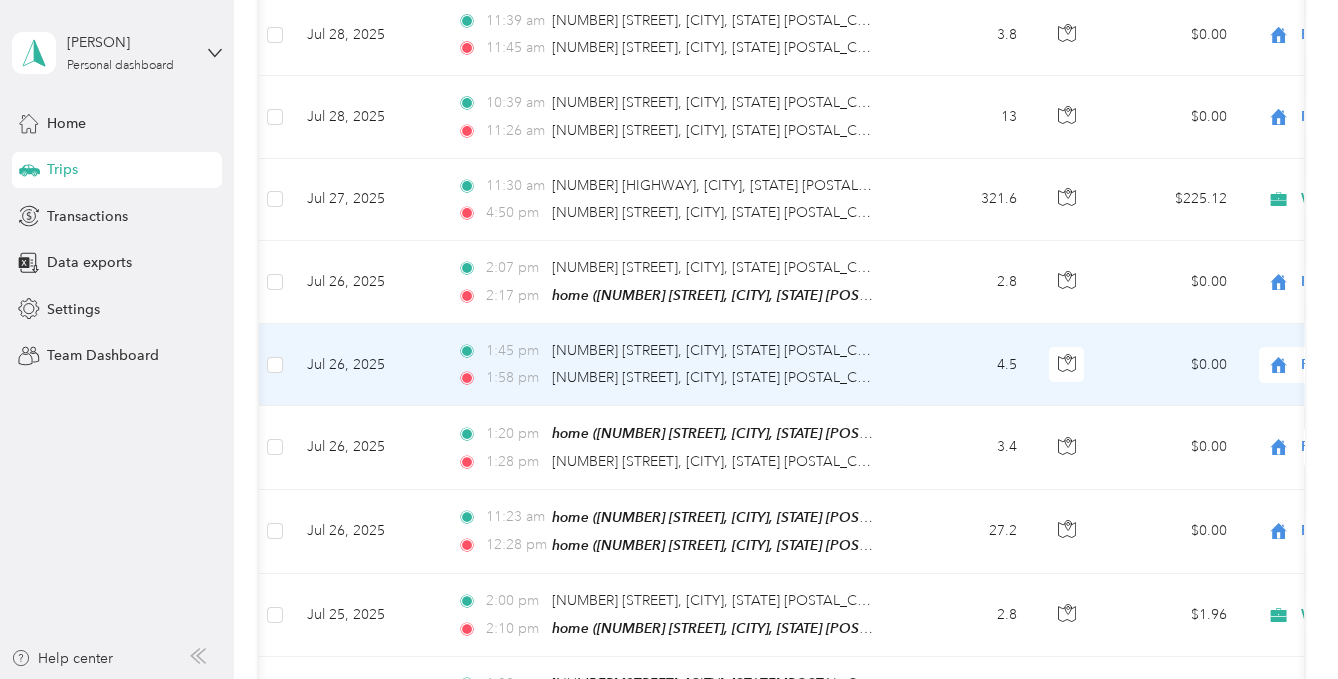 scroll, scrollTop: 344, scrollLeft: 0, axis: vertical 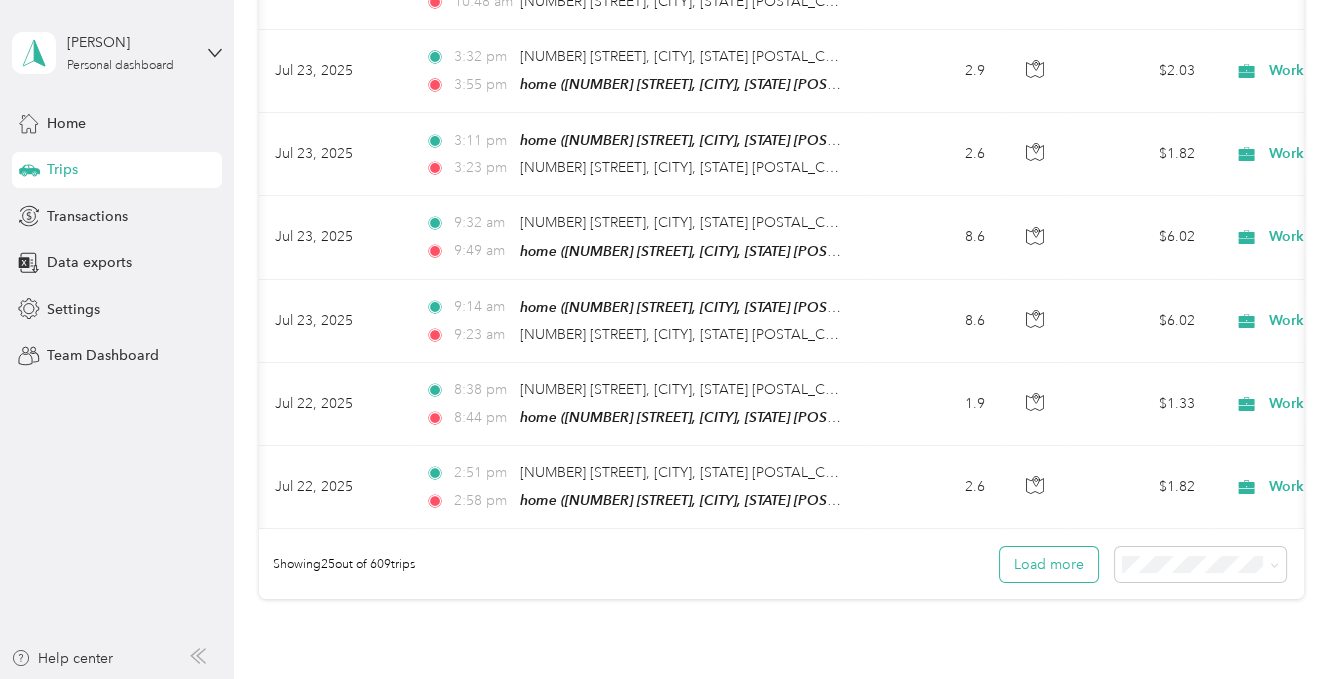 click on "Load more" at bounding box center (1049, 564) 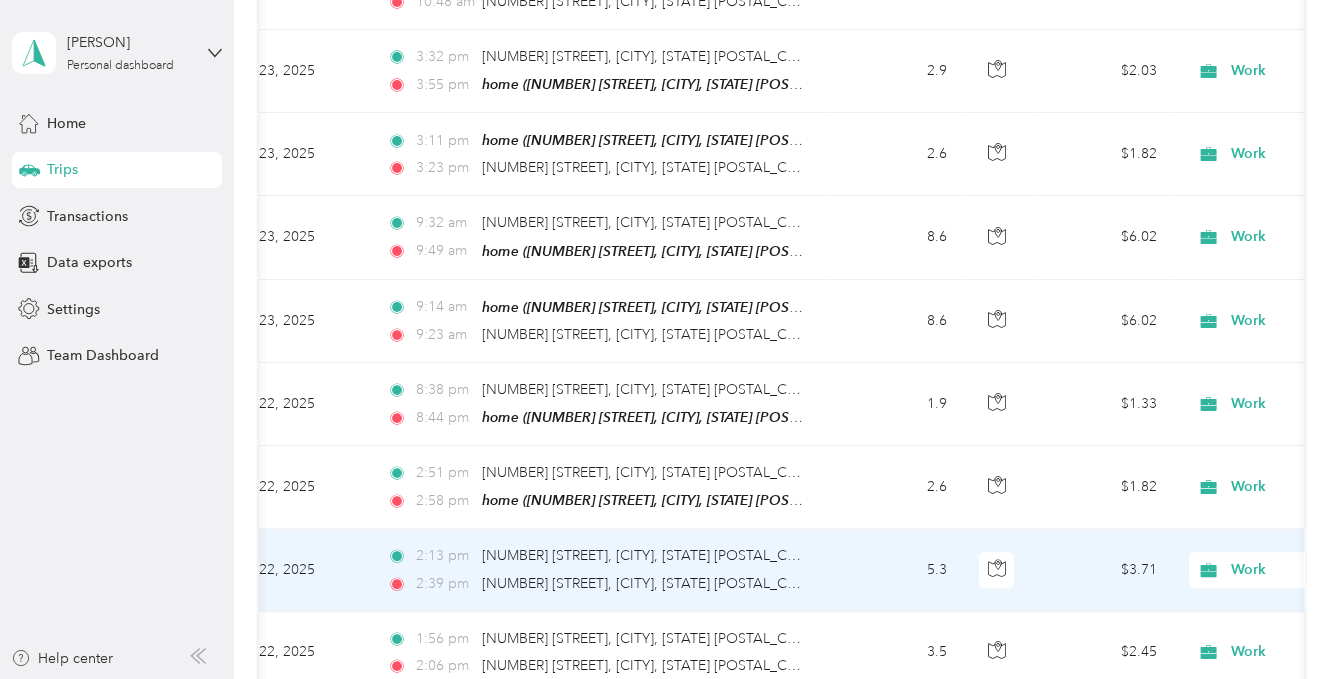 scroll, scrollTop: 0, scrollLeft: 68, axis: horizontal 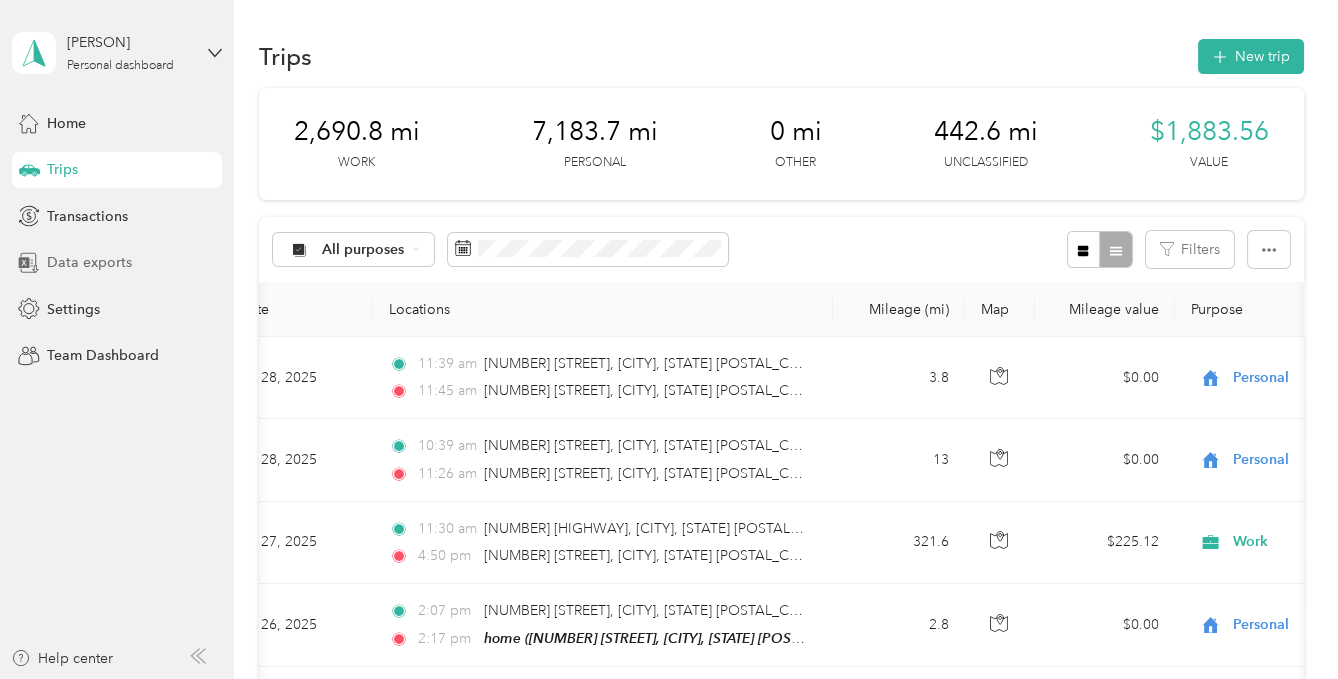 click on "Data exports" at bounding box center (89, 262) 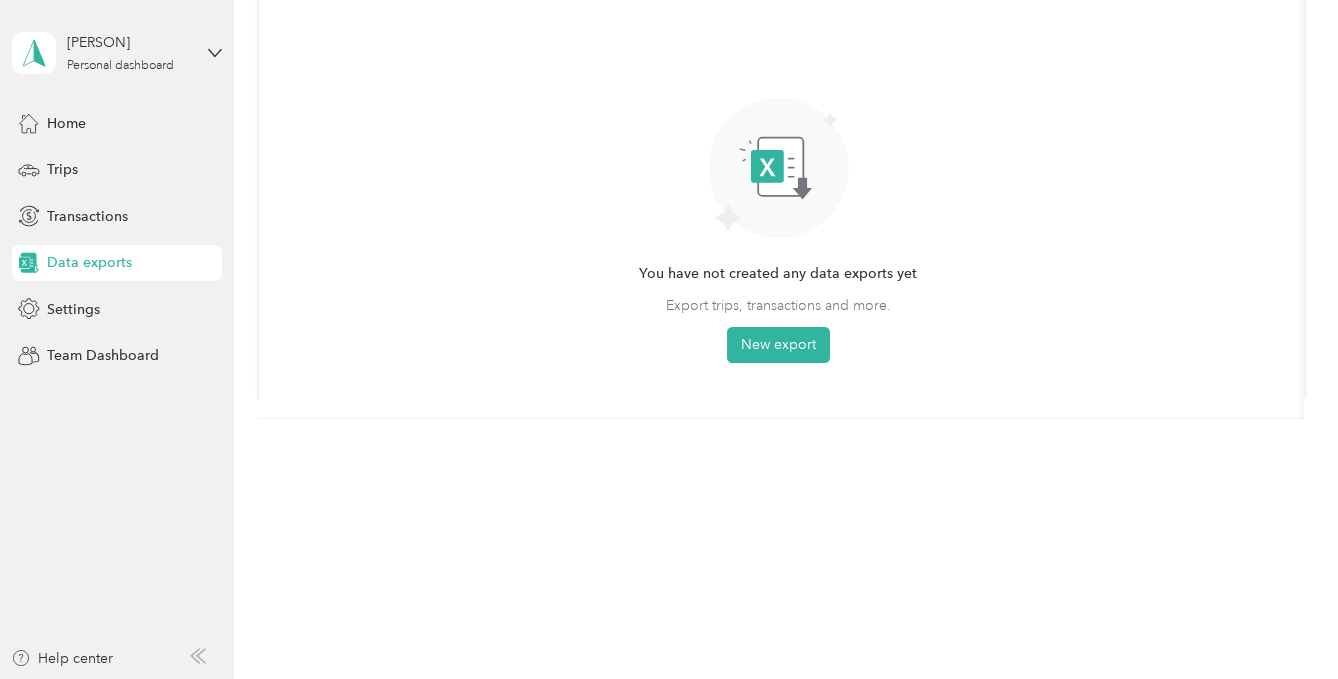scroll, scrollTop: 0, scrollLeft: 0, axis: both 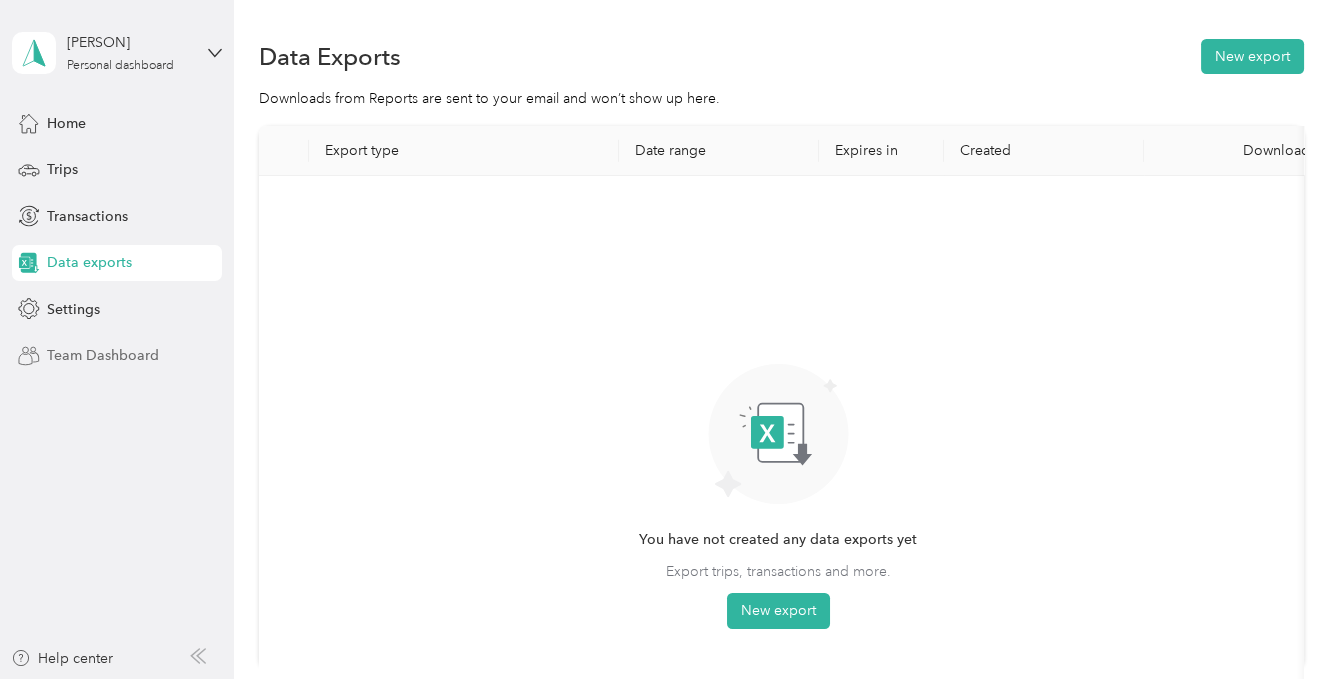 click on "Team Dashboard" at bounding box center [103, 355] 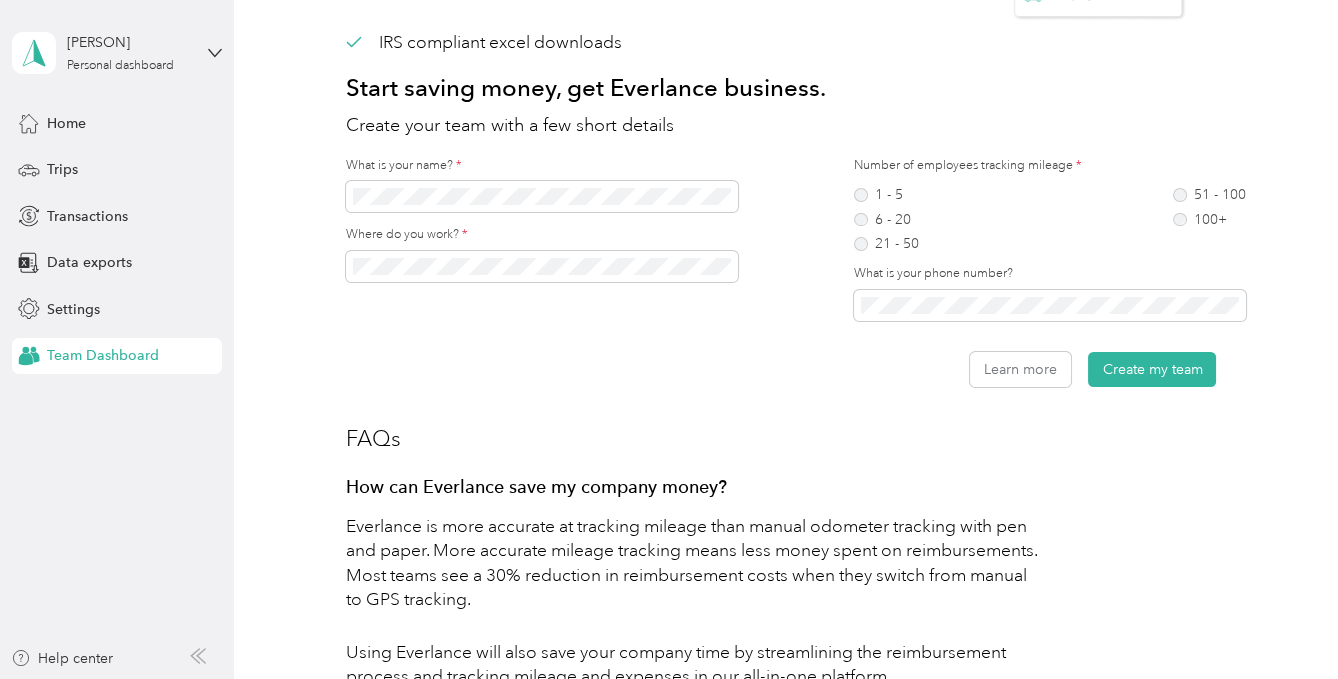 scroll, scrollTop: 0, scrollLeft: 0, axis: both 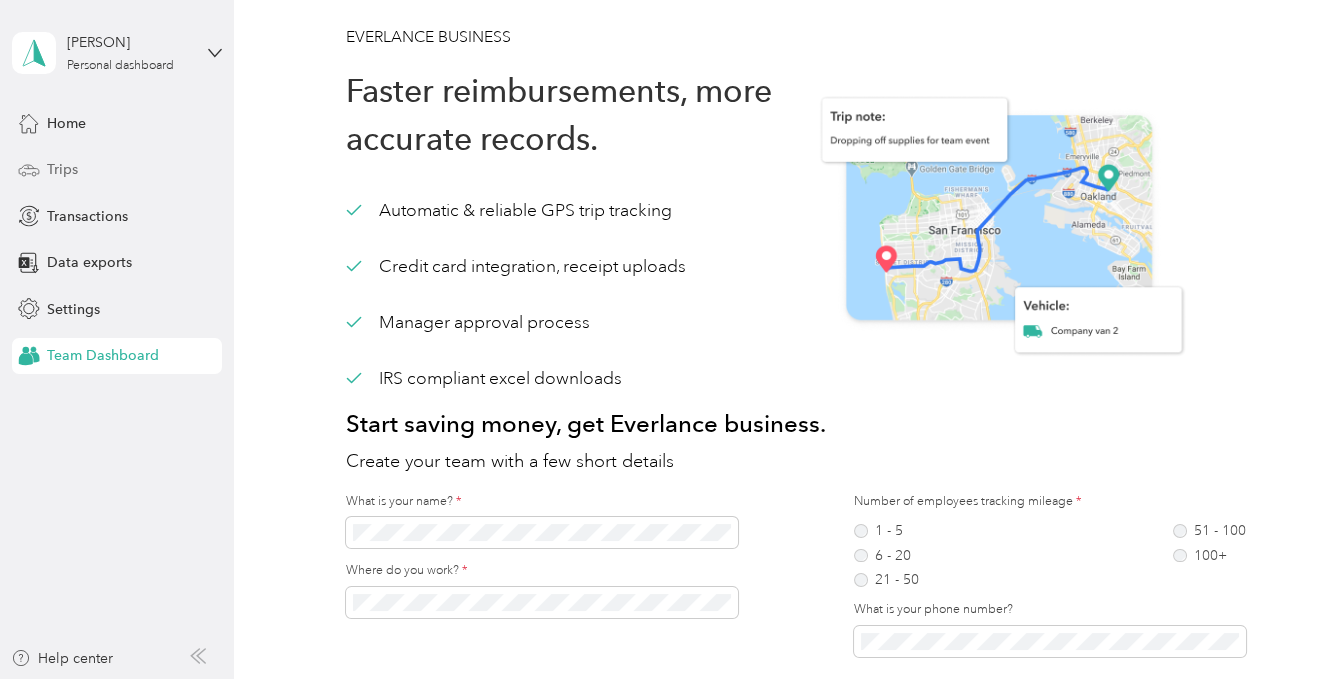 click on "Trips" at bounding box center [62, 169] 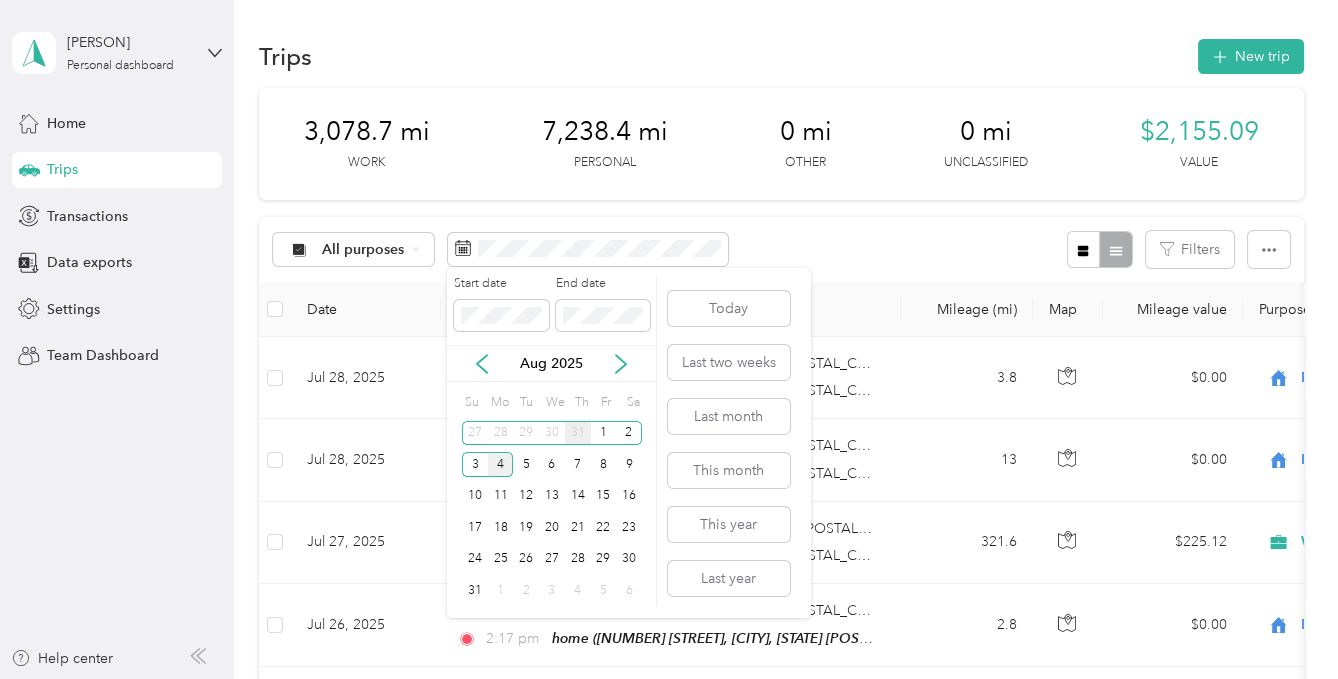click on "31" at bounding box center (578, 433) 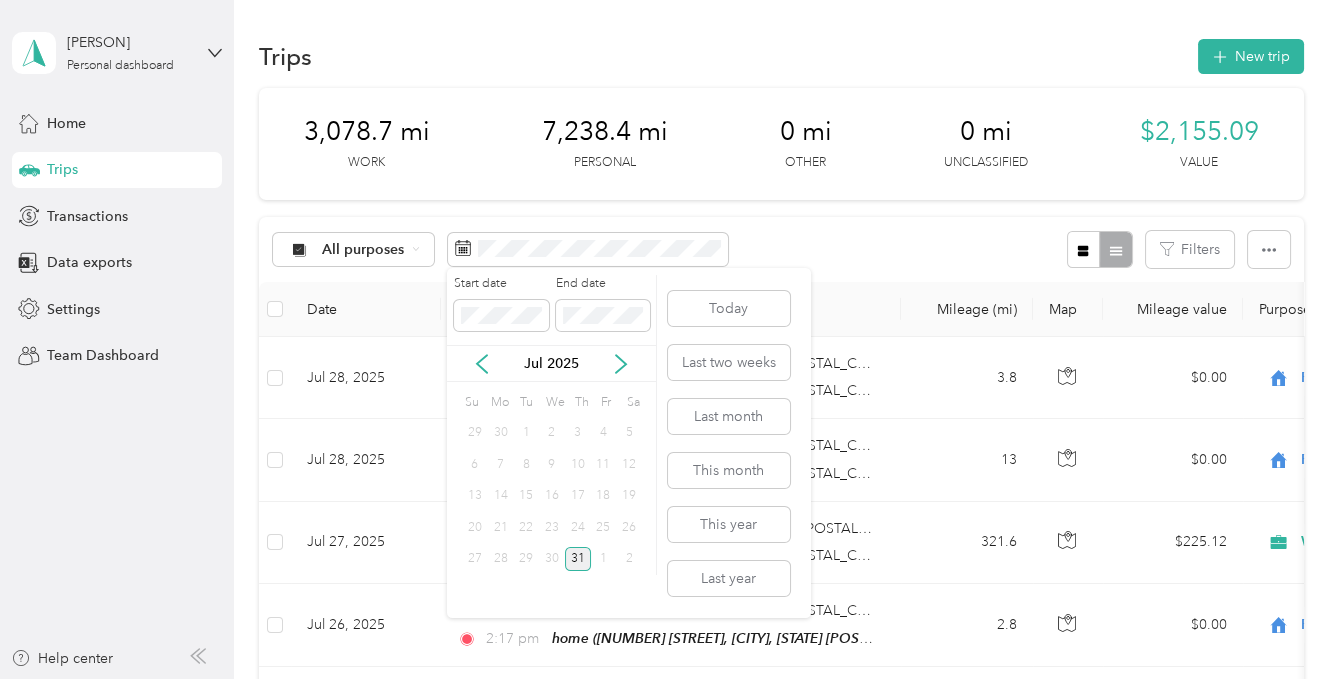 click on "31" at bounding box center (578, 559) 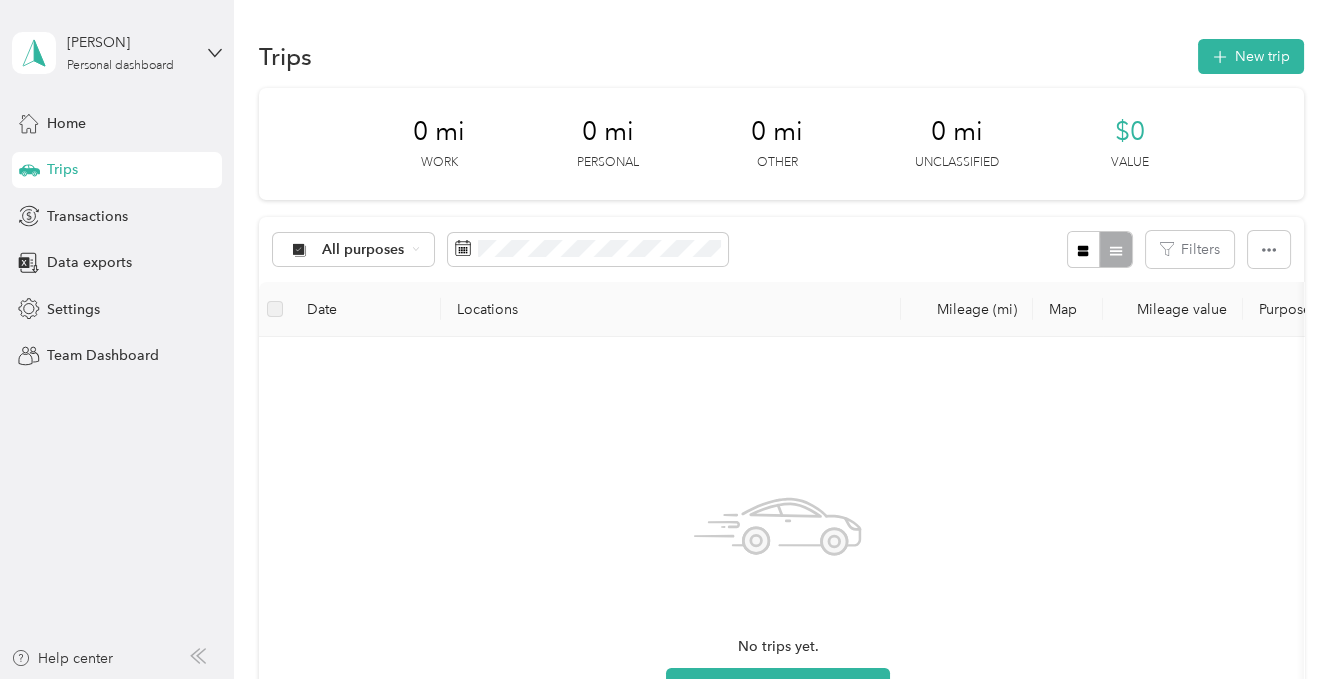 scroll, scrollTop: 0, scrollLeft: 10, axis: horizontal 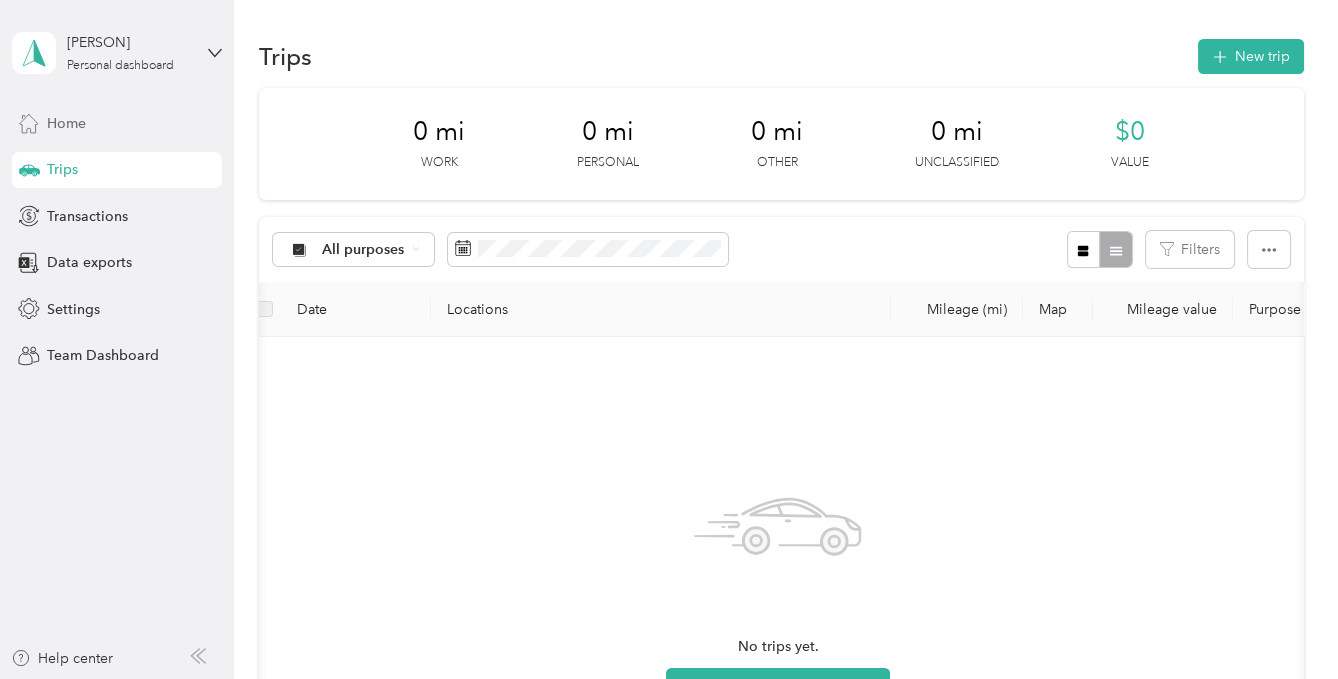 click on "Home" at bounding box center [66, 123] 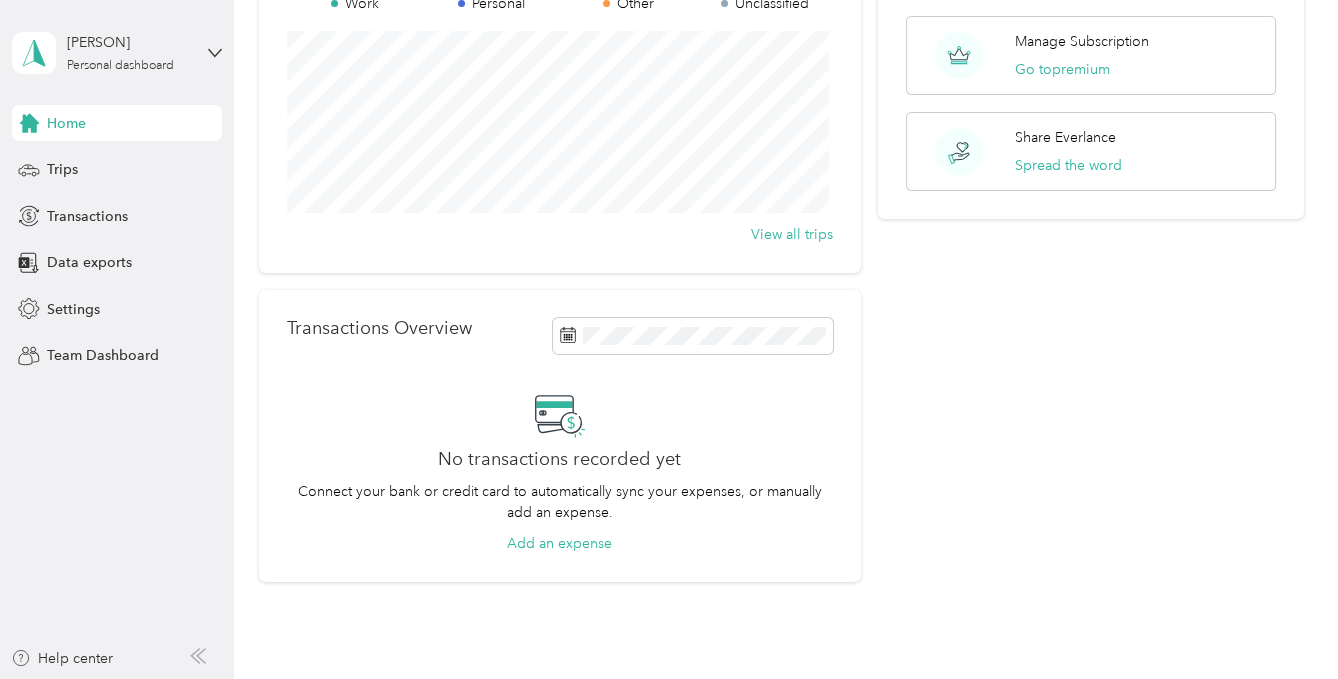 scroll, scrollTop: 237, scrollLeft: 0, axis: vertical 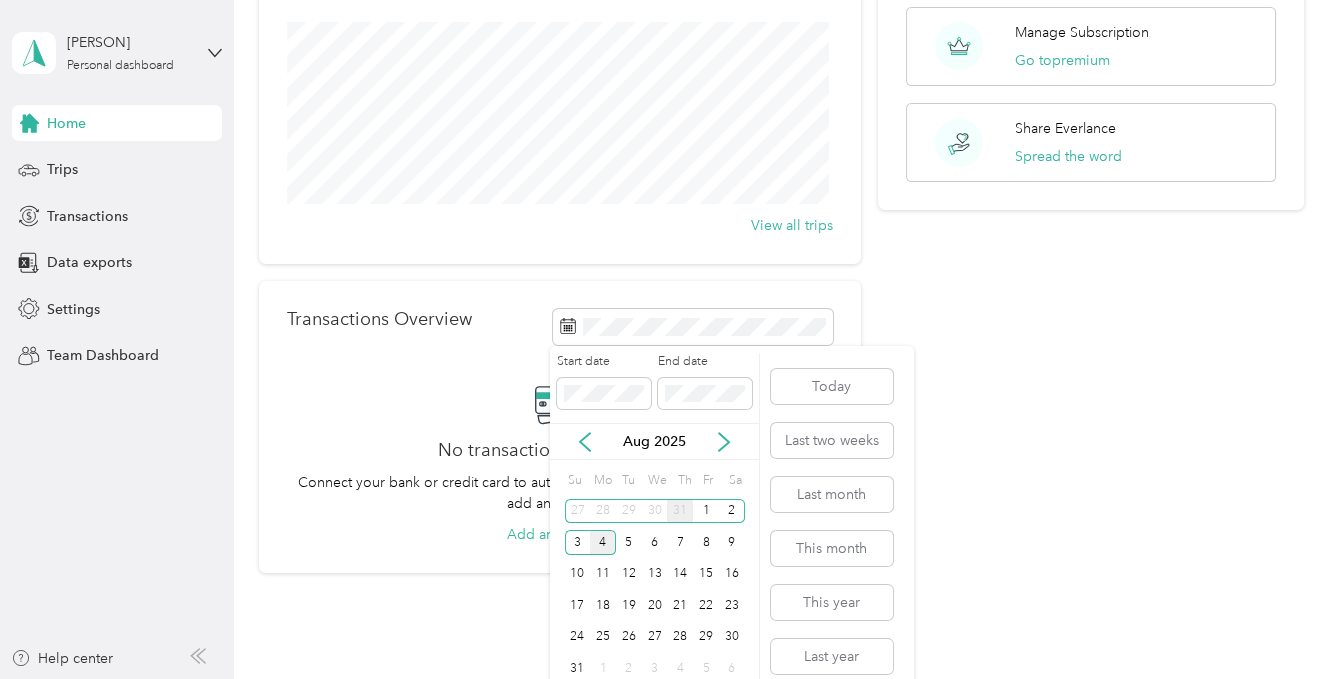 click on "31" at bounding box center [680, 511] 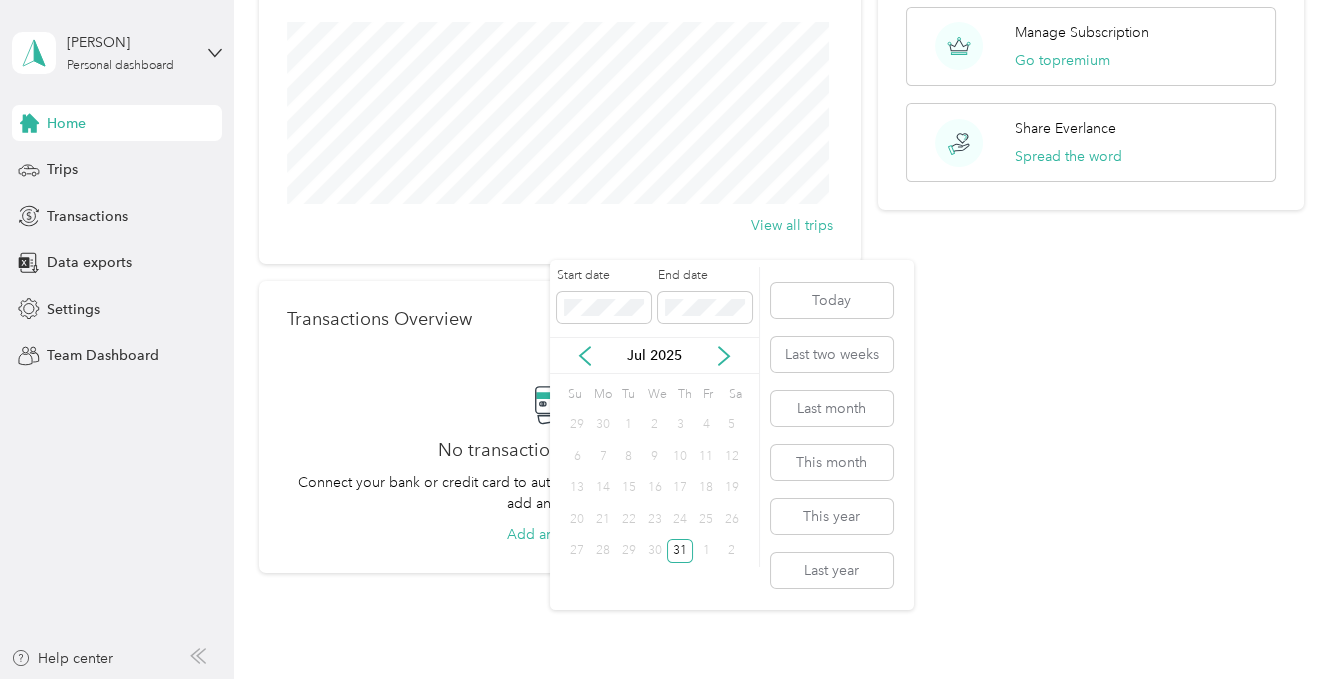 scroll, scrollTop: 337, scrollLeft: 0, axis: vertical 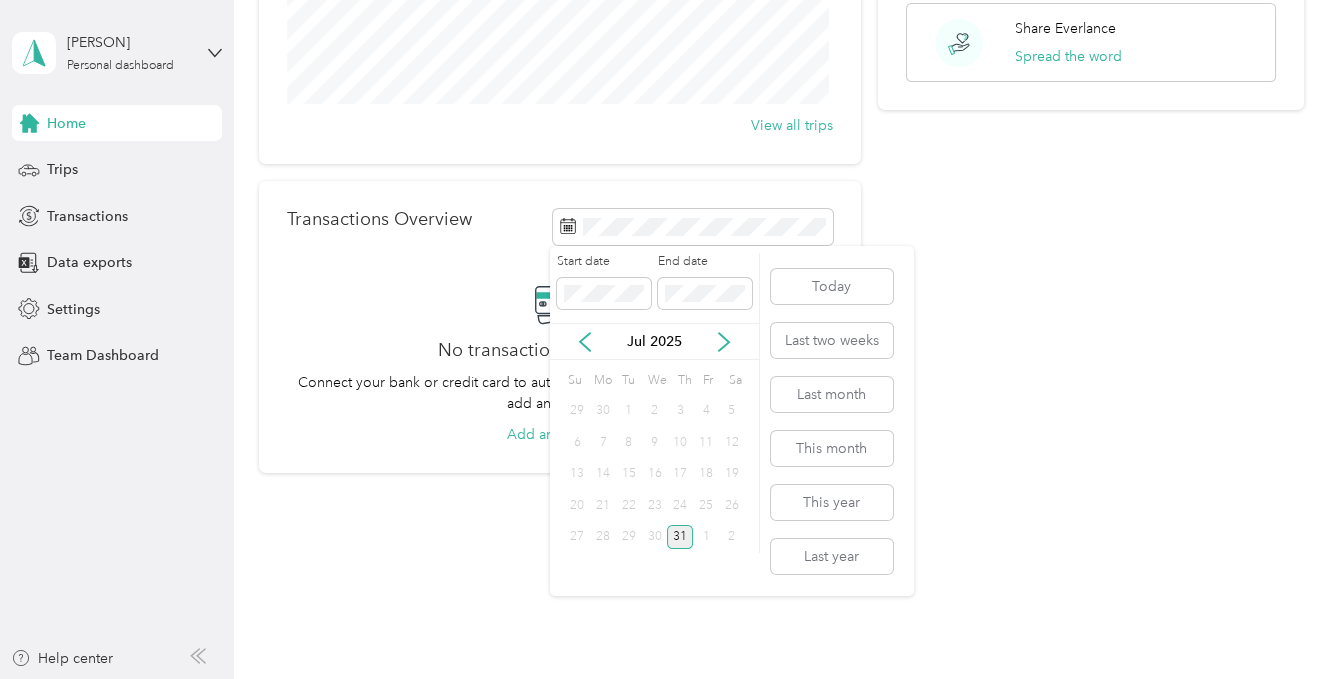 click on "31" at bounding box center [680, 537] 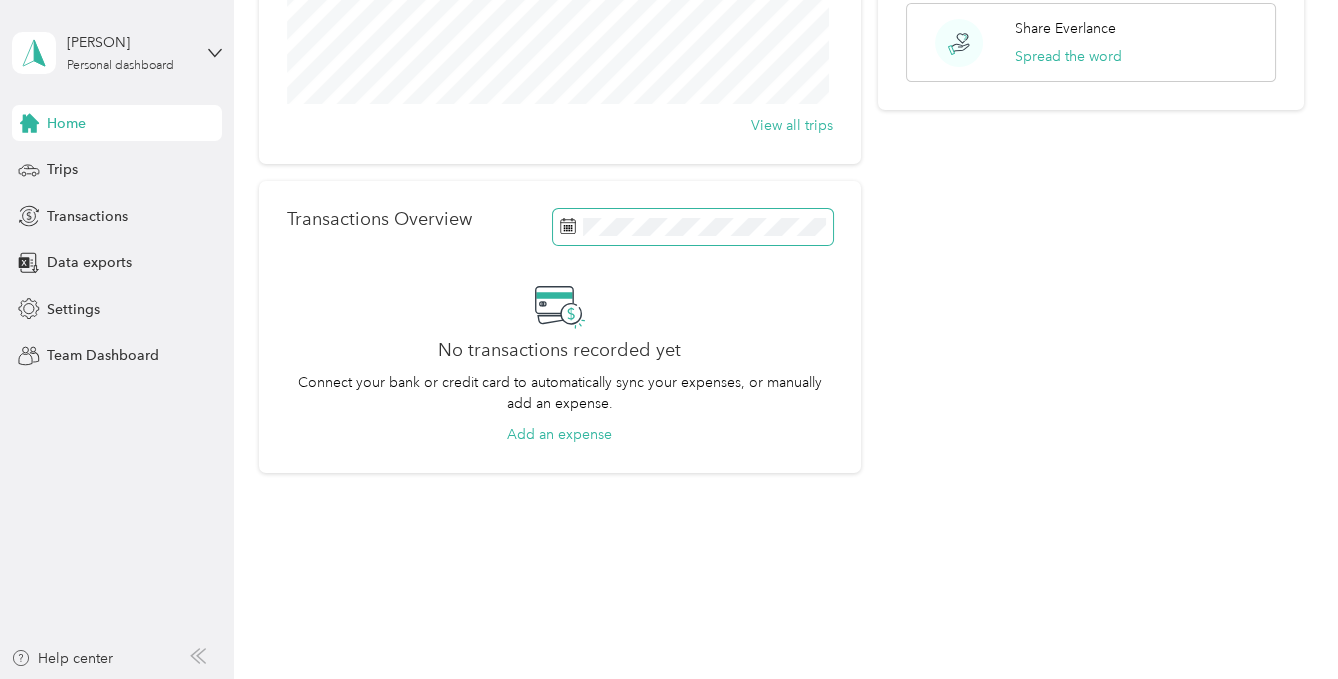 click 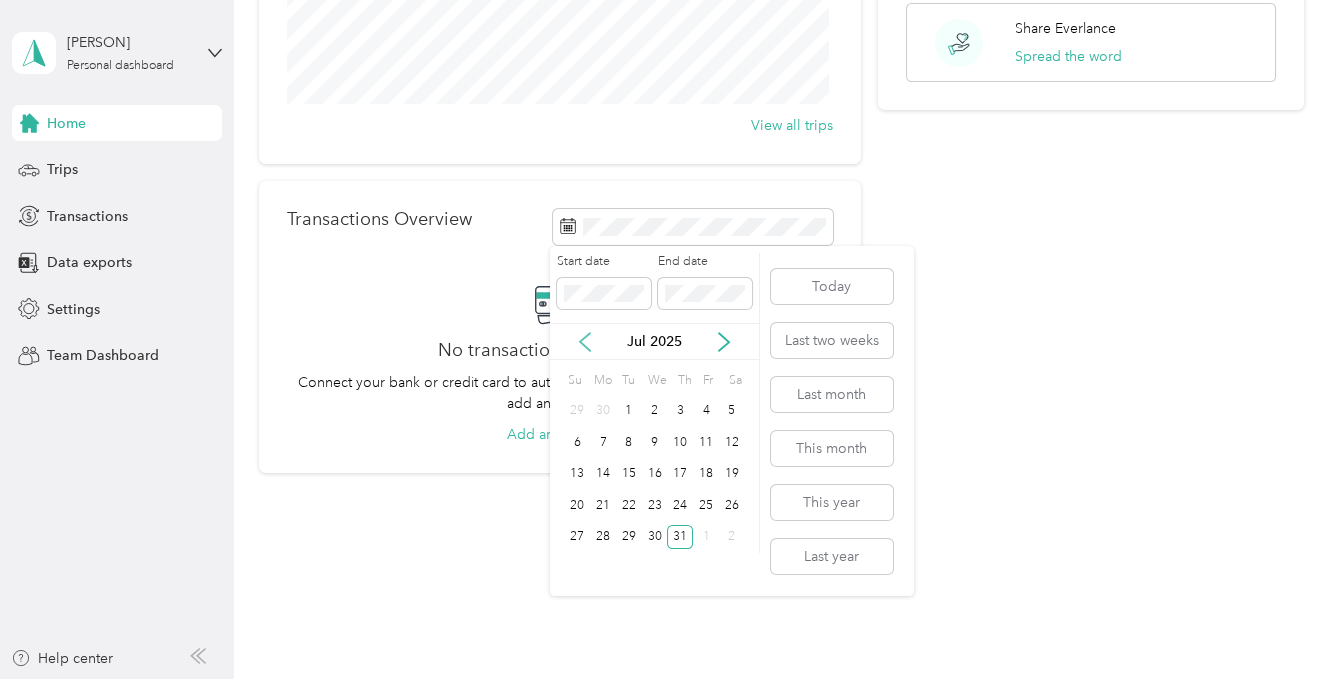 click 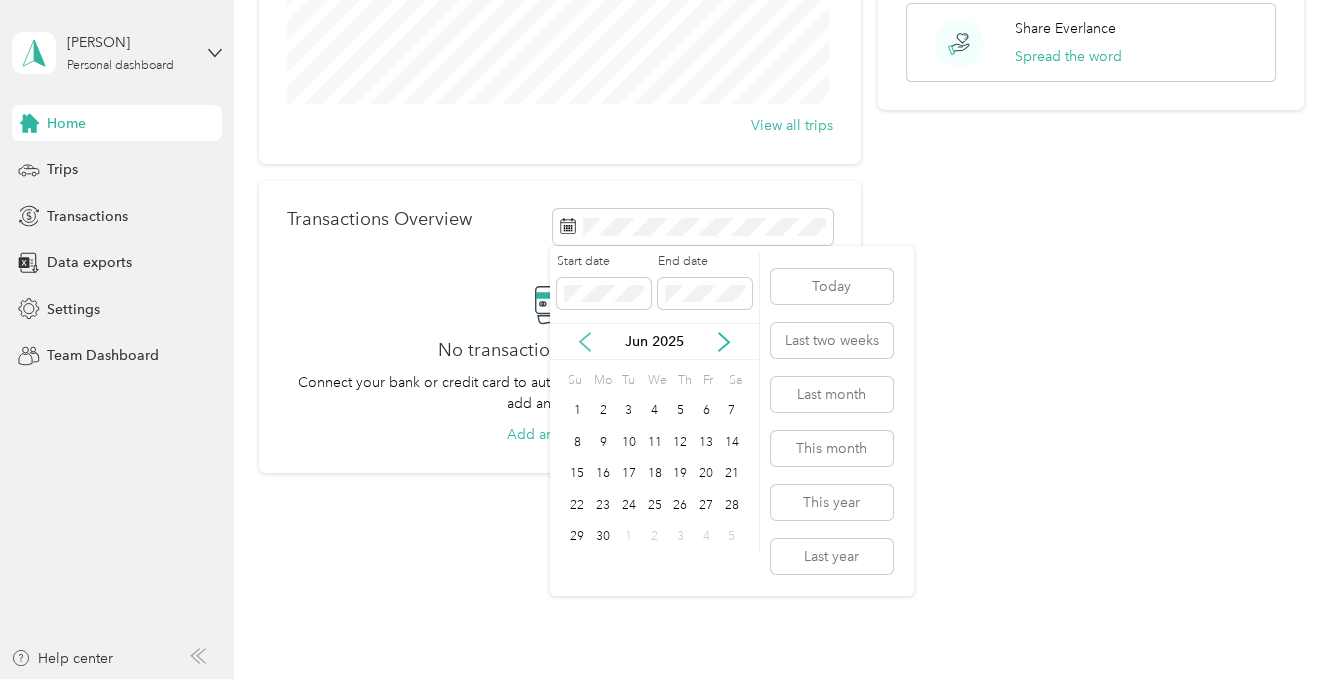 click 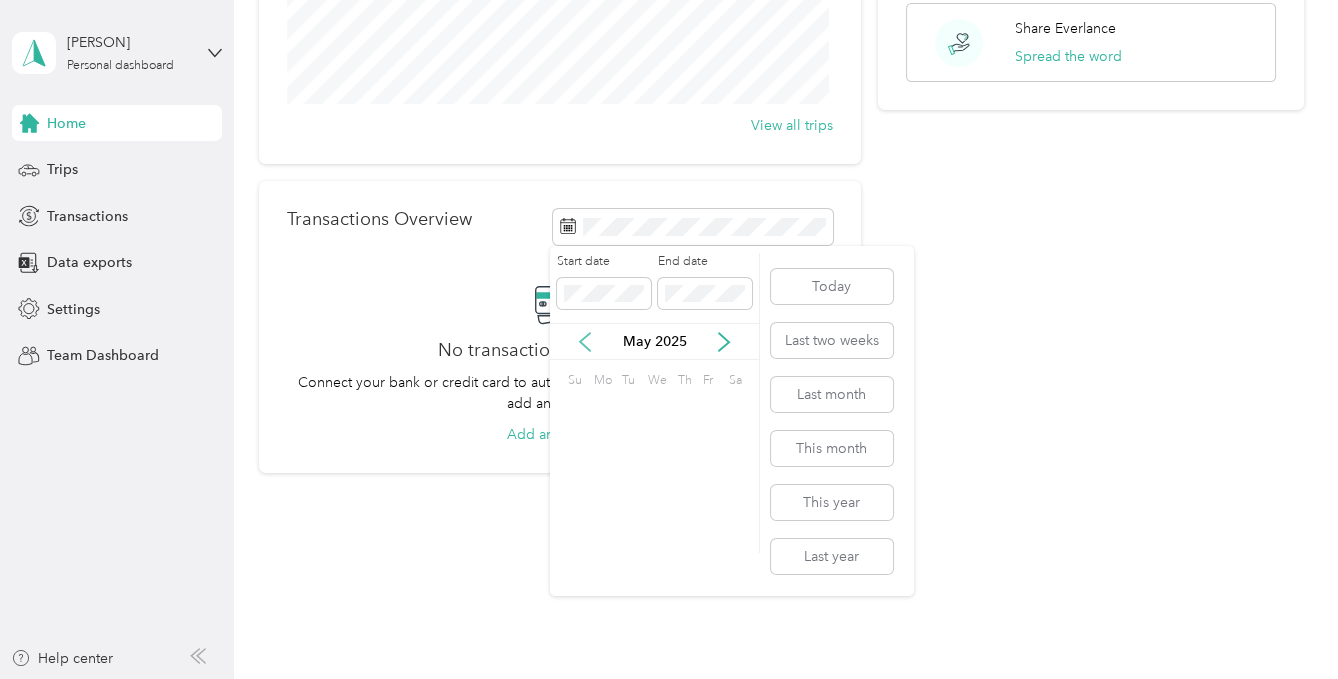 click 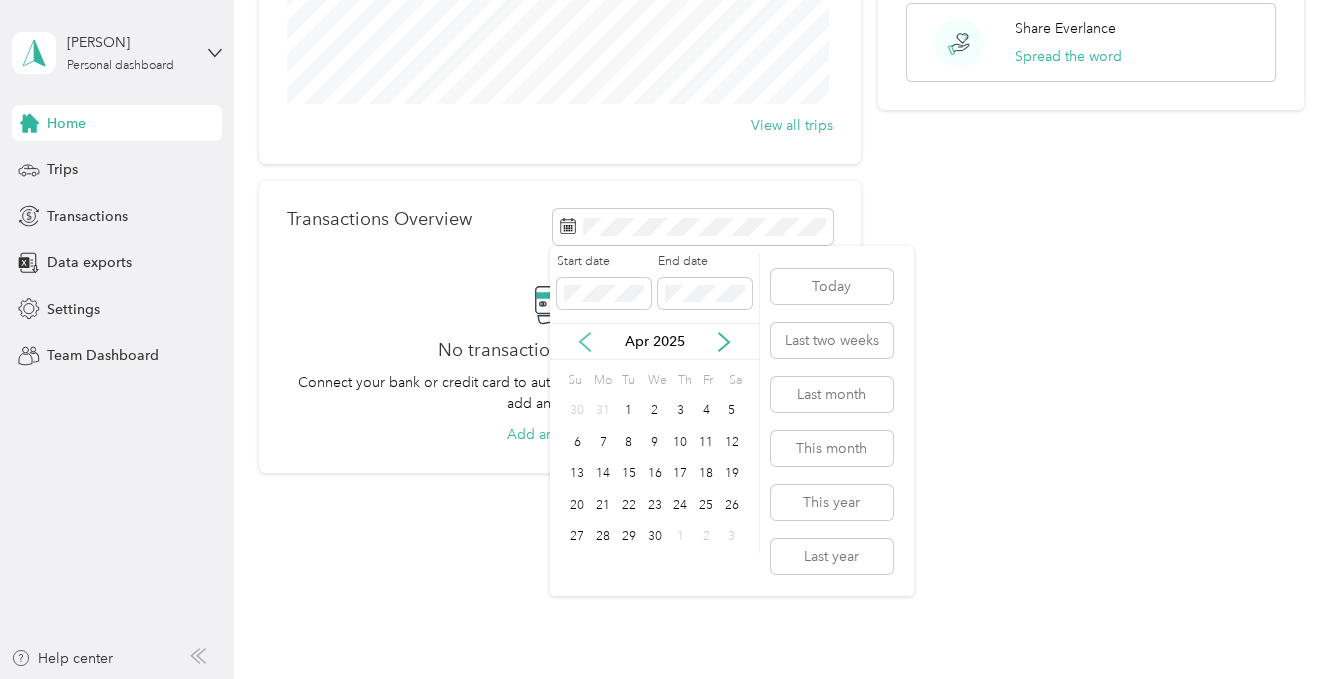 click 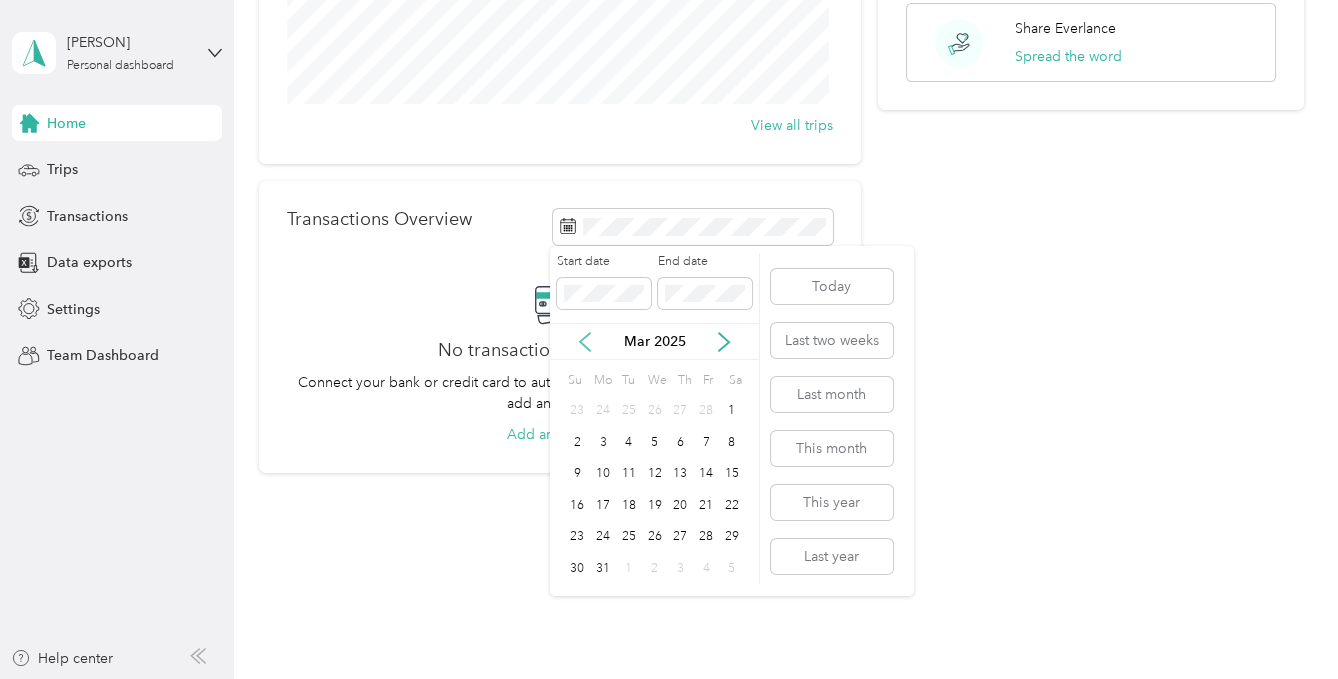 click 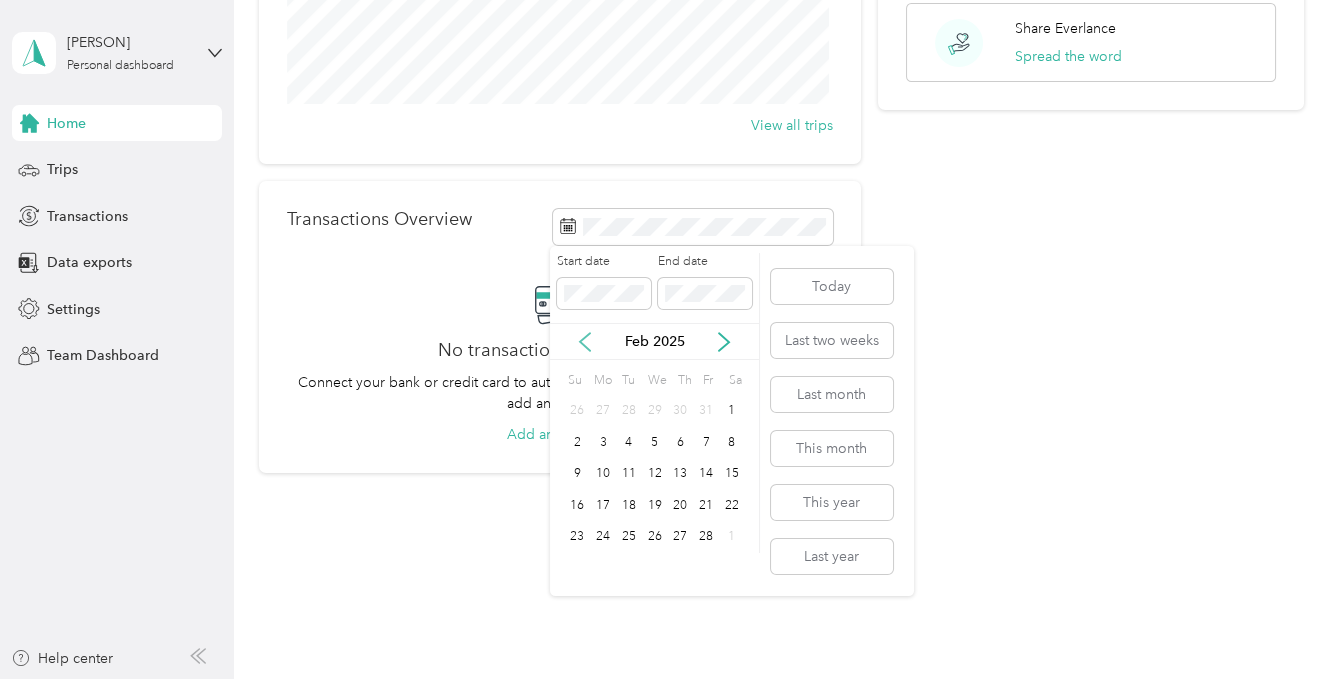 click 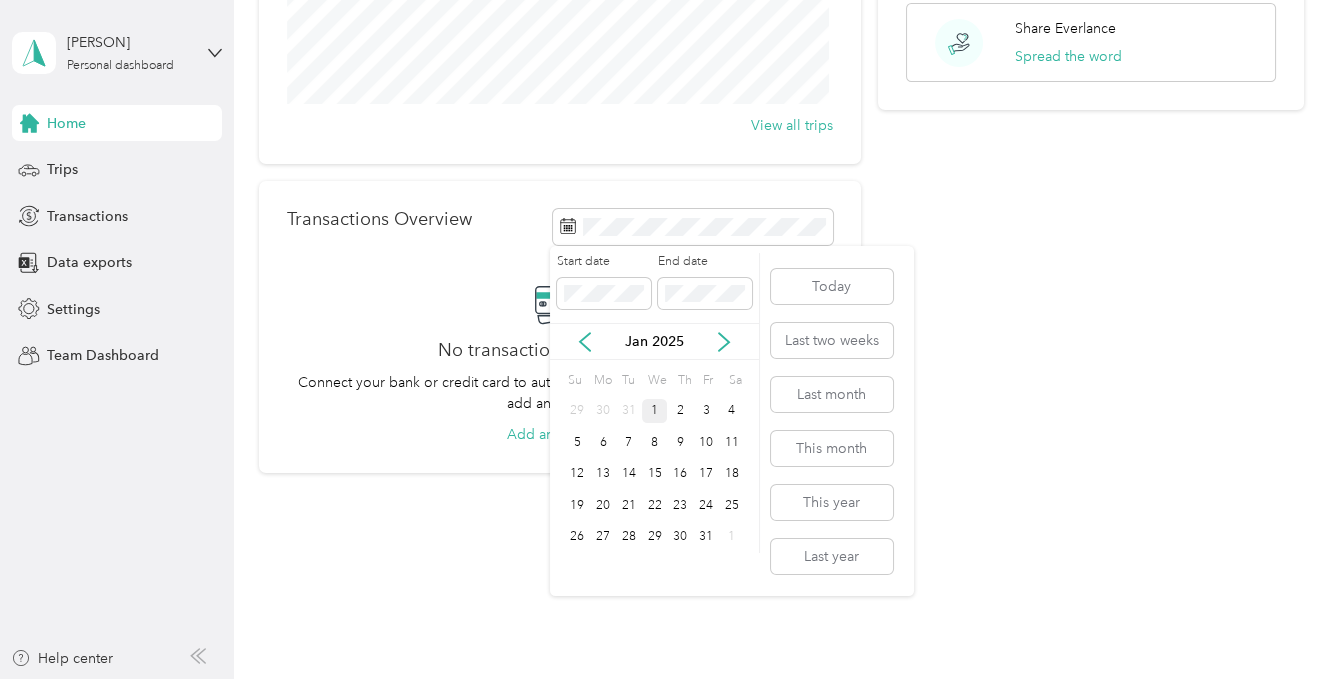 click on "1" at bounding box center [655, 411] 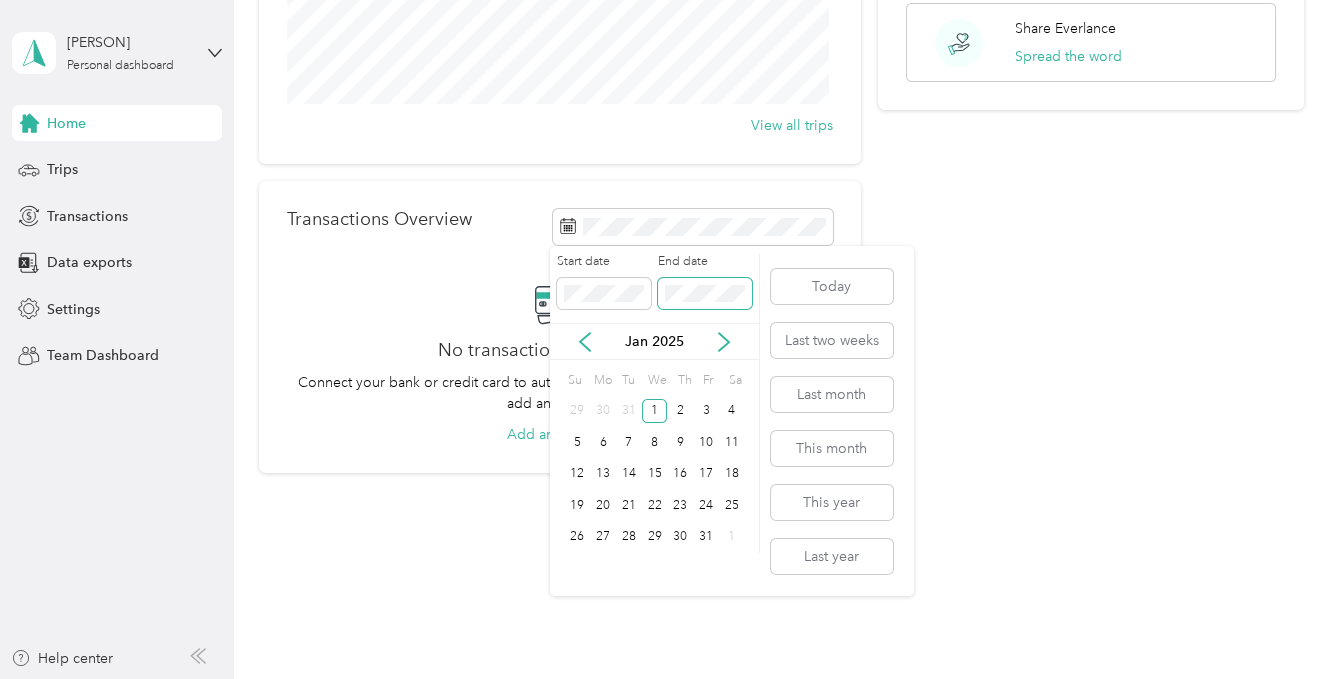 click at bounding box center [705, 293] 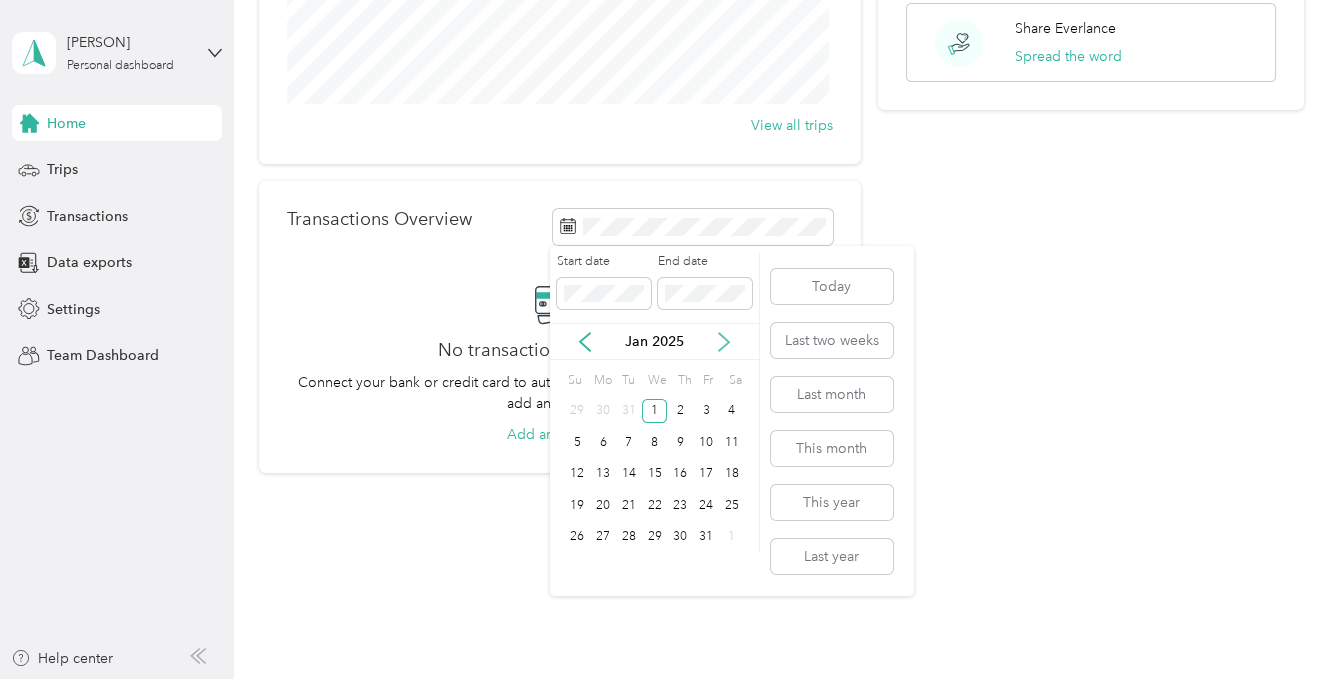 click 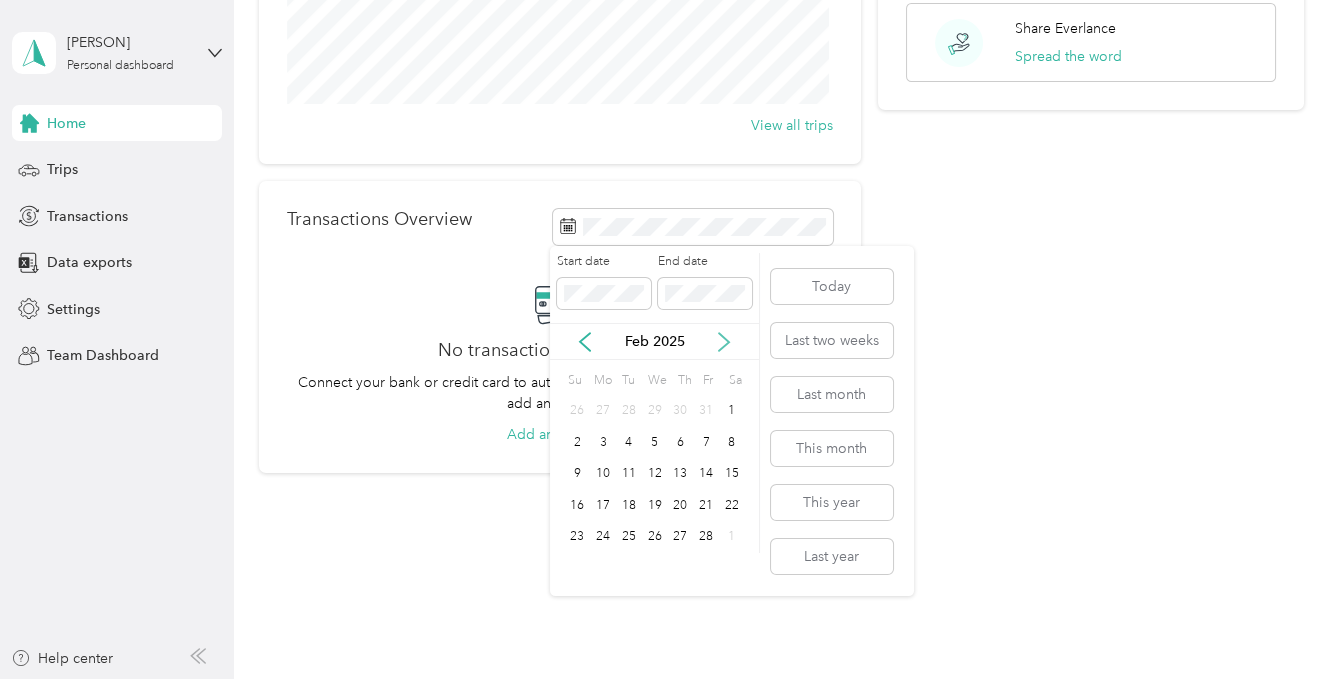 click 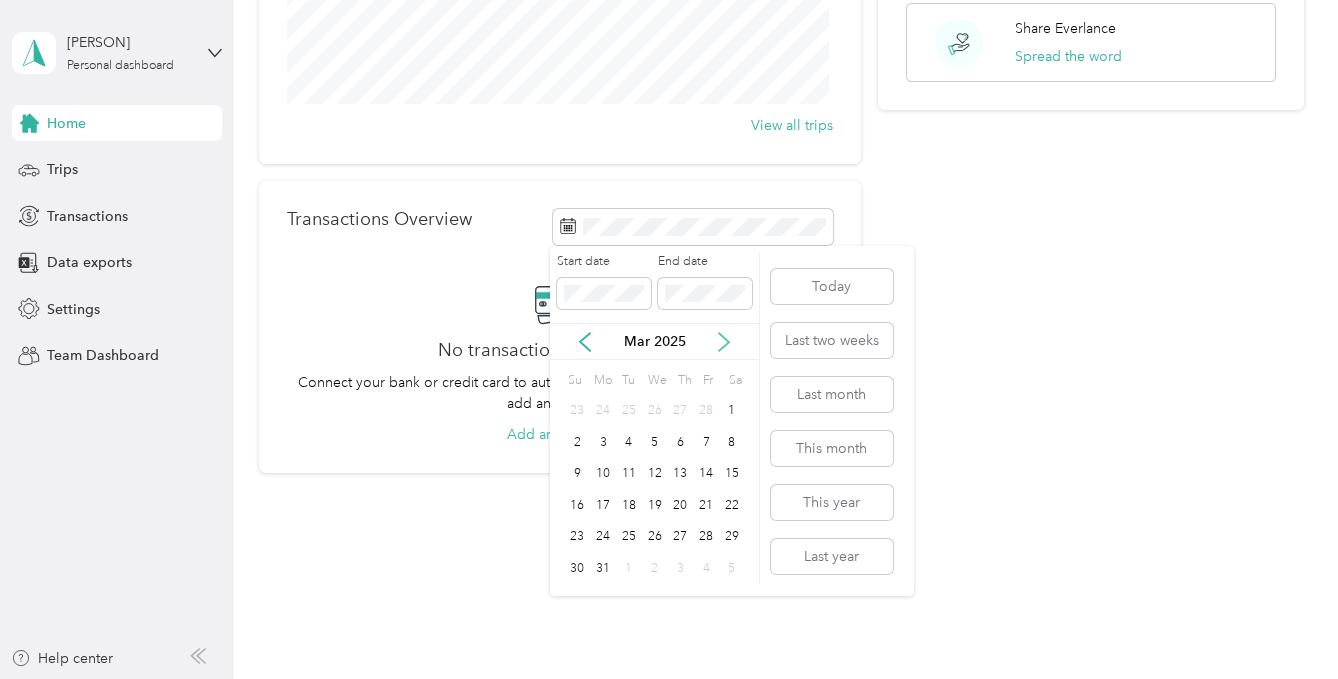 click 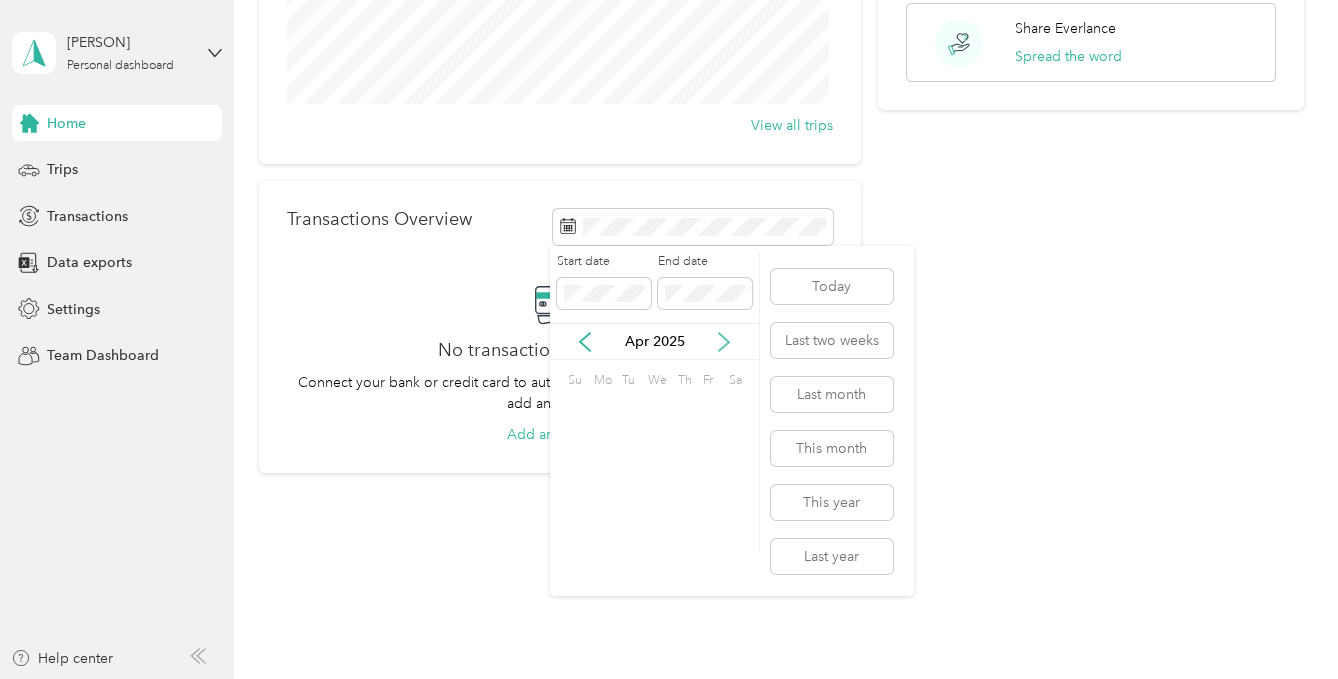 click 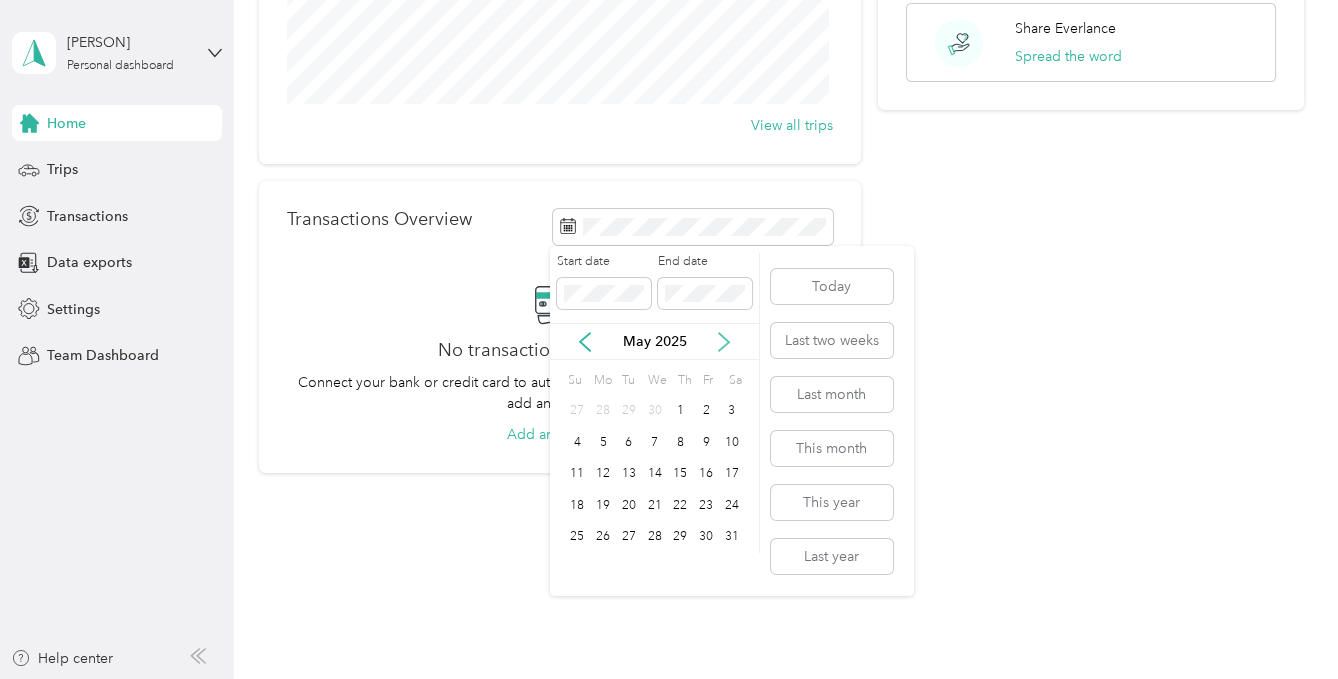 click 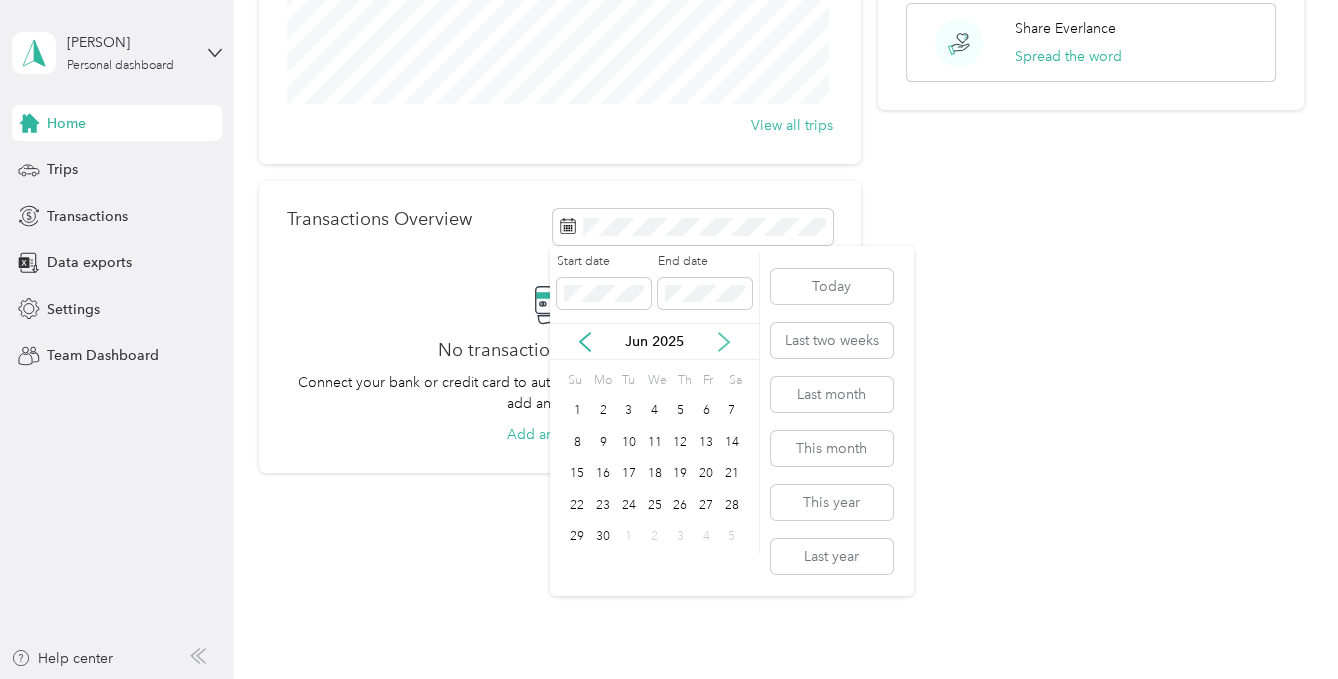 click 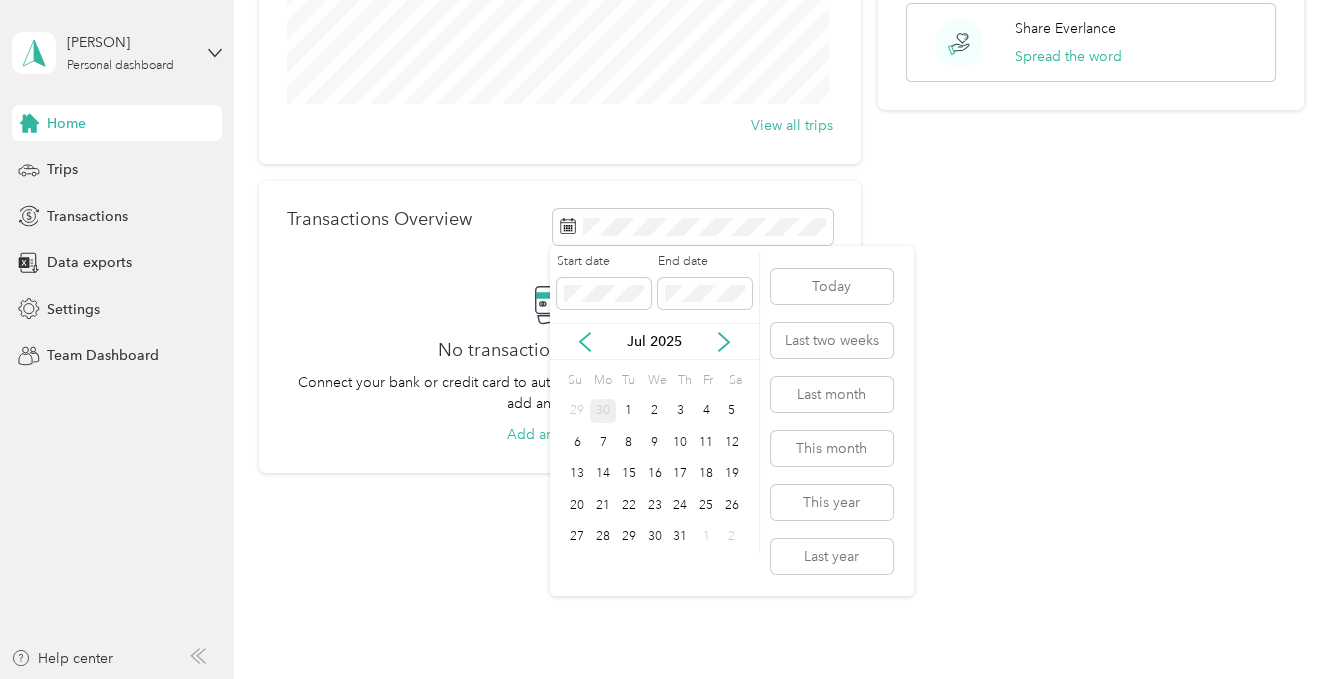 click on "30" at bounding box center (603, 411) 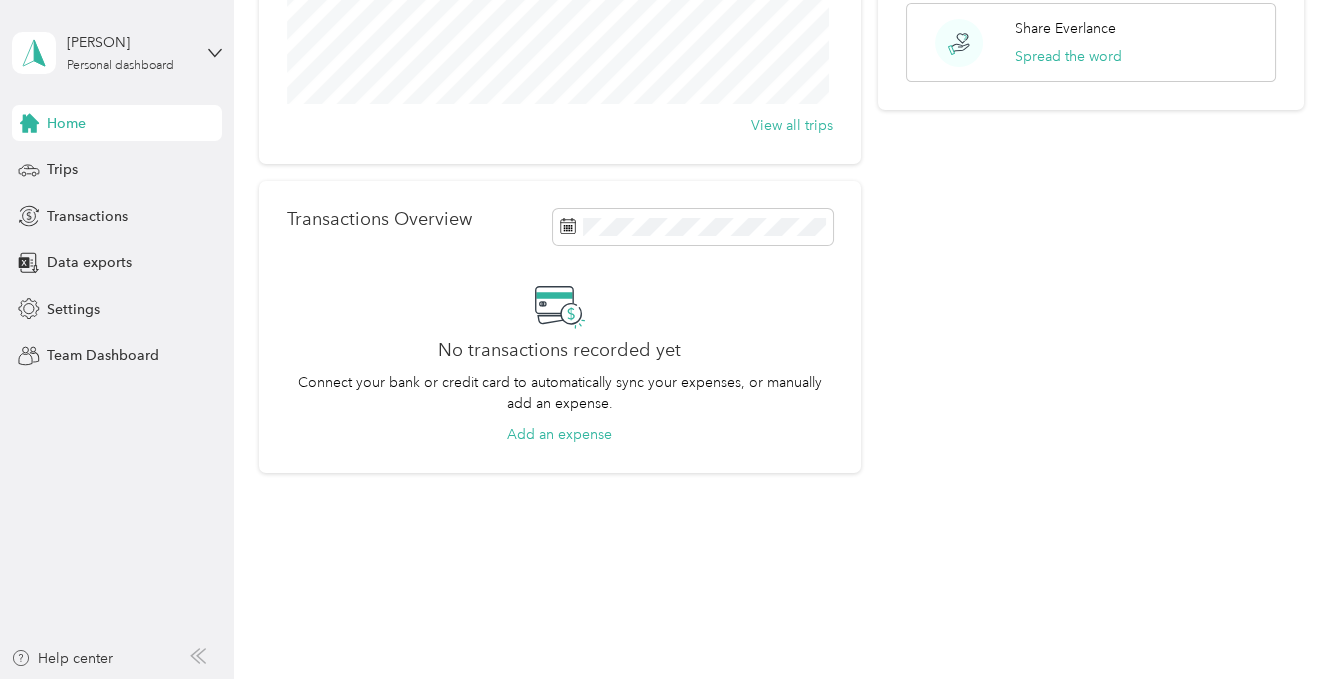 click on "No transactions recorded yet Connect your bank or credit card to automatically sync your expenses, or manually add an expense. Add an expense" at bounding box center [560, 363] 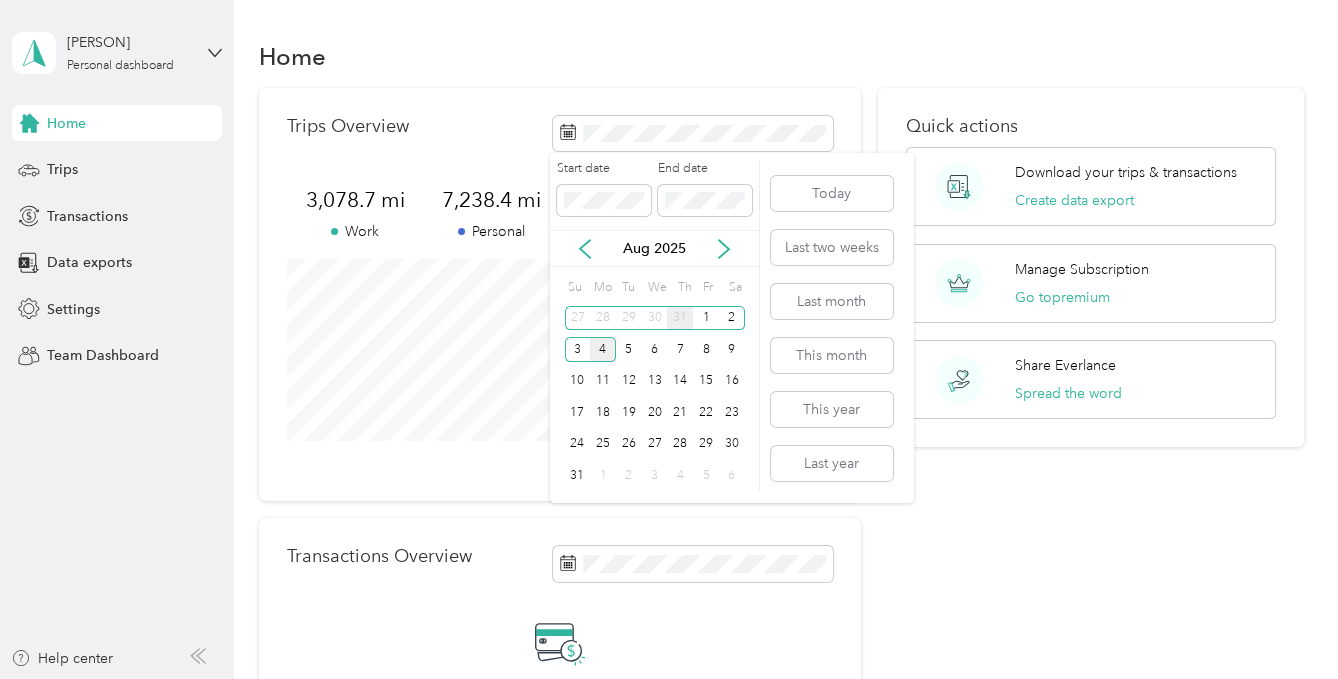 click on "31" at bounding box center (680, 318) 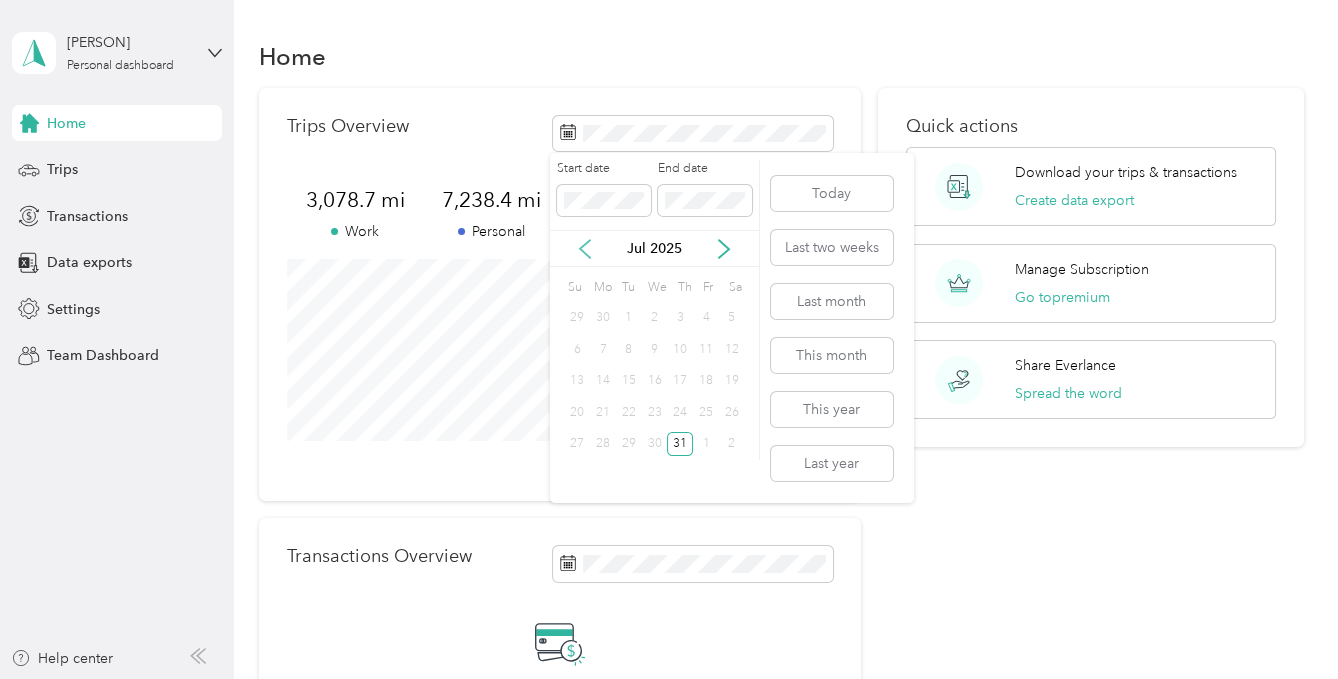 click 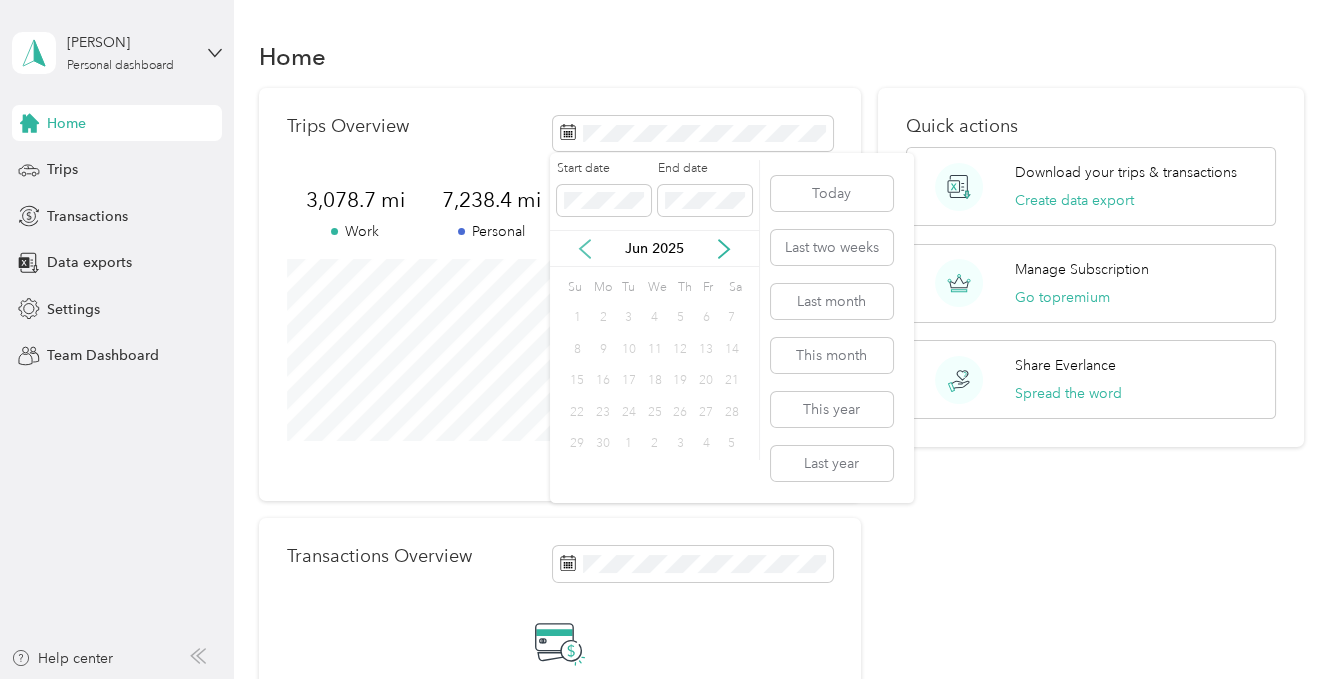 click 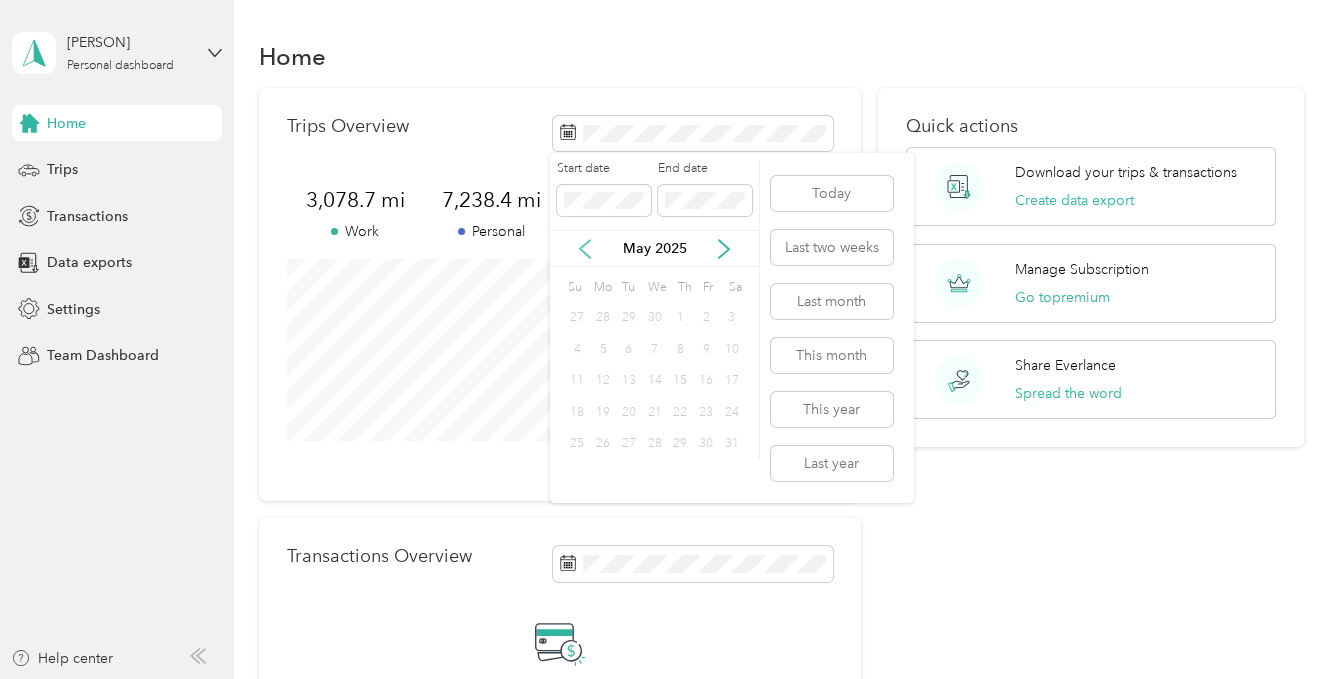 click 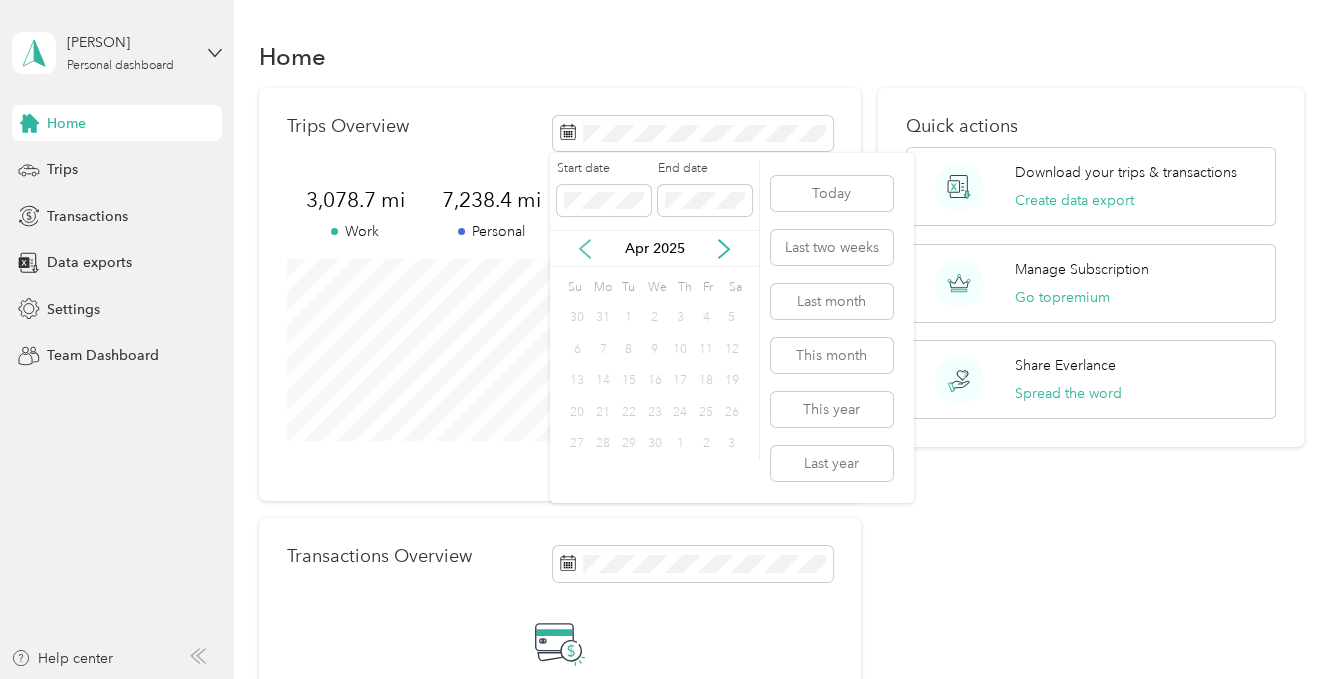 click 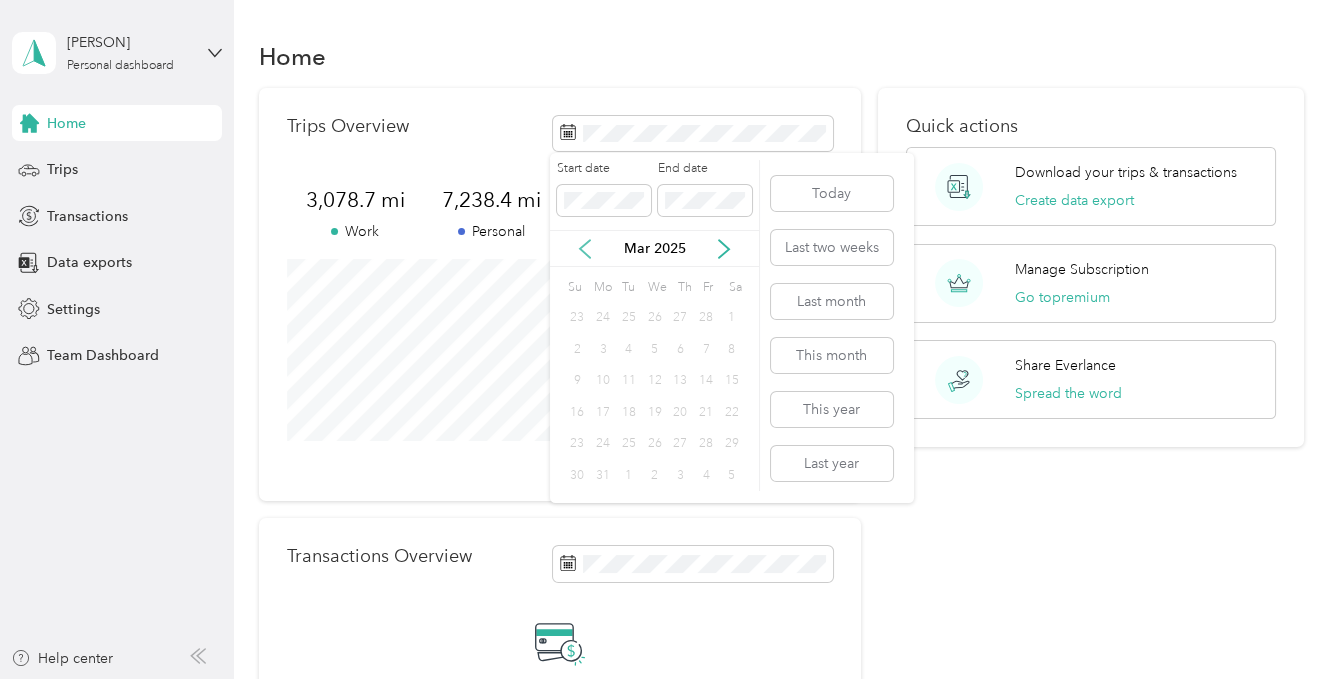 click 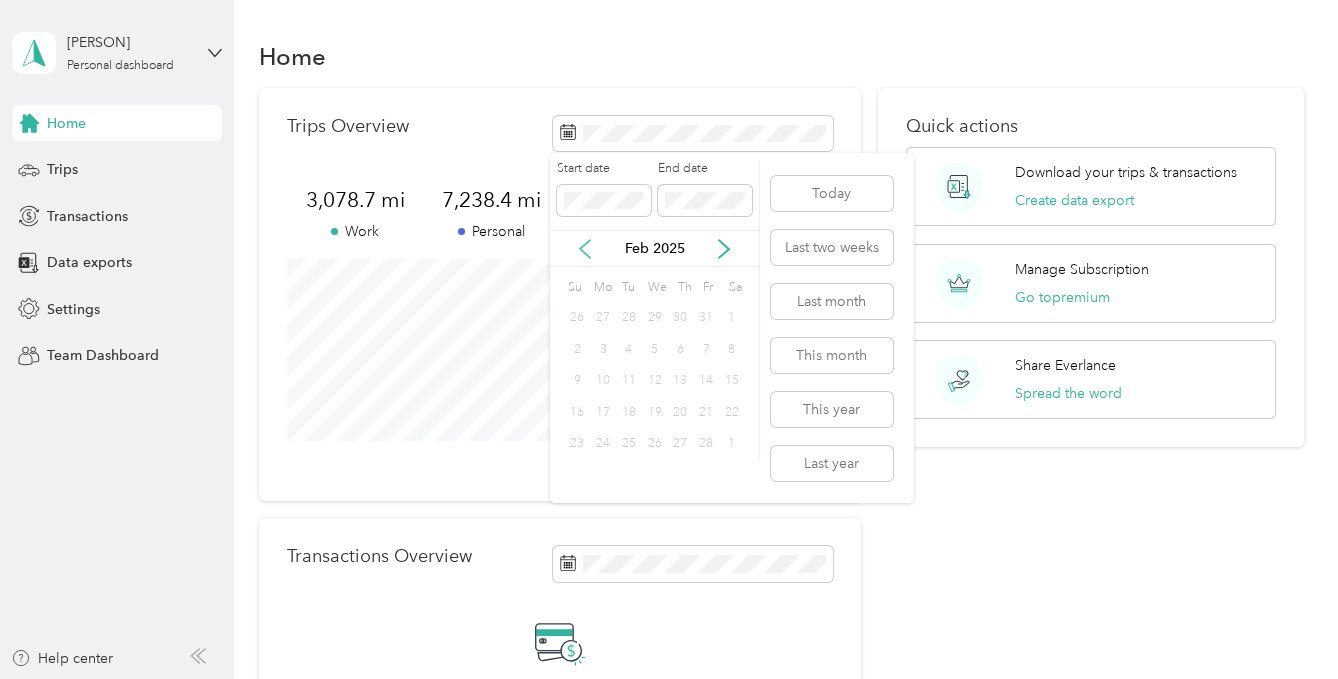 click 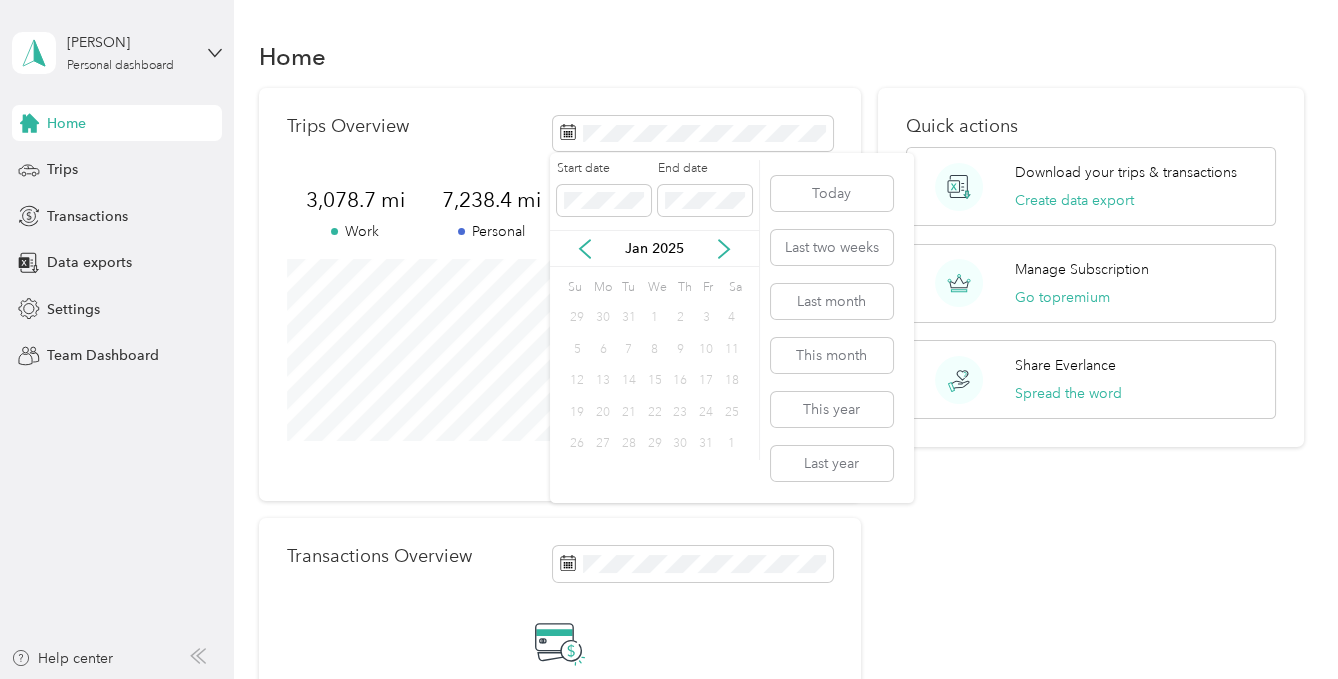 click on "1" at bounding box center (655, 318) 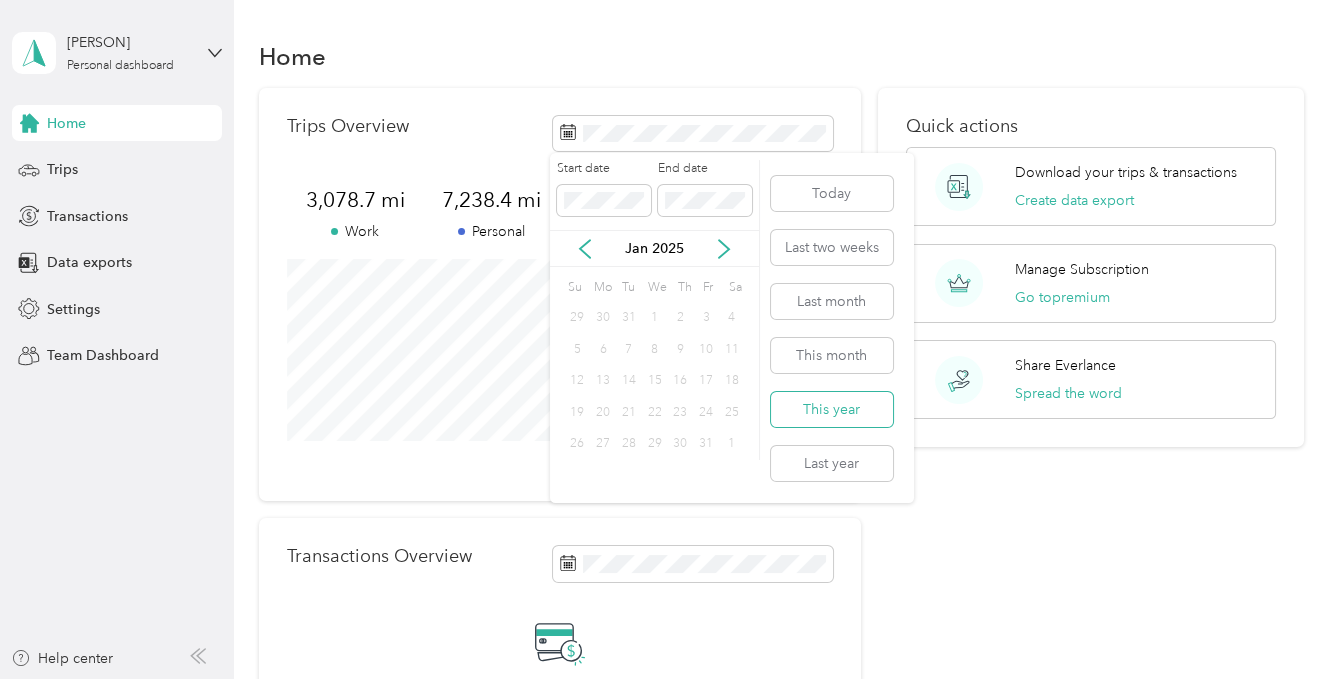 click on "This year" at bounding box center (832, 409) 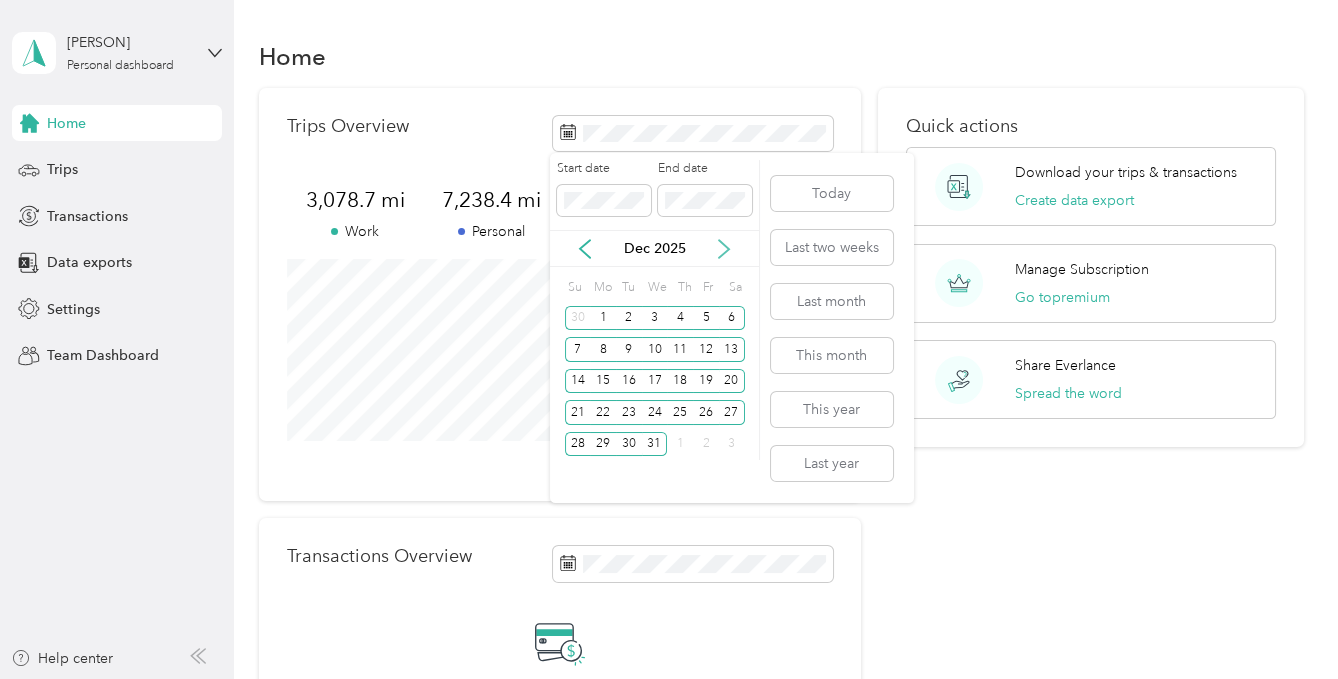 click 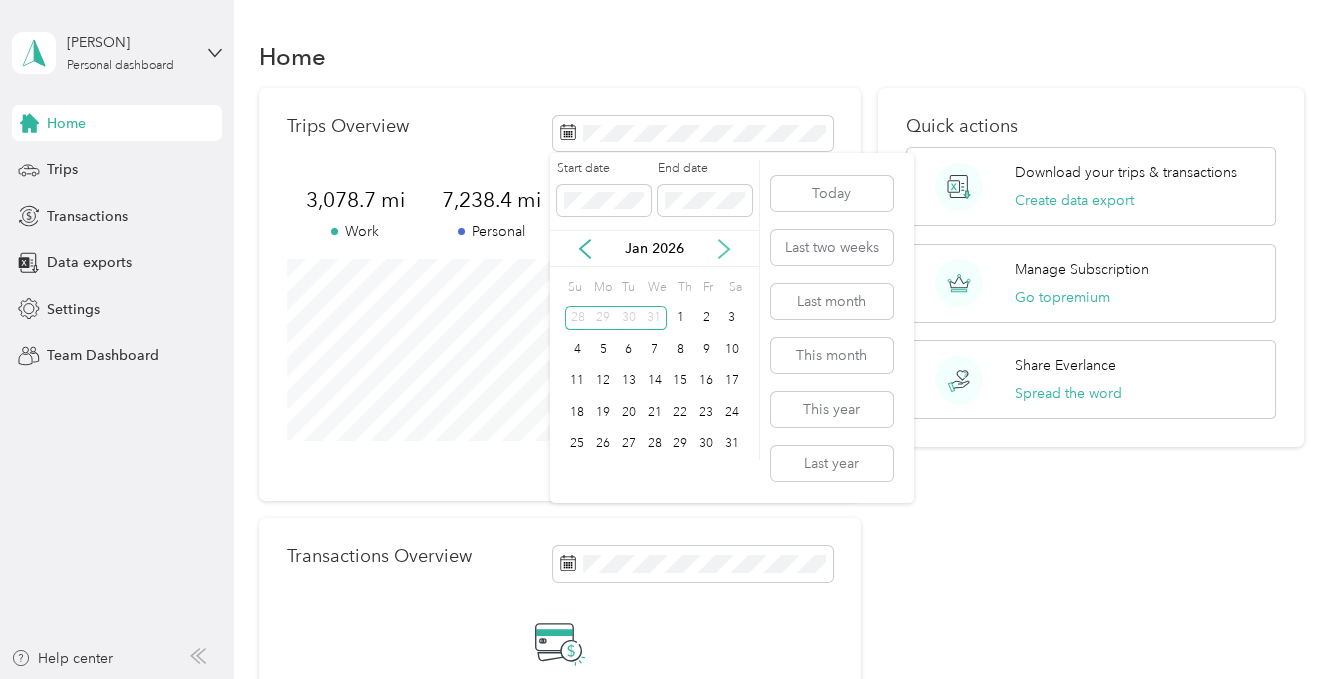 click 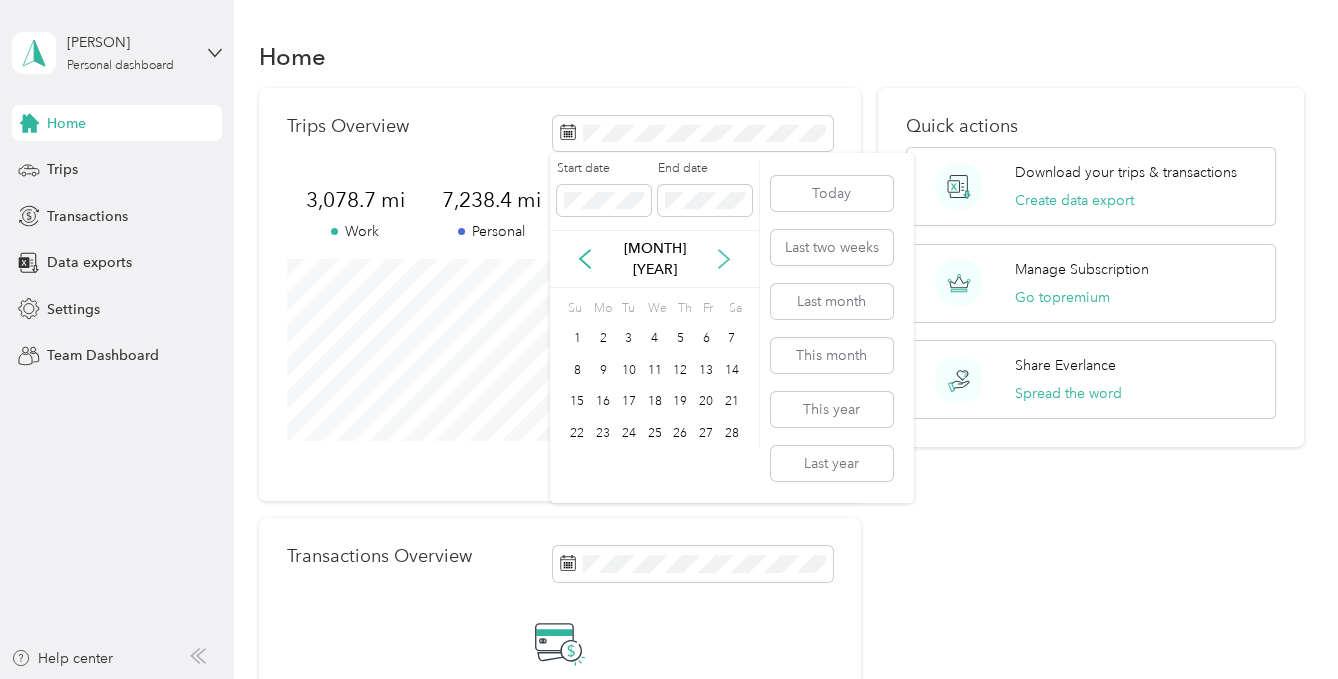 click 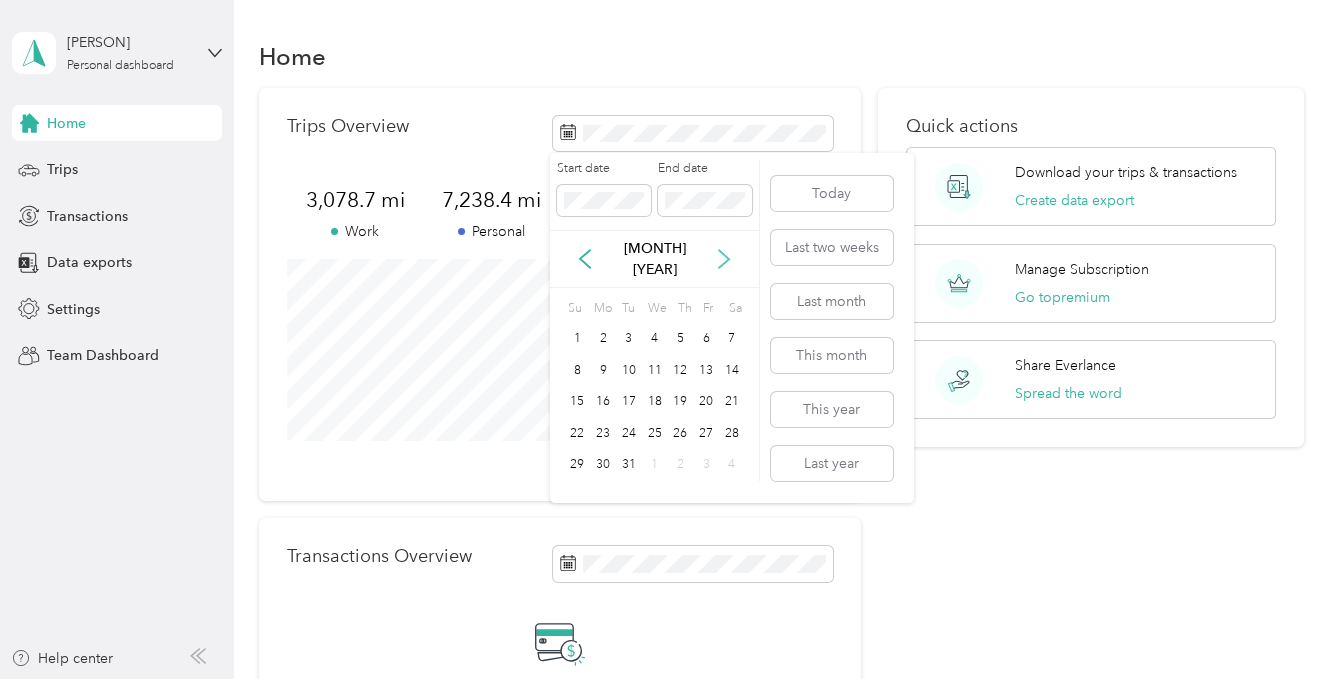 click 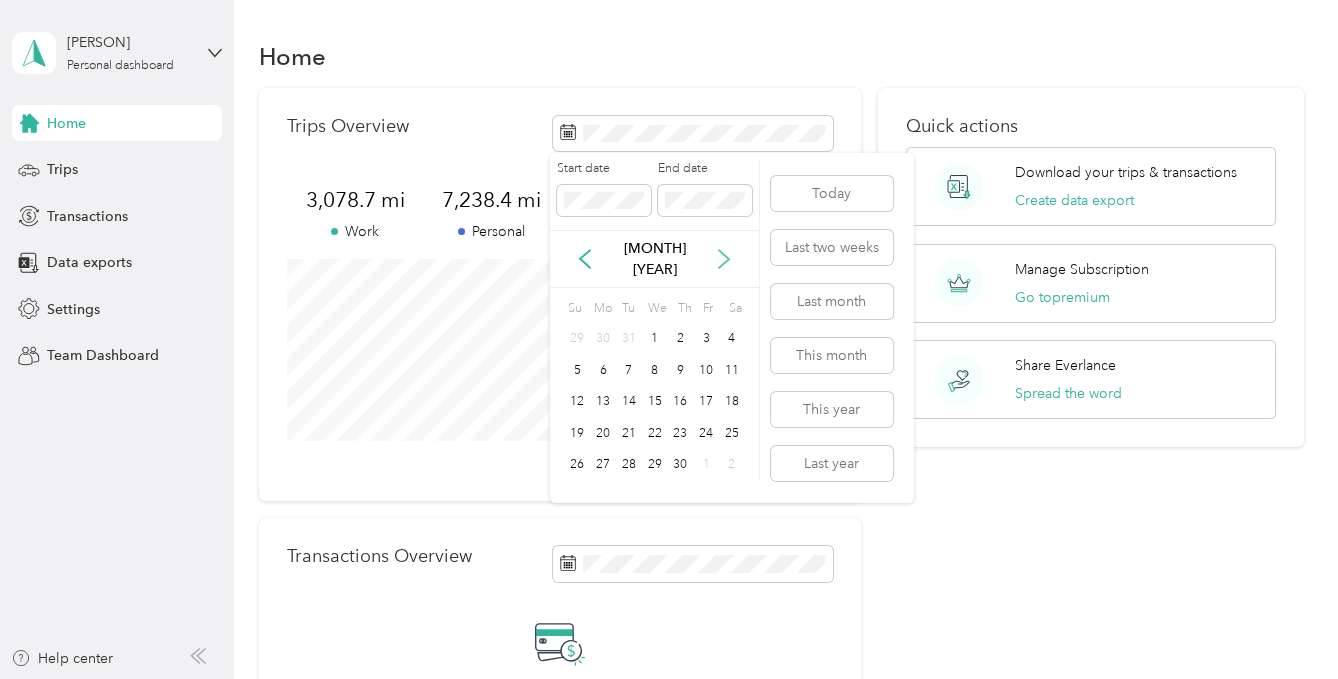click 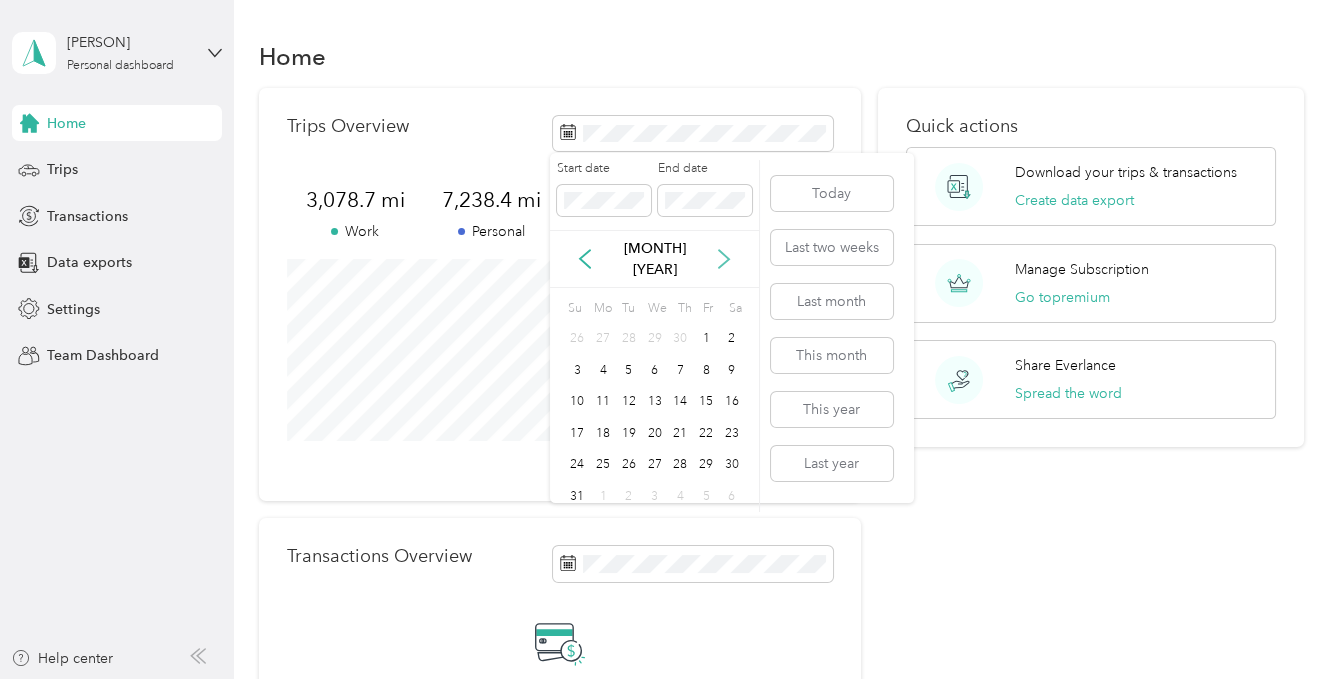 click 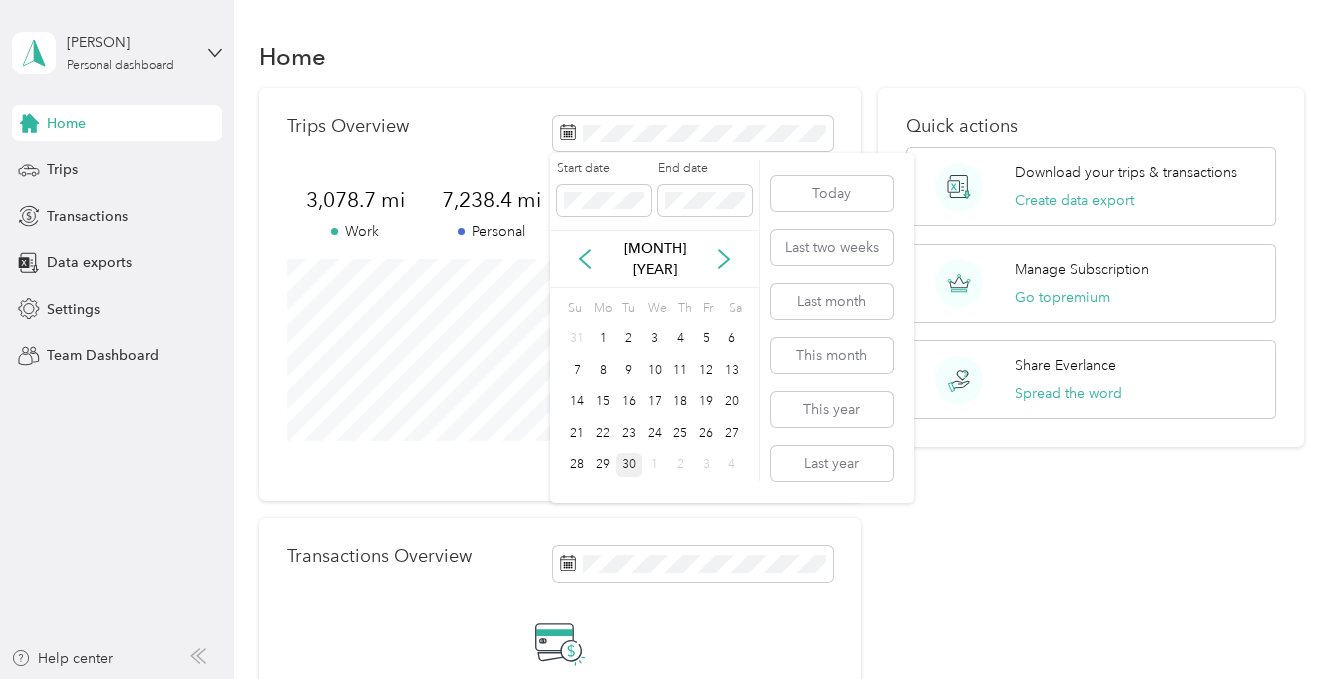 click on "30" at bounding box center [629, 465] 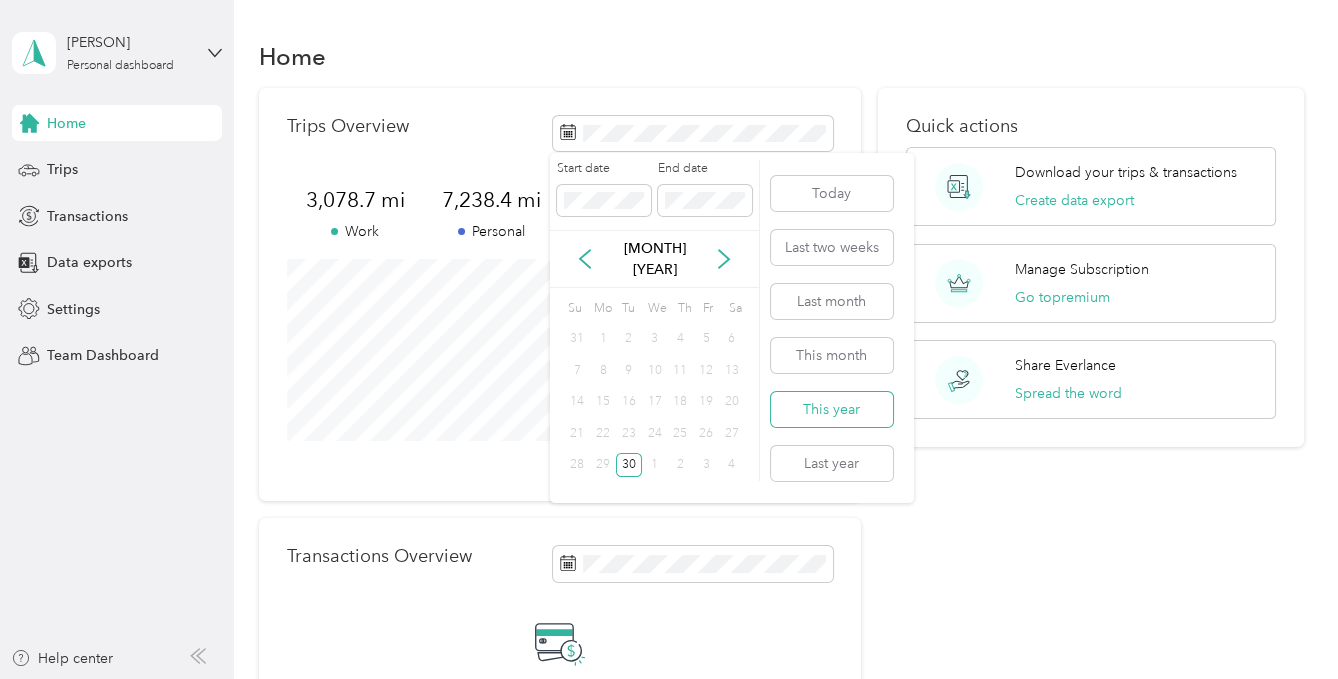 click on "This year" at bounding box center (832, 409) 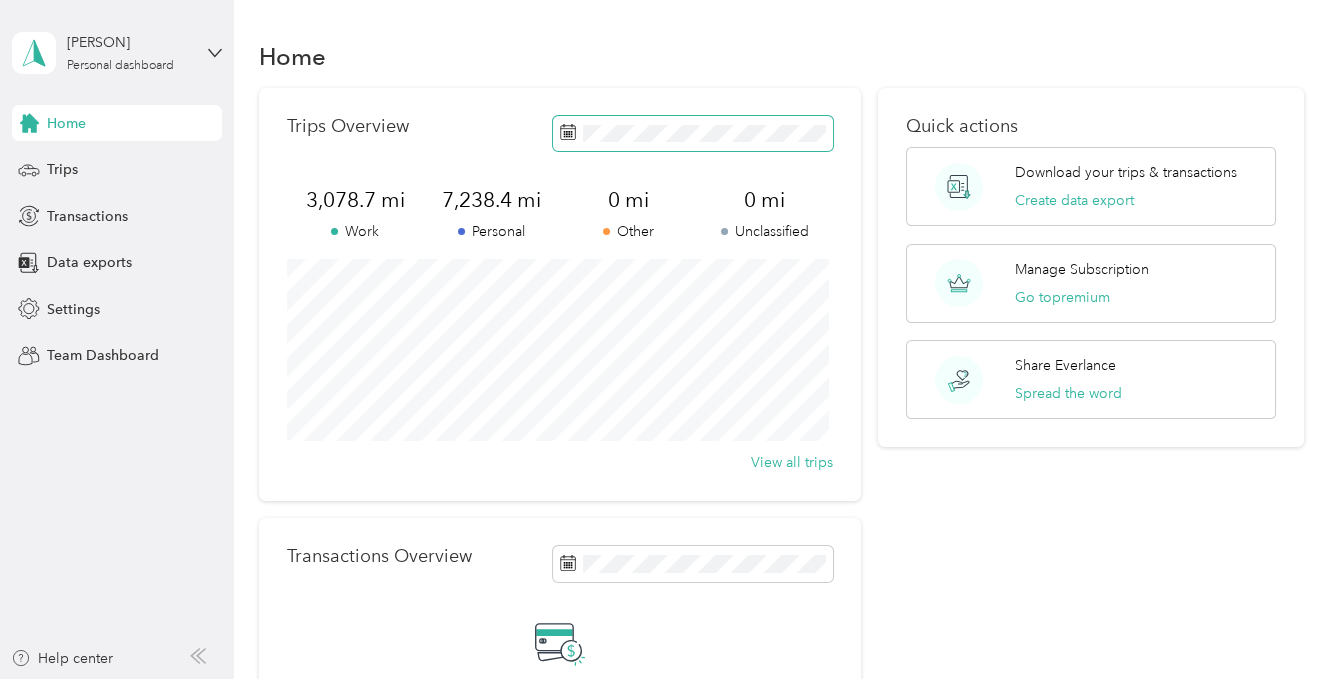 click at bounding box center (693, 133) 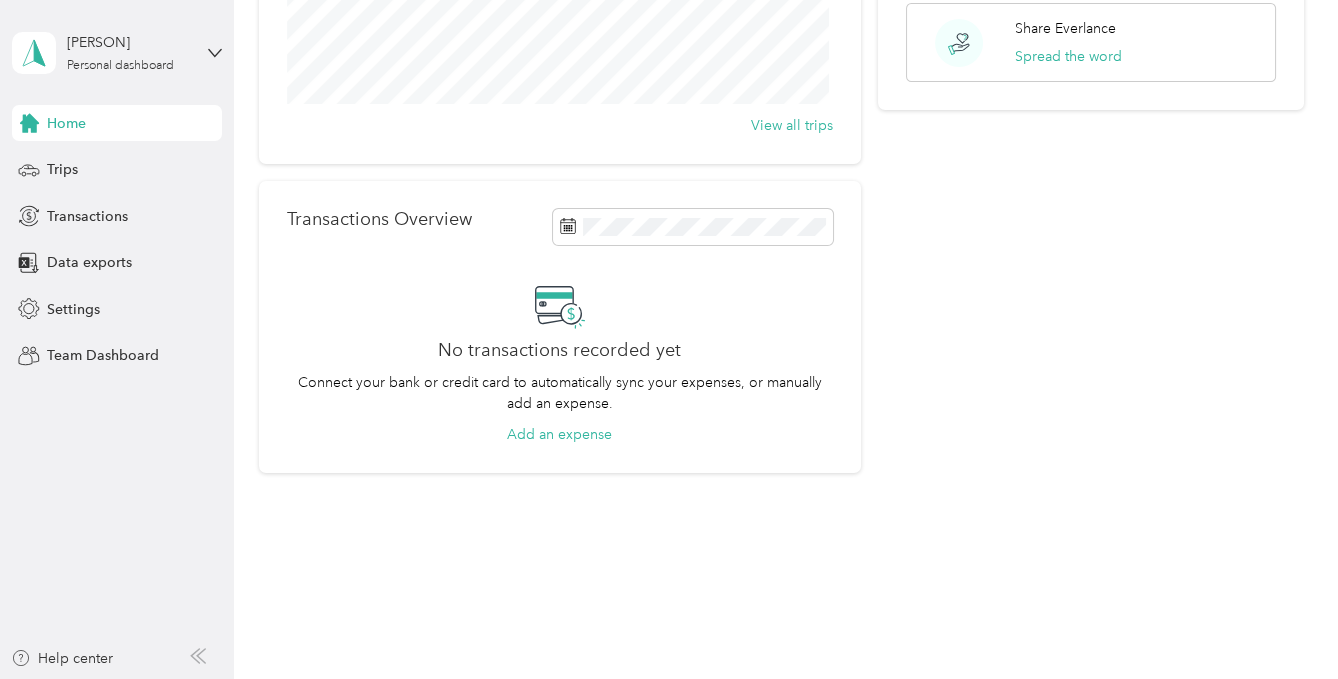 scroll, scrollTop: 0, scrollLeft: 0, axis: both 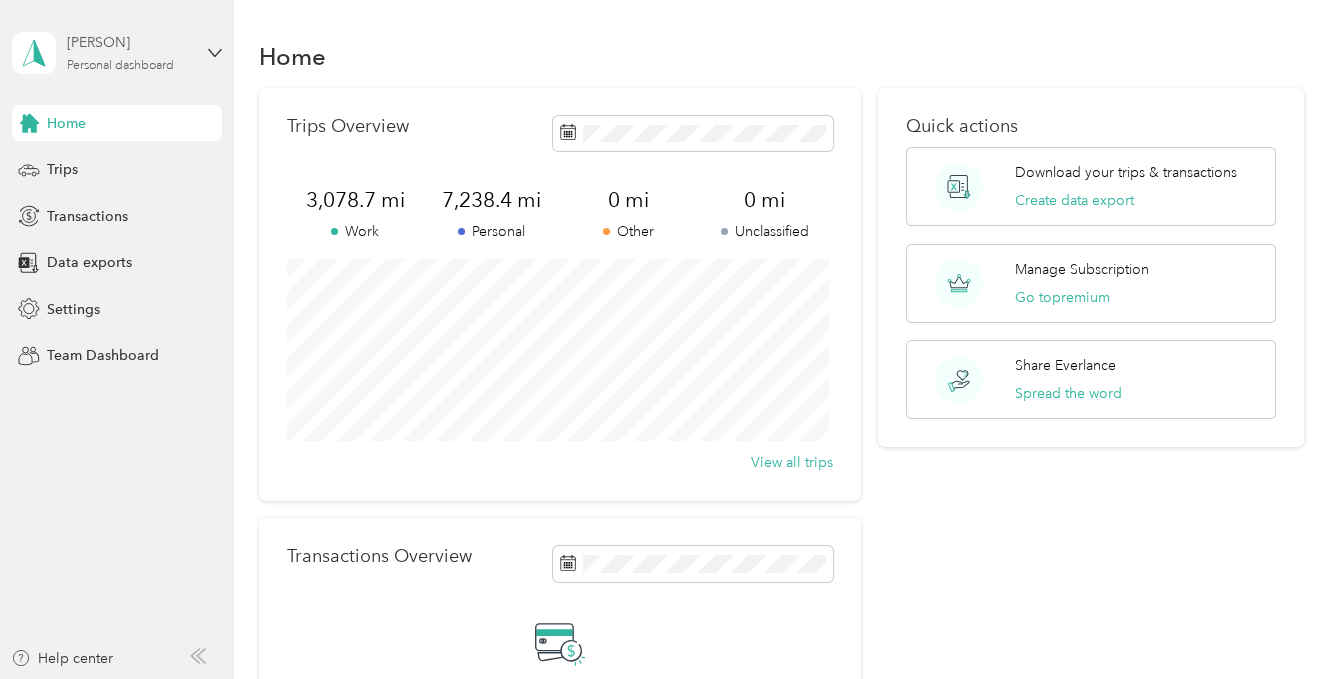 click on "Personal dashboard" at bounding box center (120, 66) 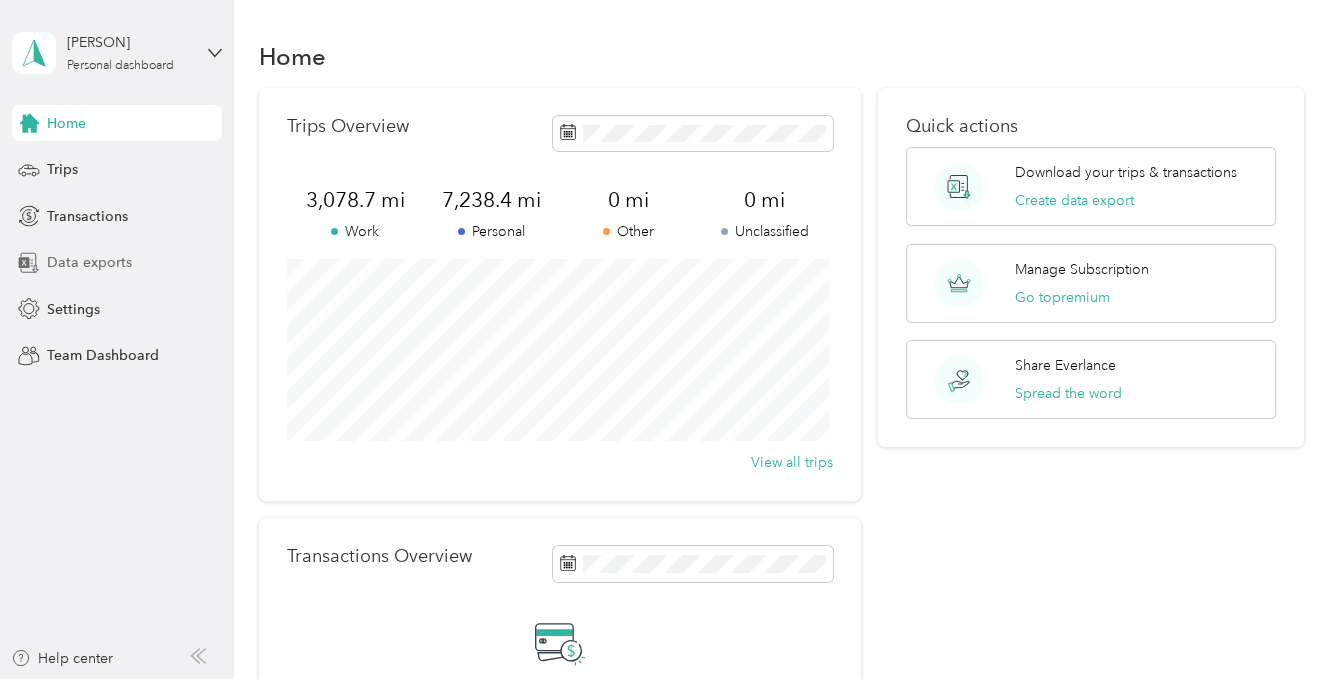 click on "Data exports" at bounding box center [117, 263] 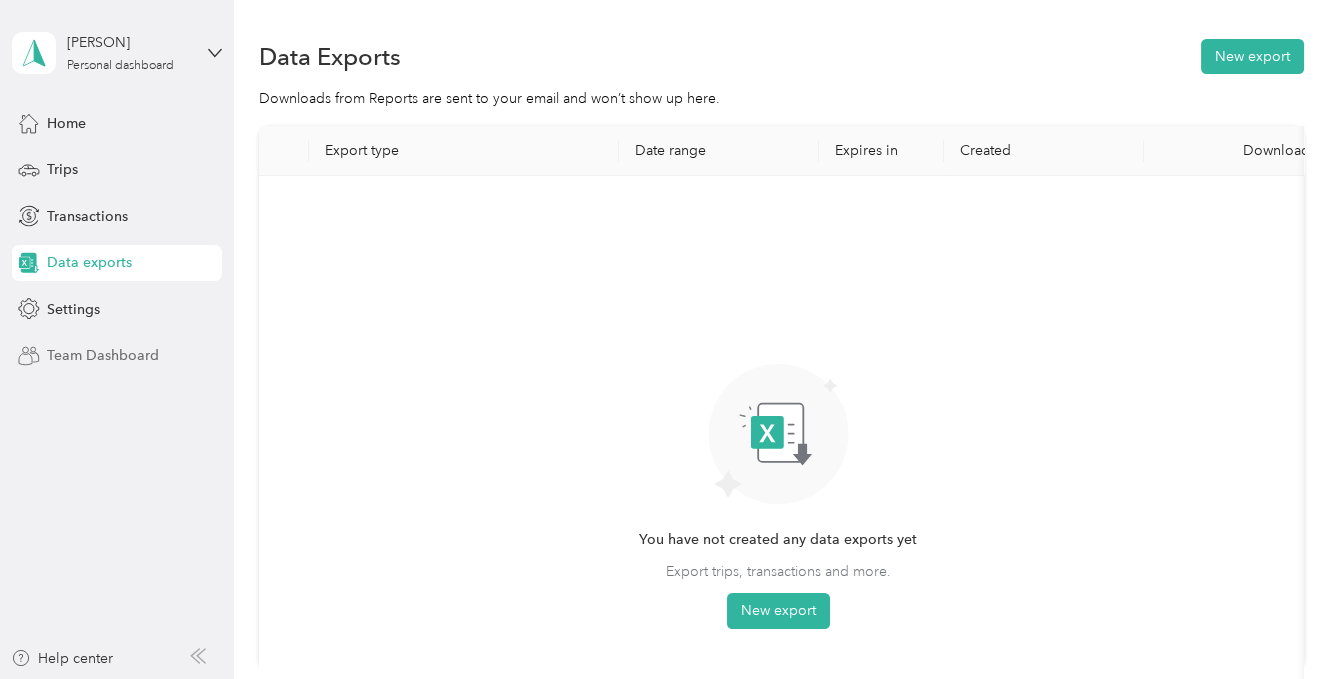 click on "Team Dashboard" at bounding box center (103, 355) 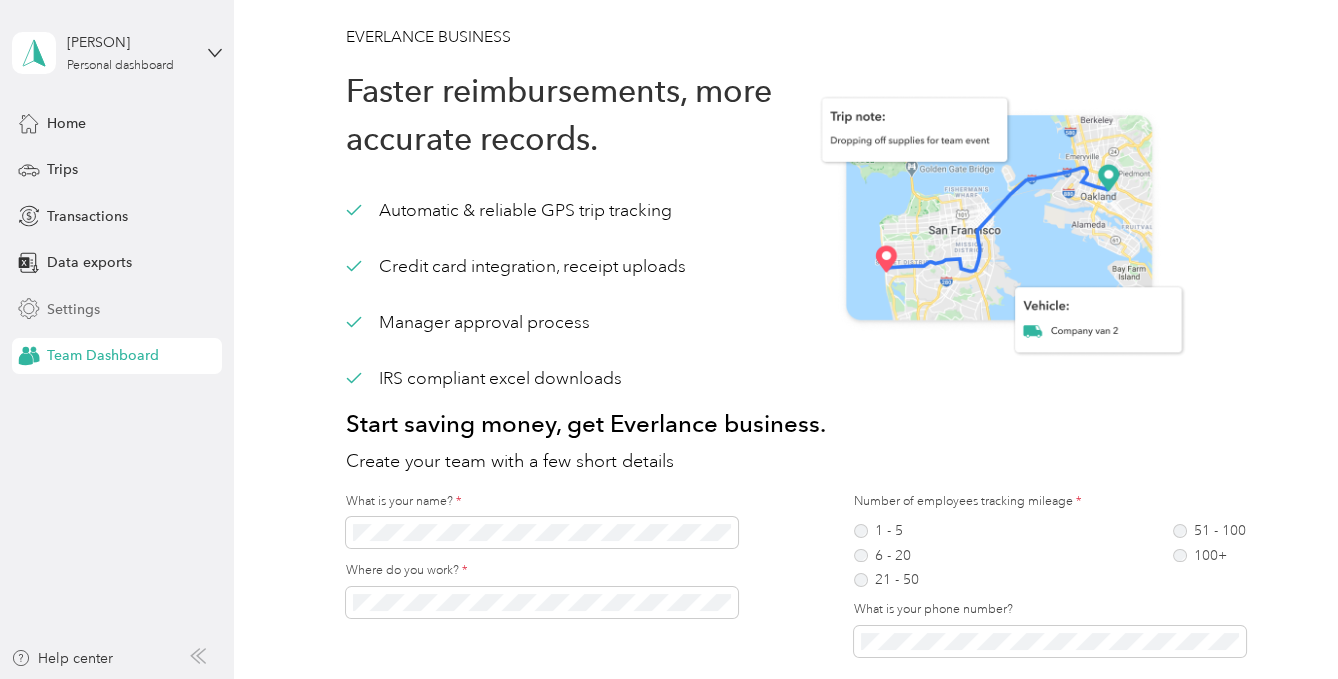 click on "Settings" at bounding box center (73, 309) 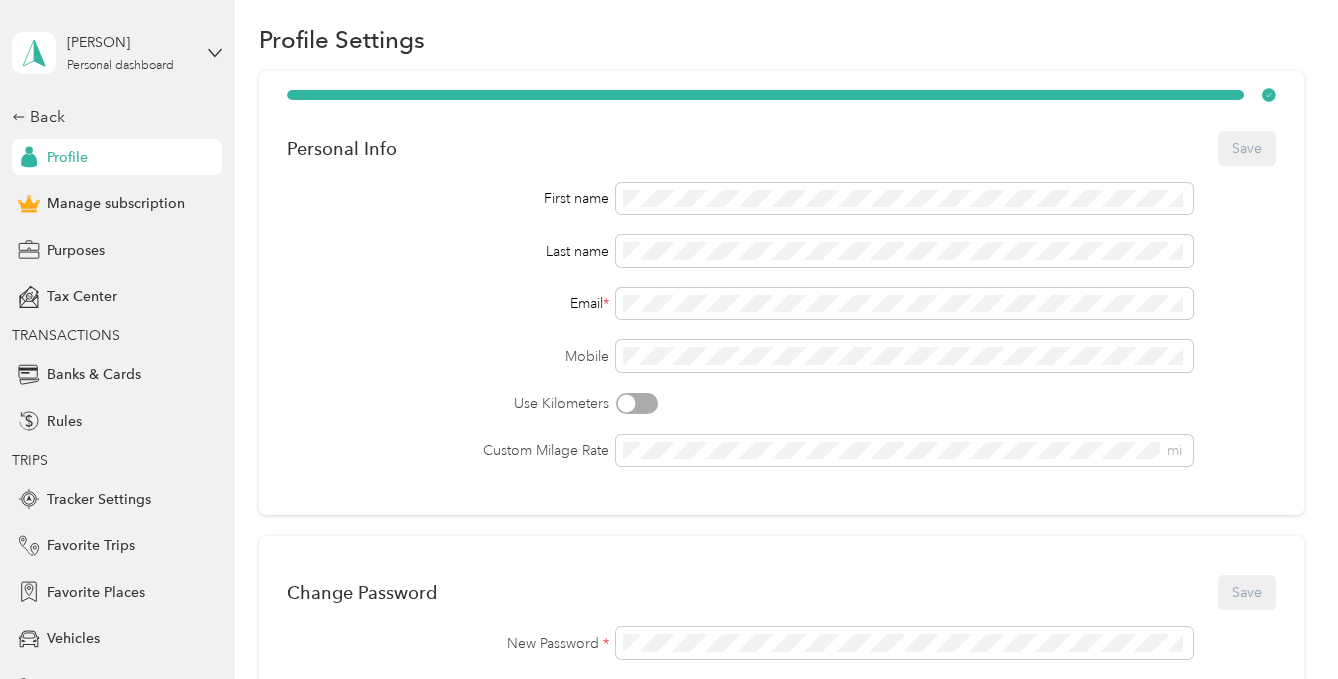 scroll, scrollTop: 37, scrollLeft: 0, axis: vertical 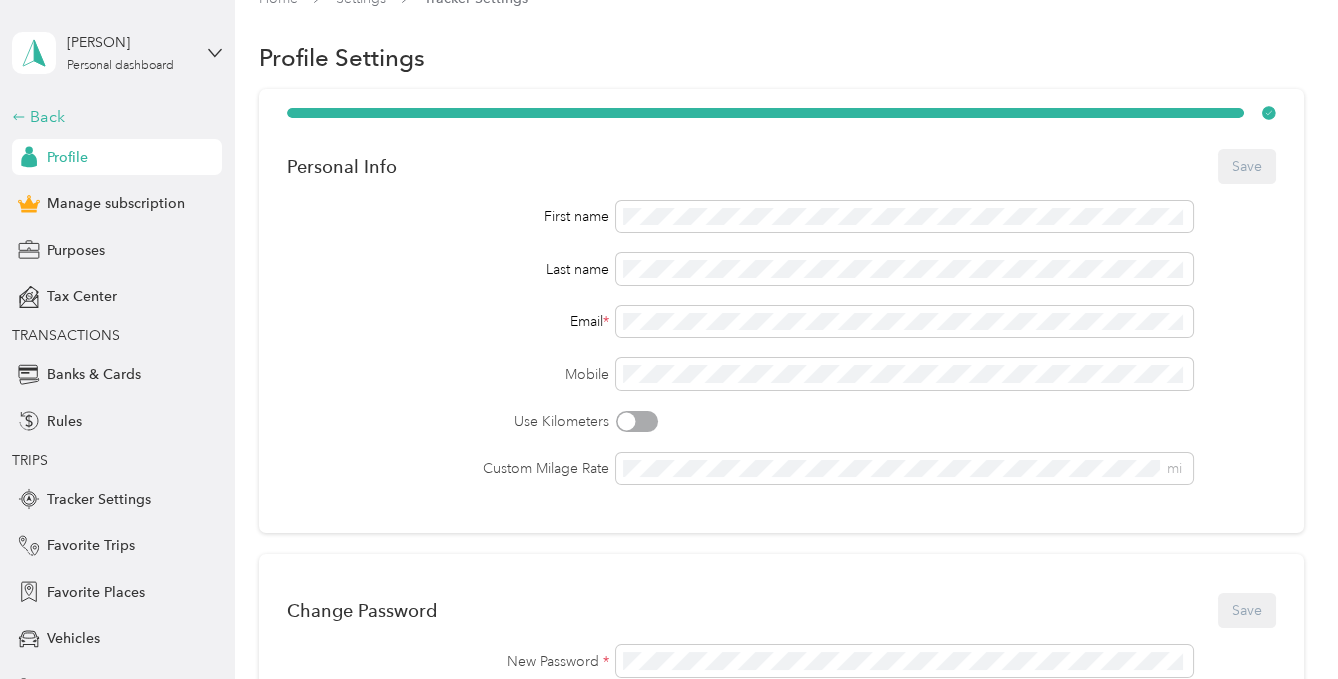 click on "Back" at bounding box center [112, 117] 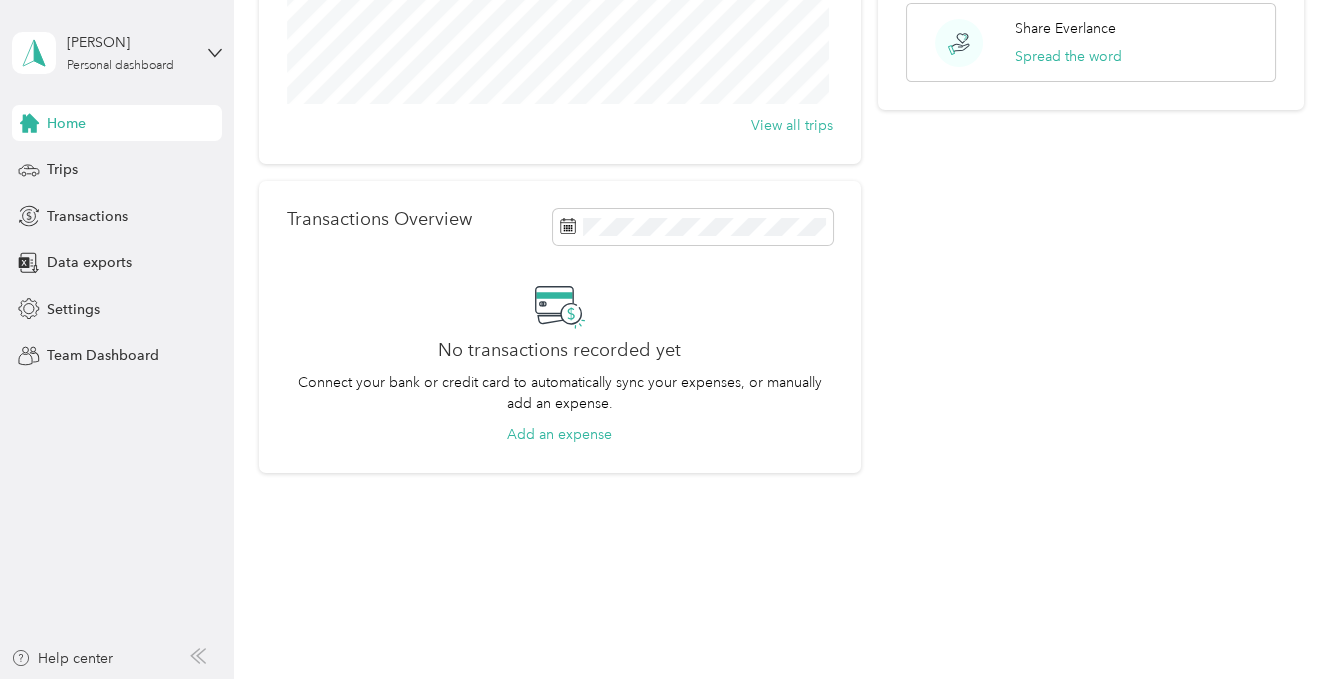 scroll, scrollTop: 0, scrollLeft: 0, axis: both 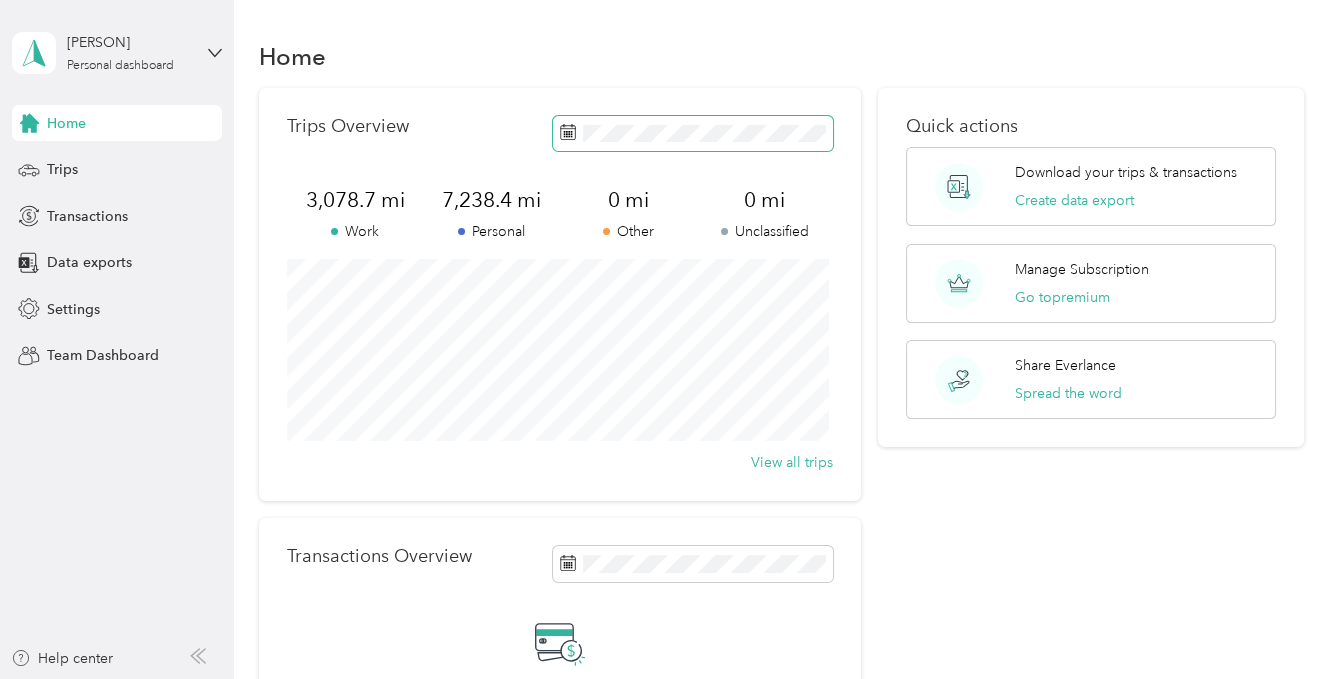 click 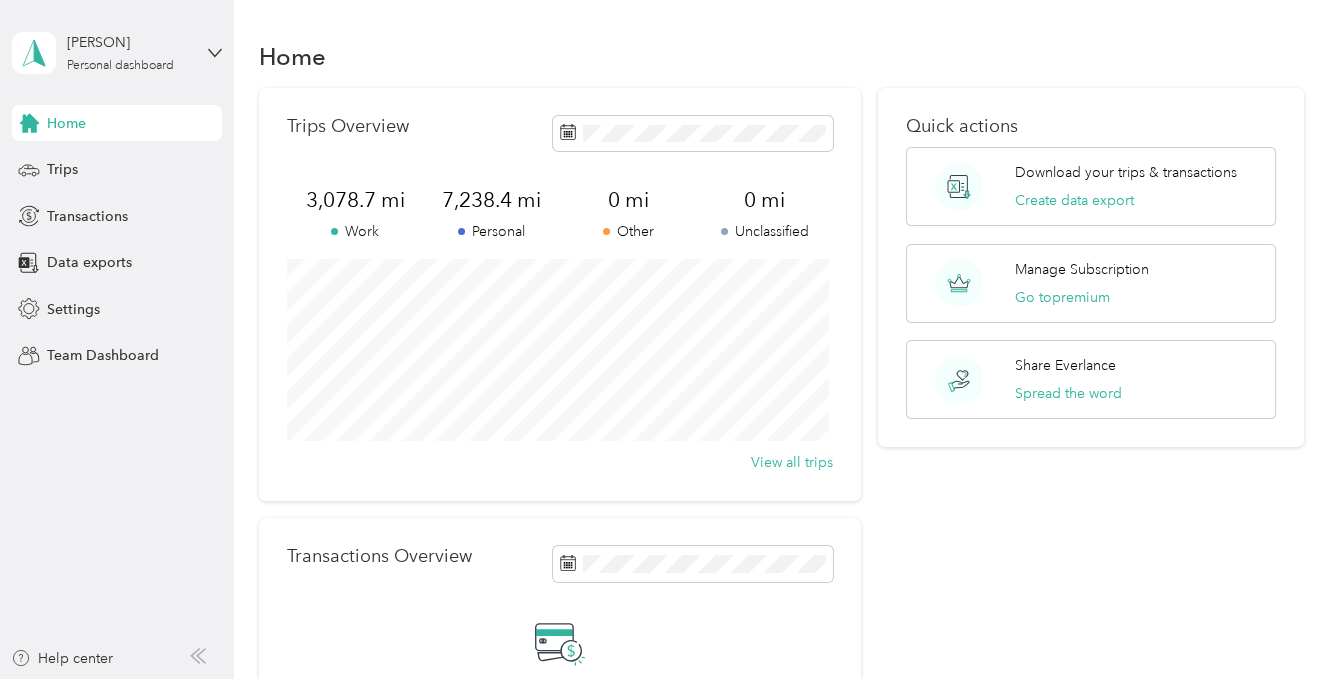 click on "Trips Overview [NUMBER]   mi Work [NUMBER]   mi Personal [NUMBER]   mi Other [NUMBER]   mi Unclassified View all trips" at bounding box center [560, 294] 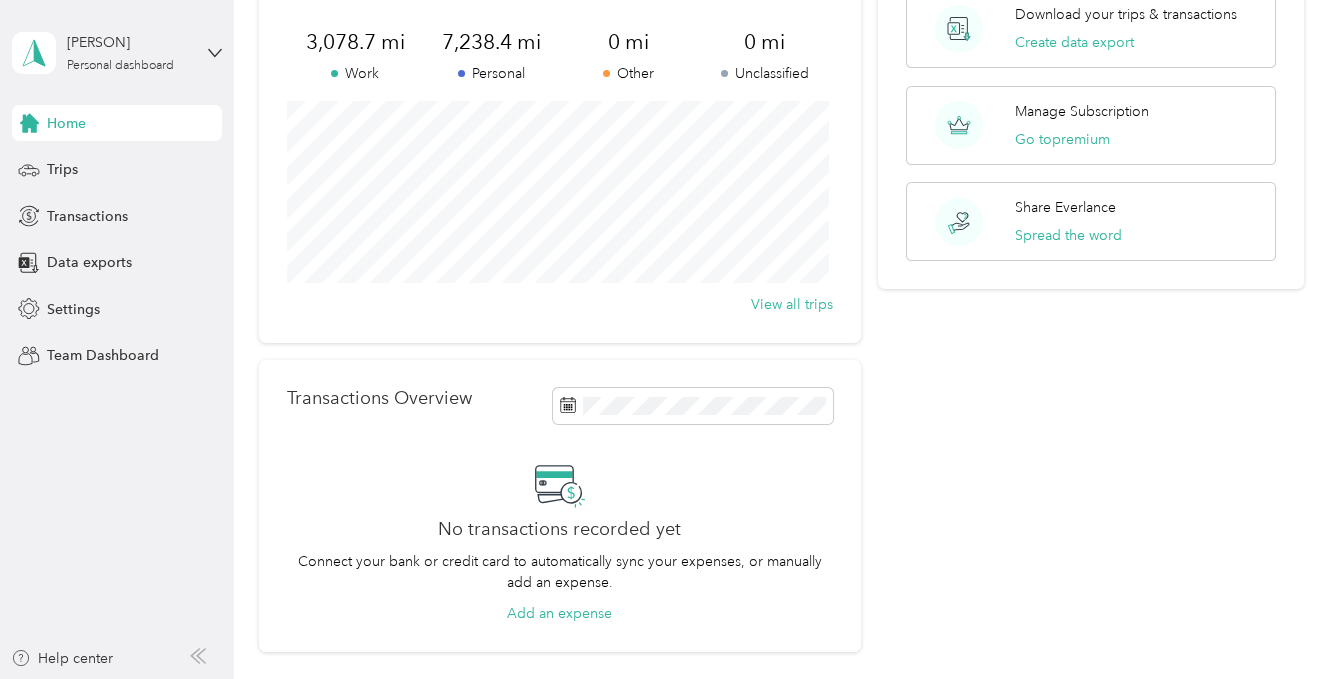 scroll, scrollTop: 0, scrollLeft: 0, axis: both 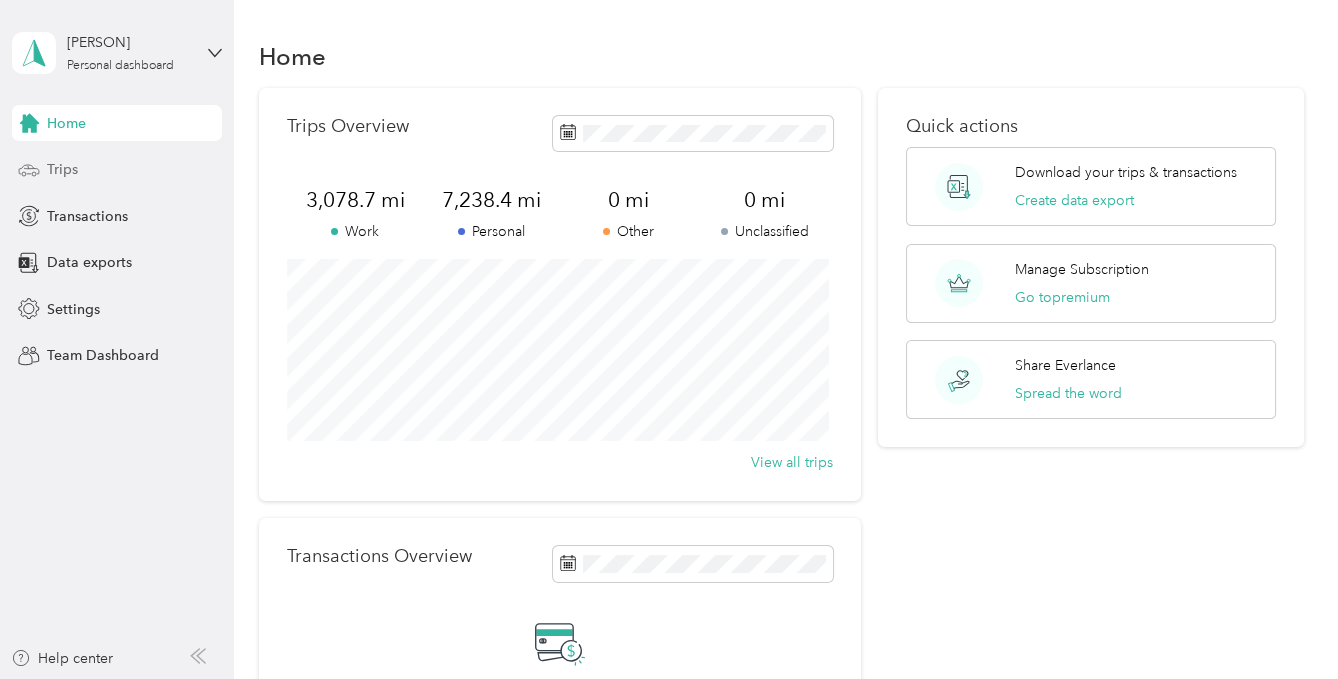 click on "Trips" at bounding box center (62, 169) 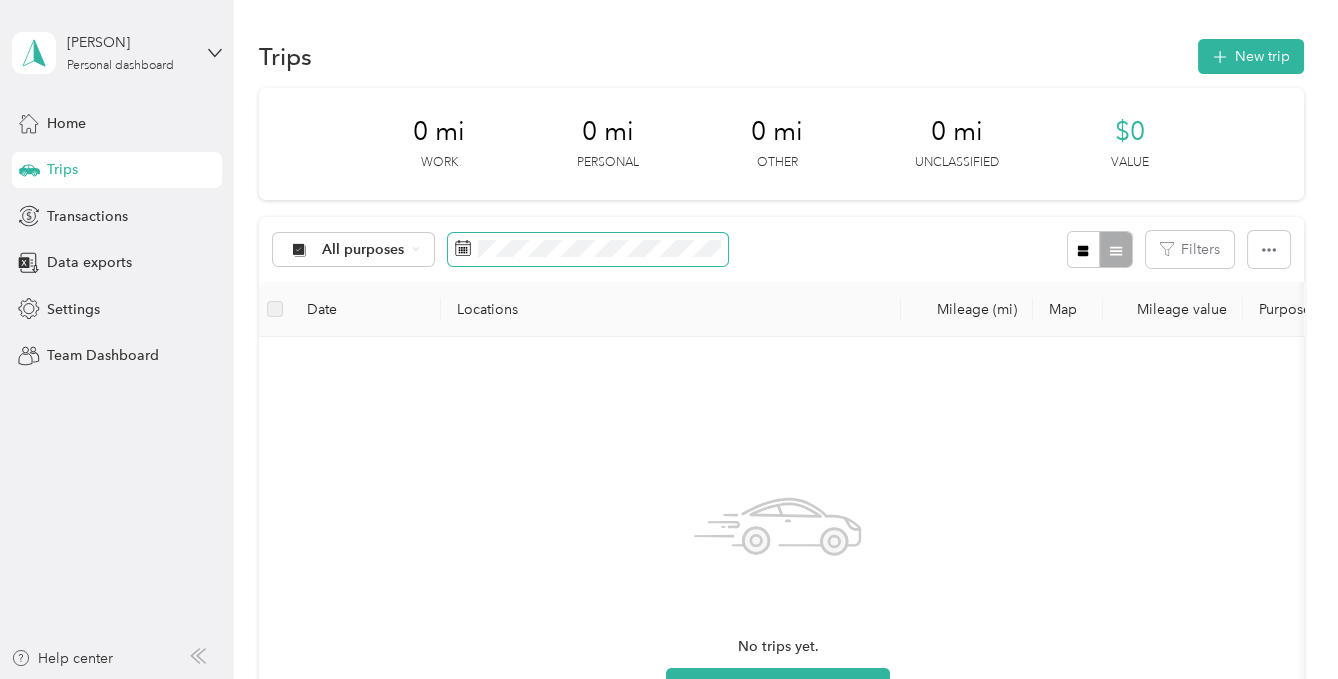 click at bounding box center (588, 250) 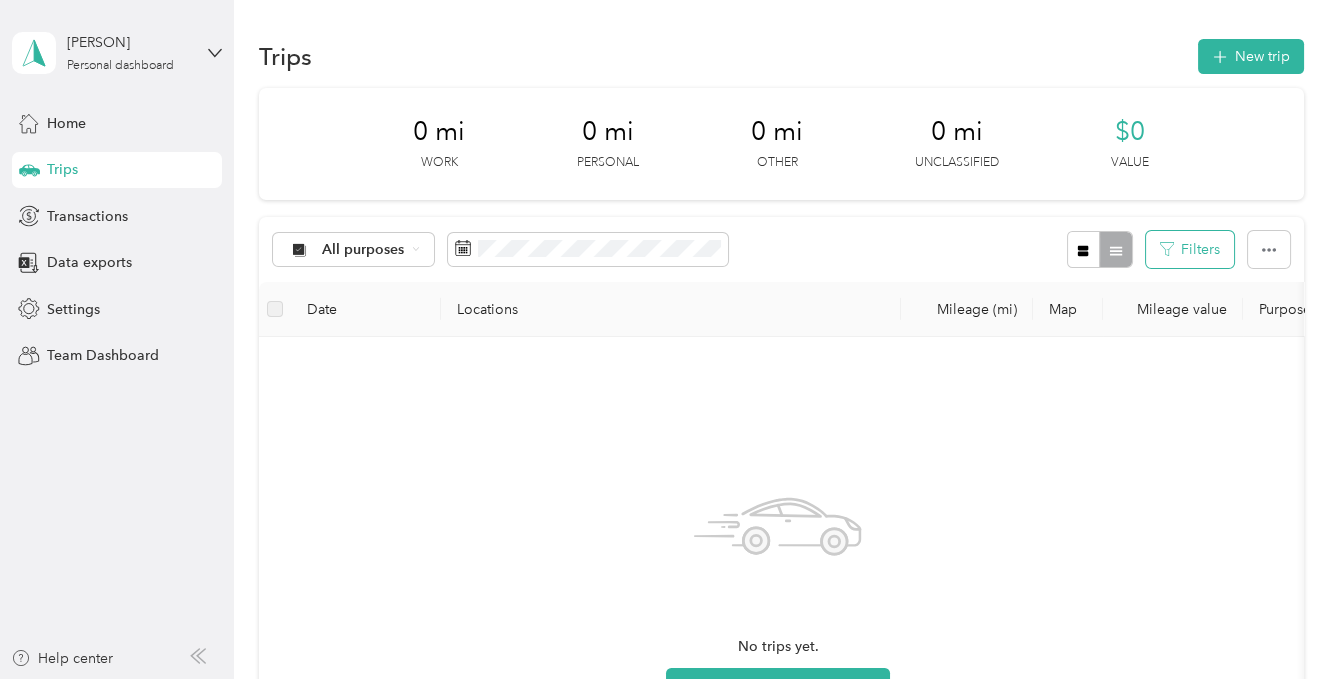 click on "Filters" at bounding box center [1190, 249] 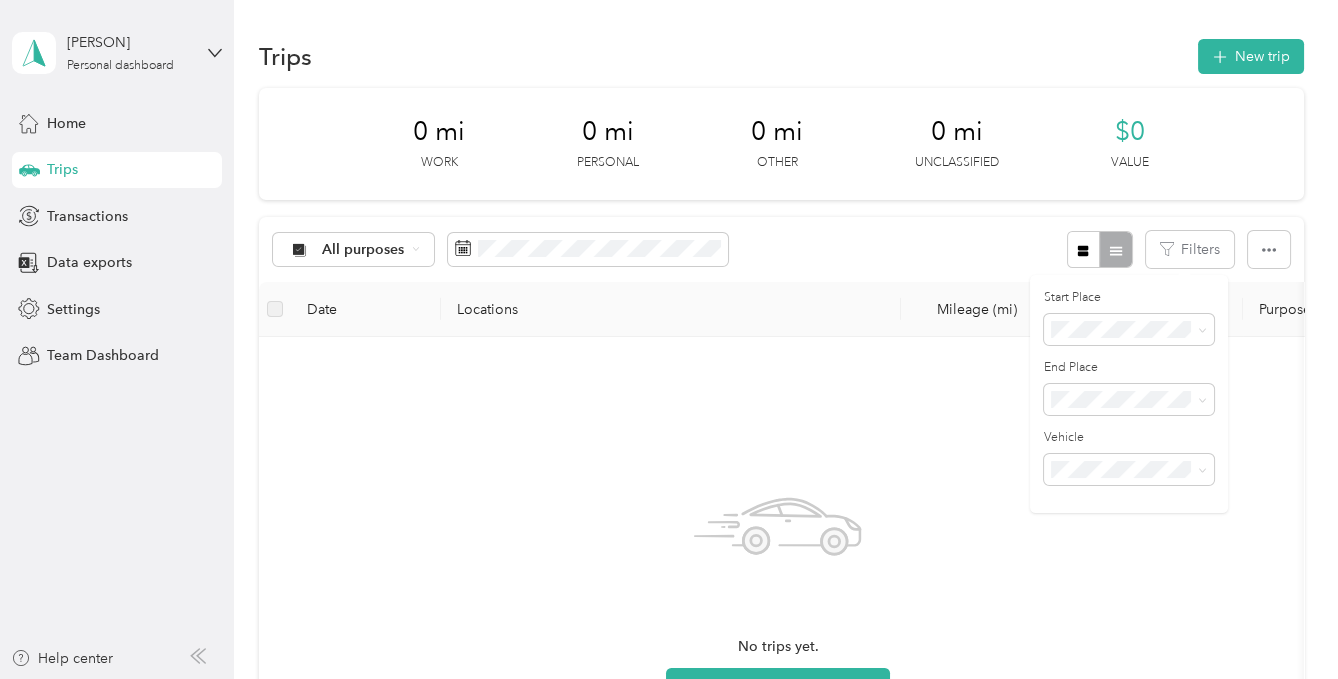 click on "No trips yet. Add a trip" at bounding box center [778, 591] 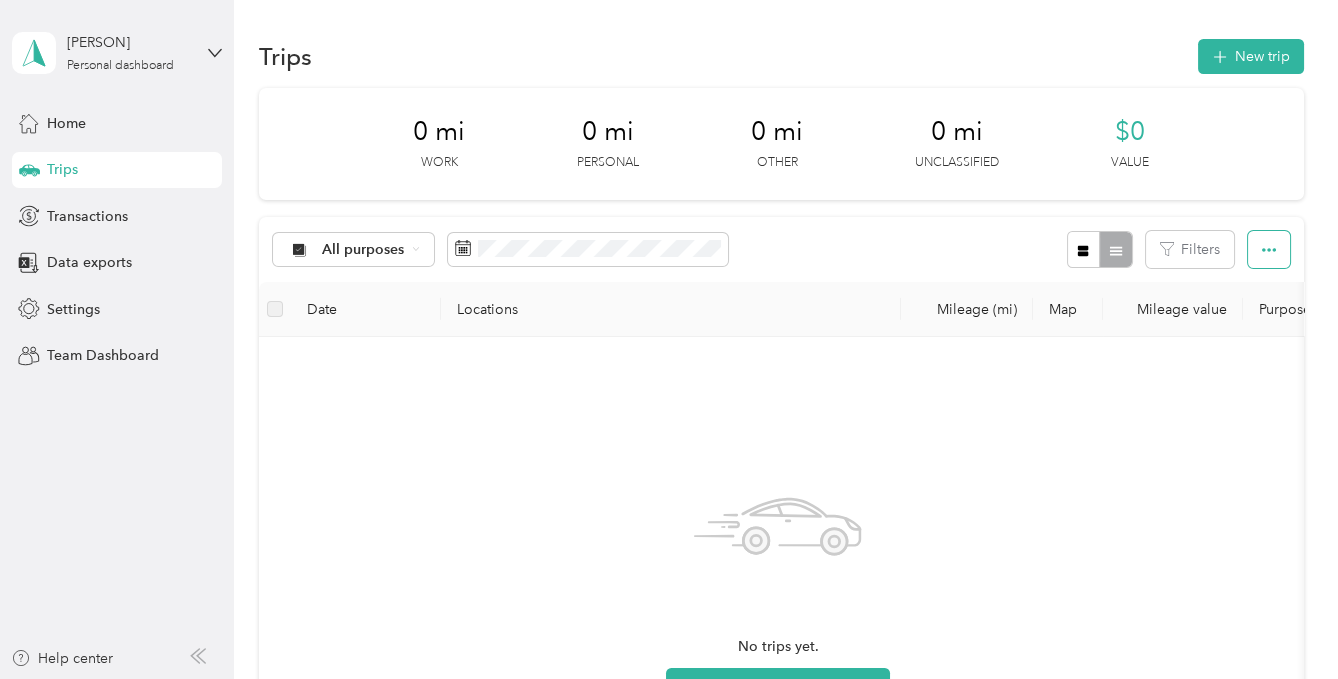 click at bounding box center (1269, 249) 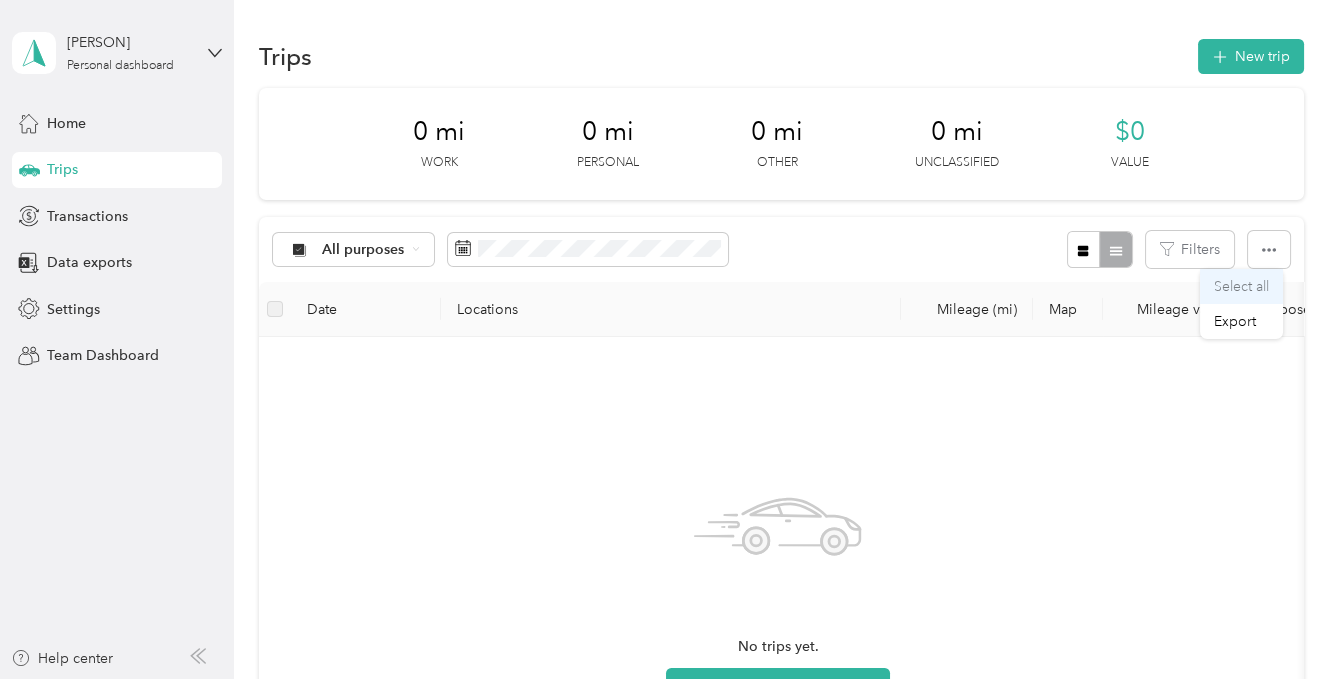 click on "Select all" at bounding box center (1241, 286) 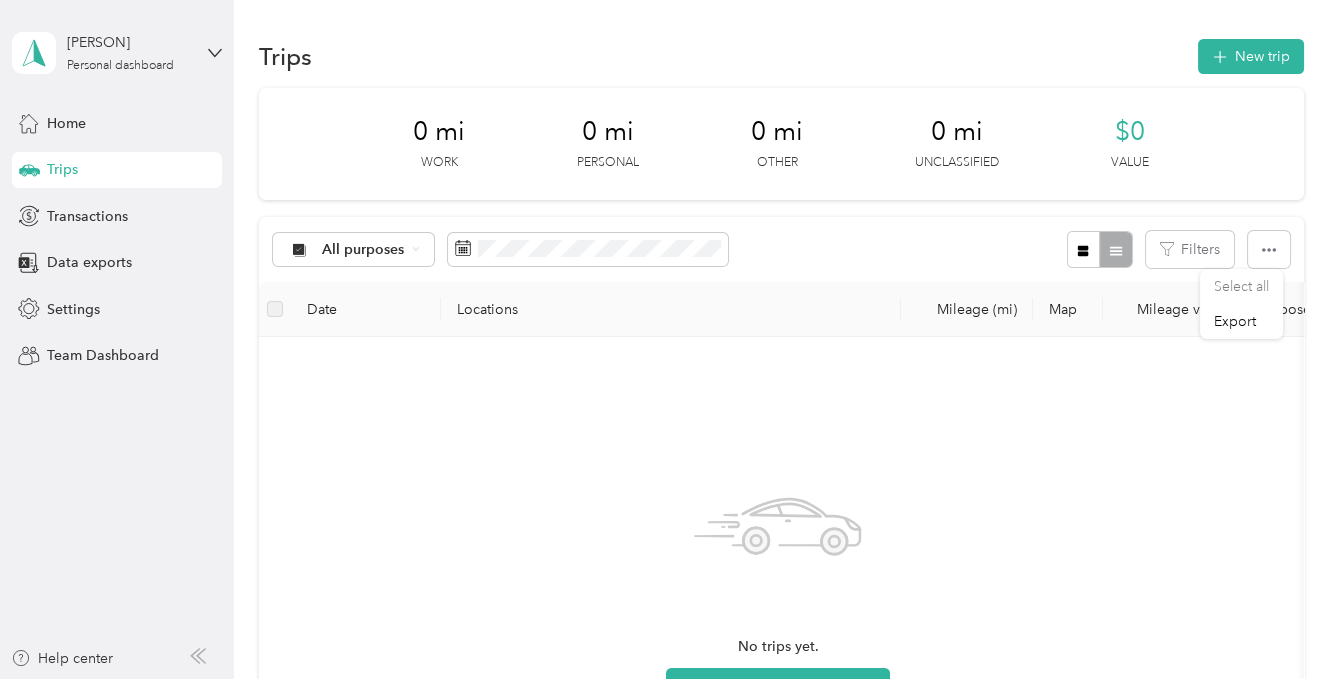 click on "No trips yet. Add a trip" at bounding box center [778, 591] 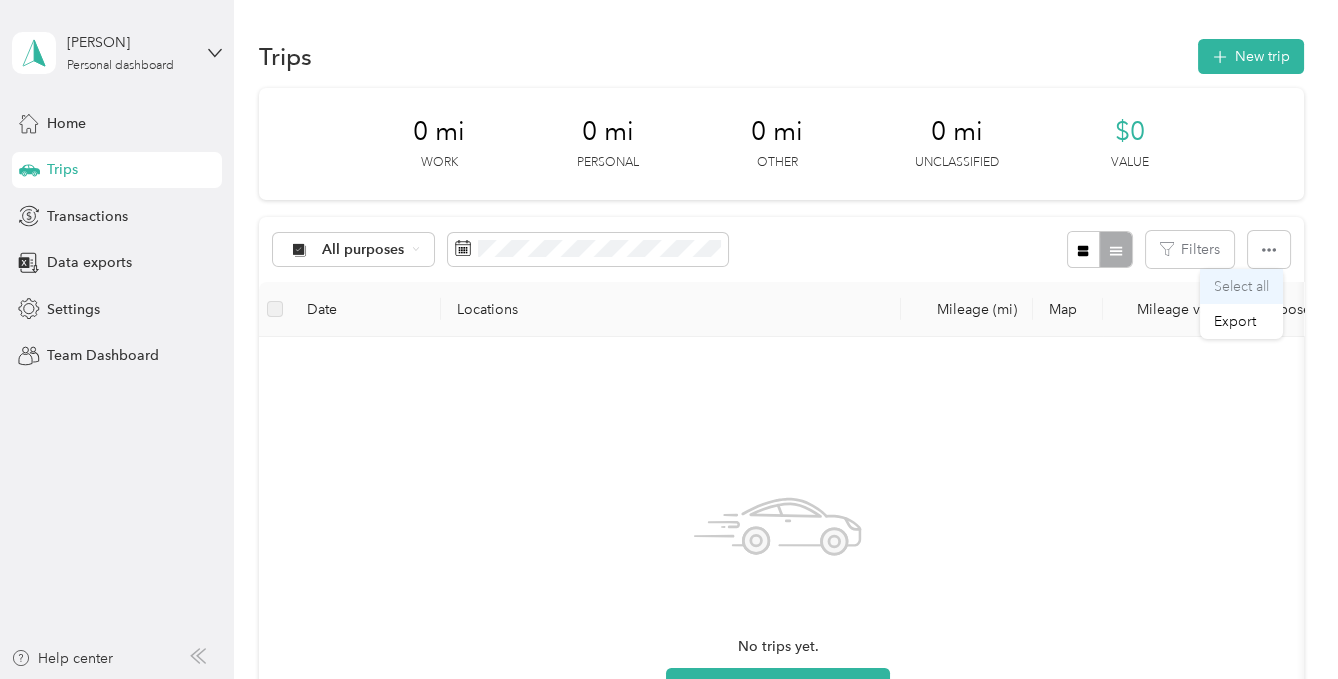 click on "Select all" at bounding box center (1241, 286) 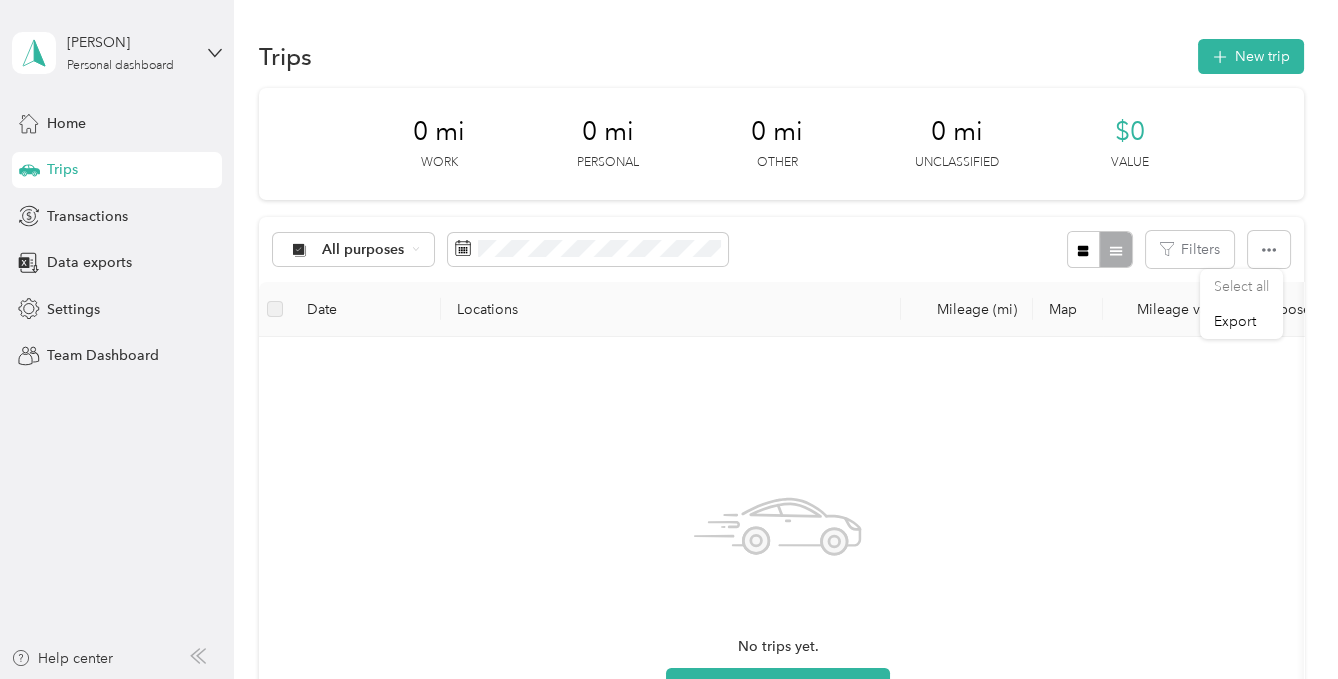 click on "No trips yet. Add a trip" at bounding box center [778, 591] 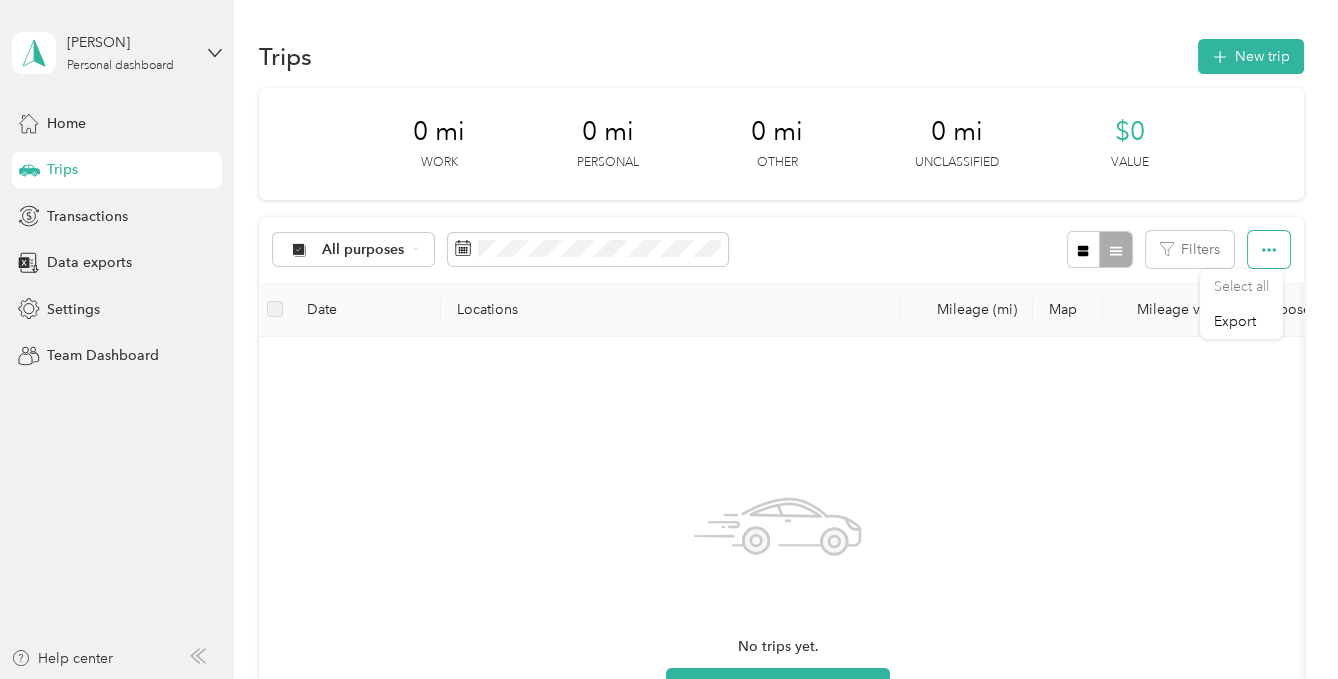 click 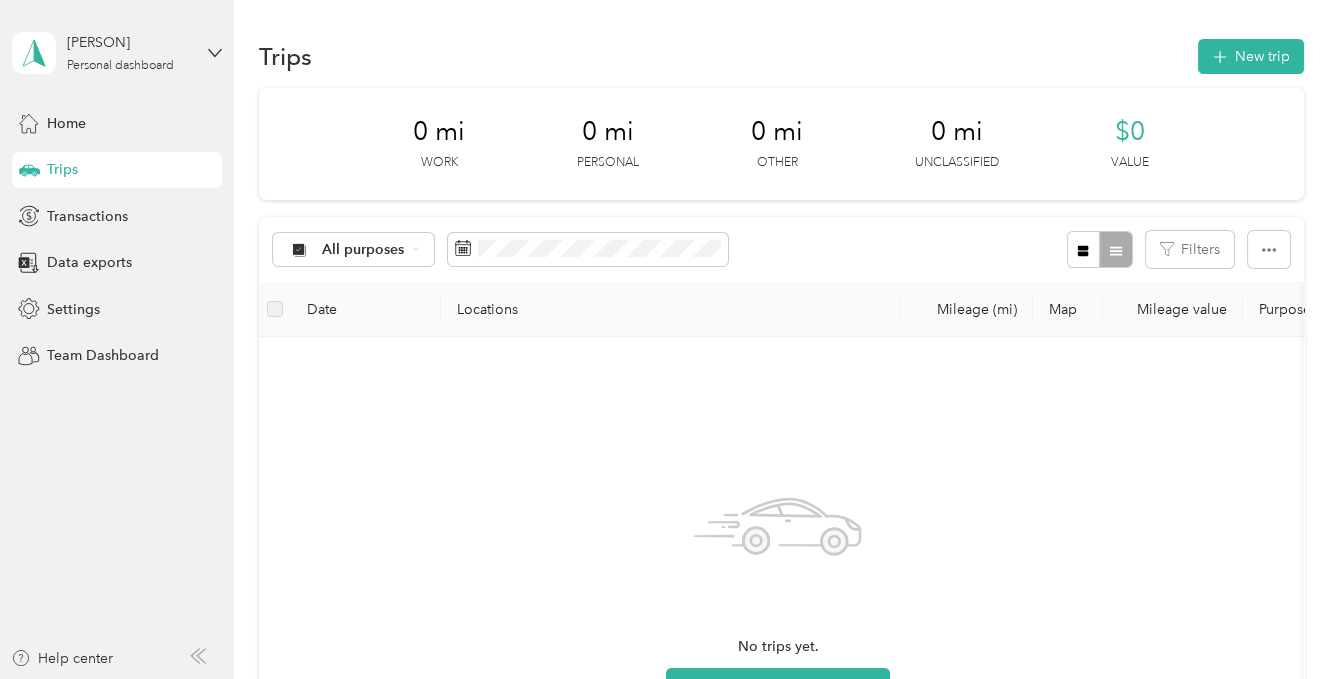 click on "No trips yet. Add a trip" at bounding box center [778, 591] 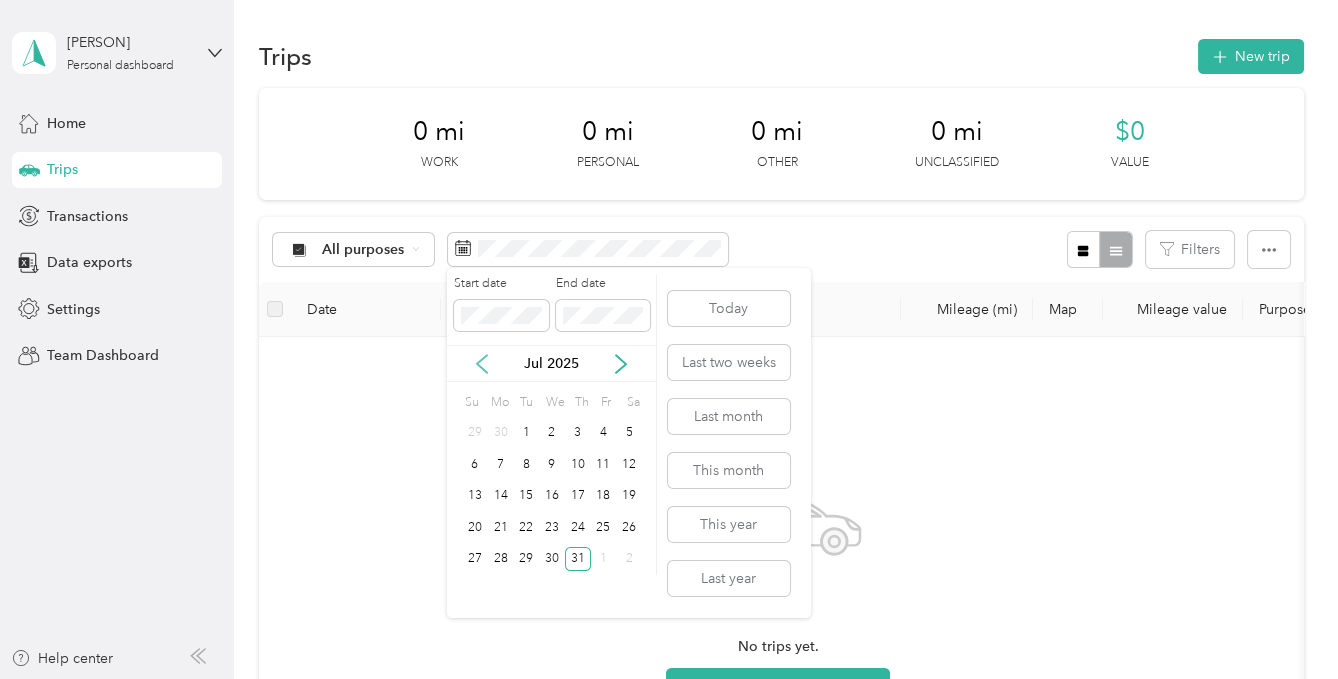 click 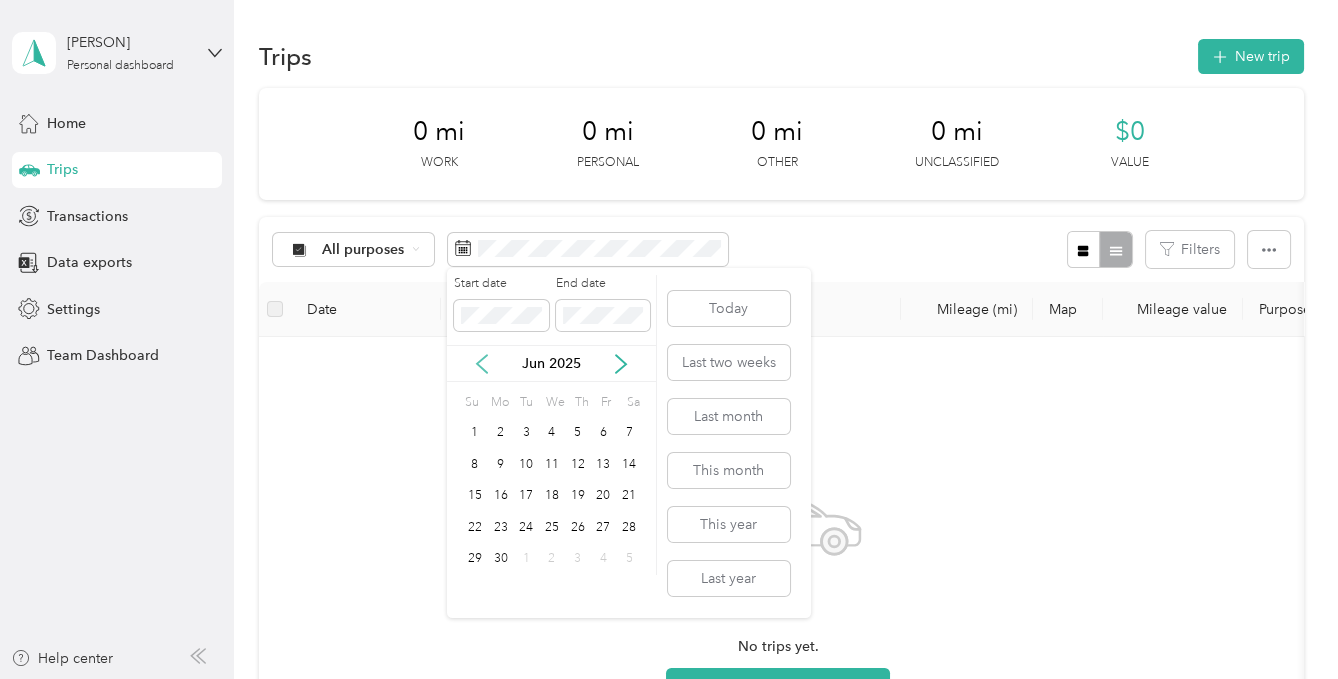 click 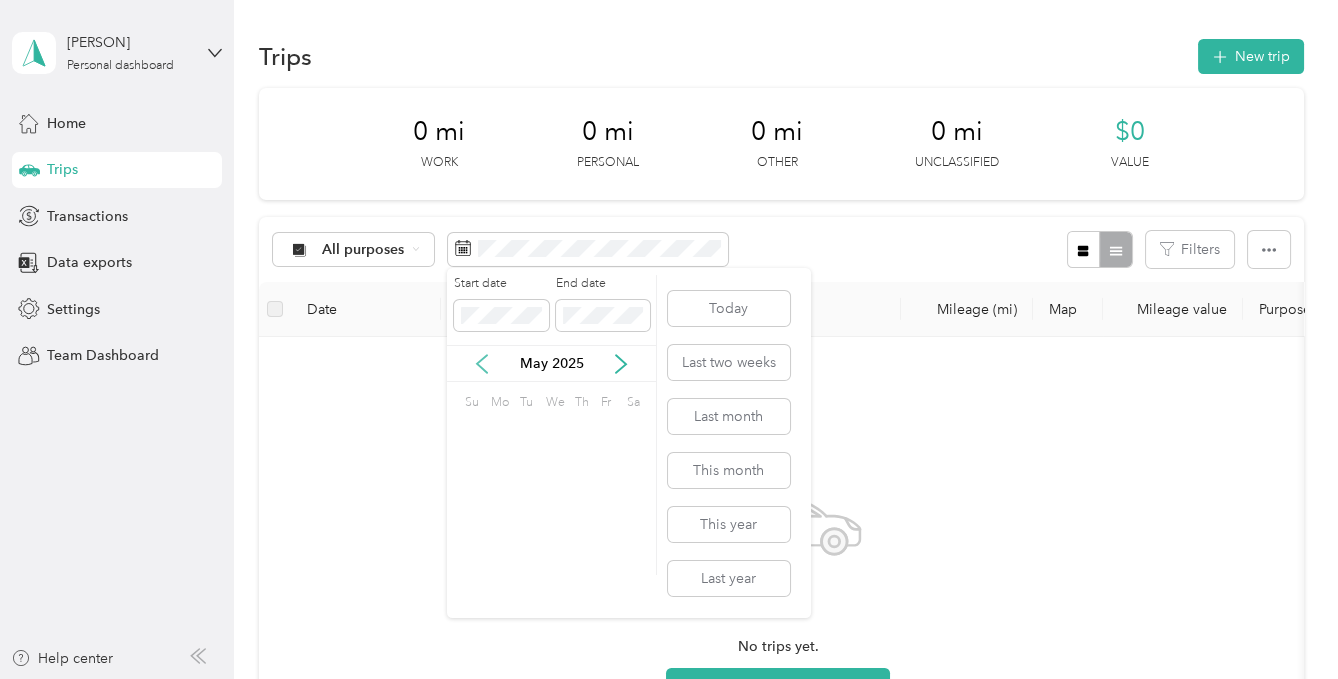 click 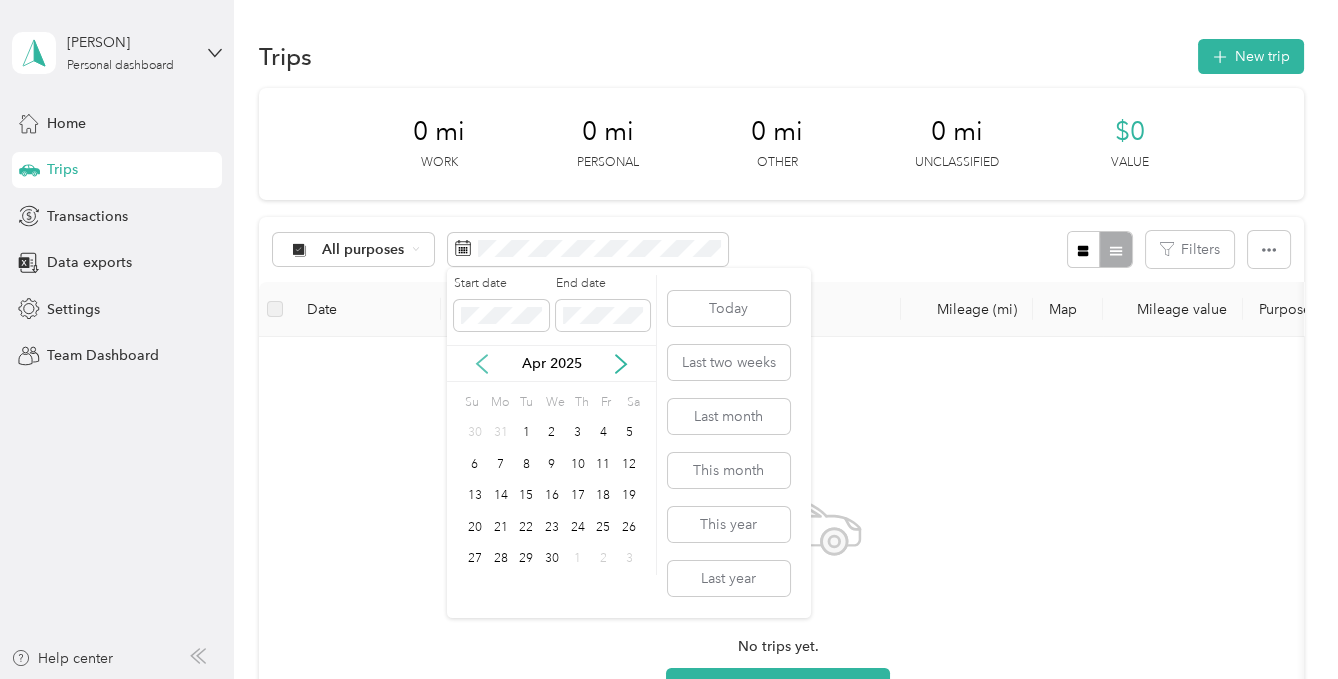 click 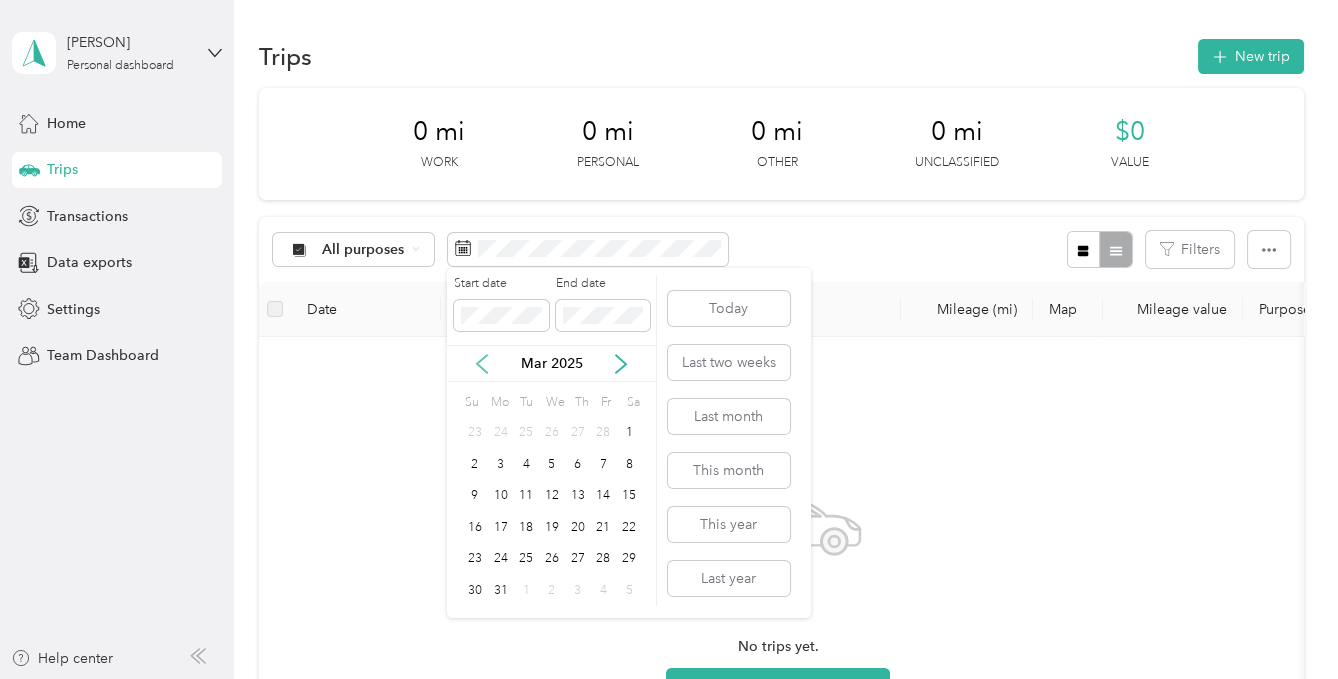 click 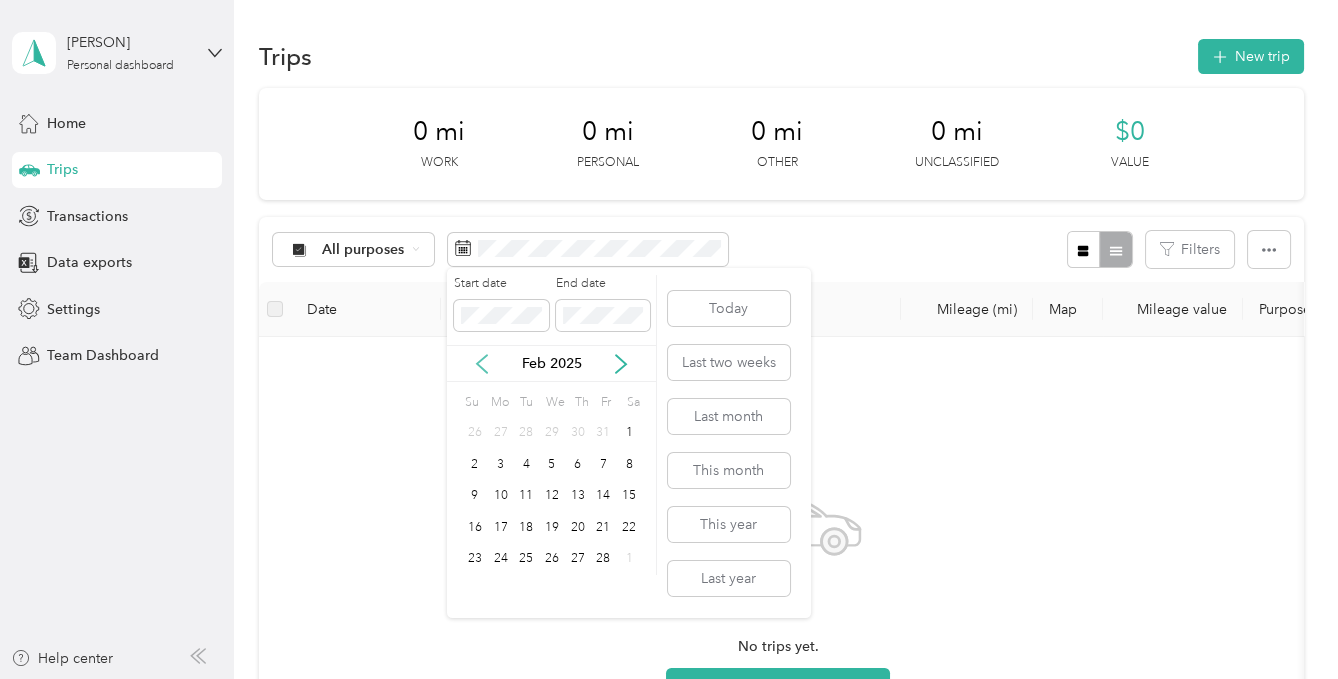 click 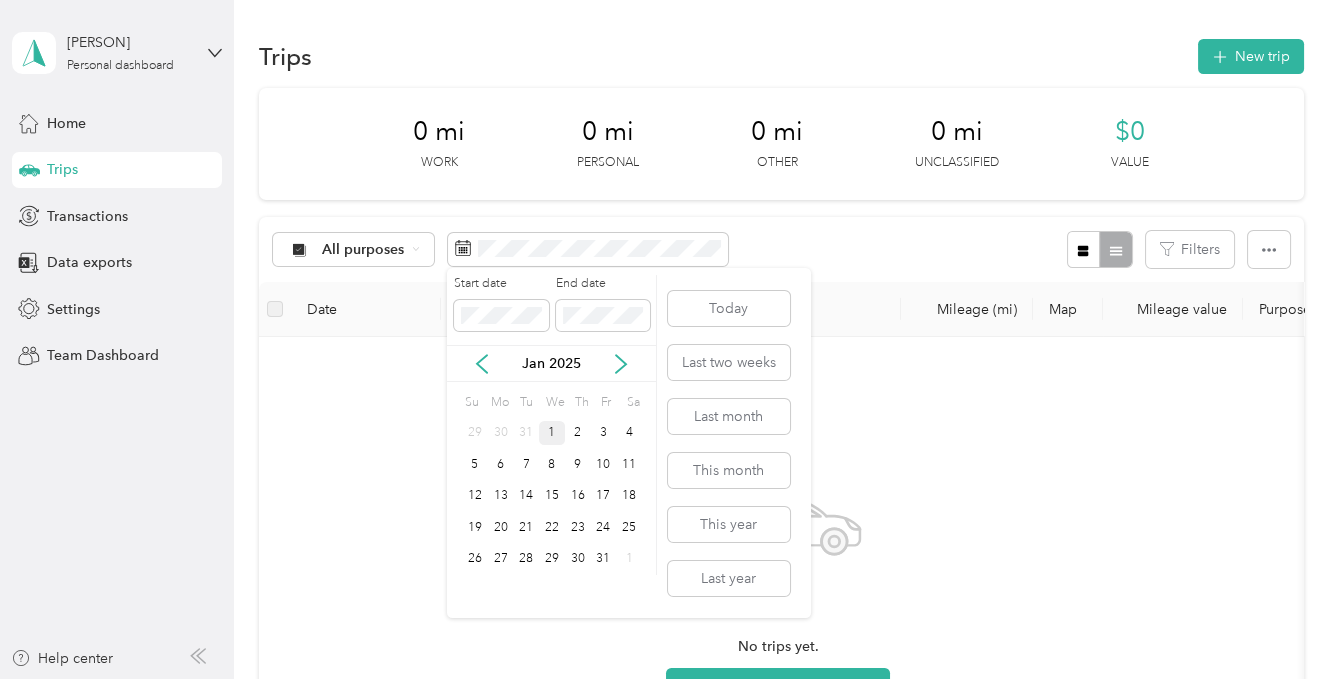 click on "1" at bounding box center (552, 433) 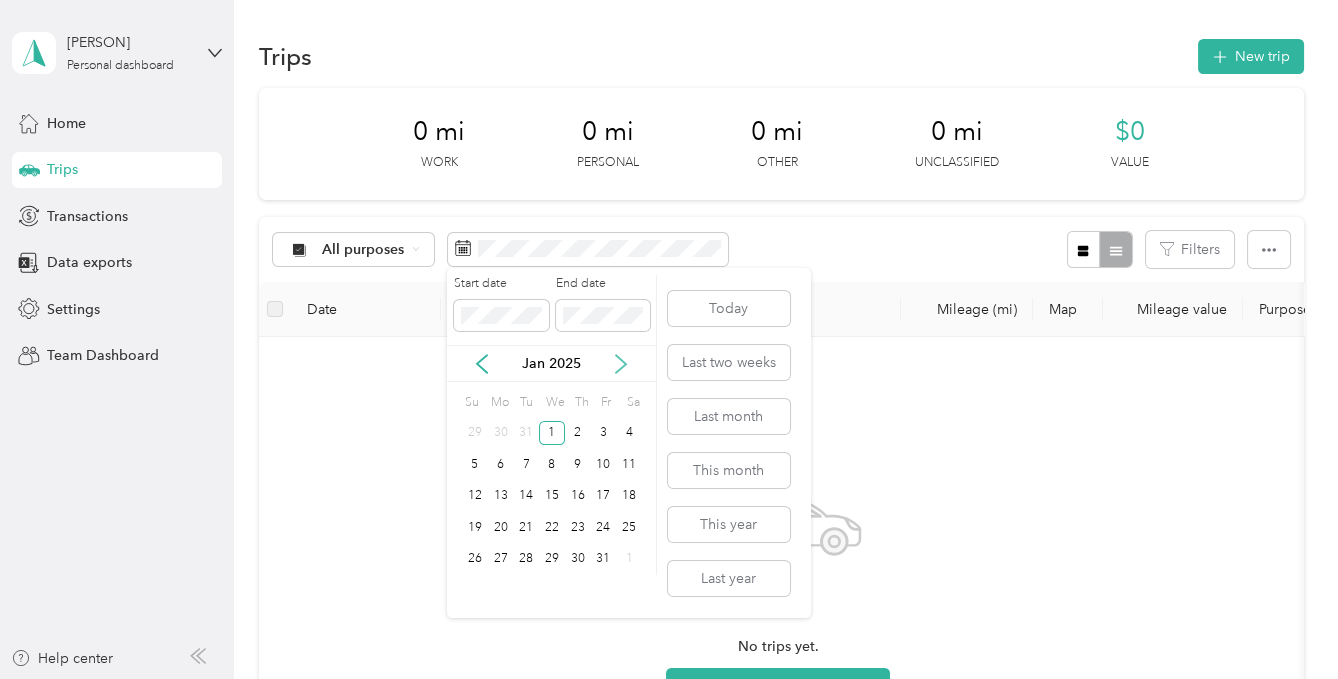 click 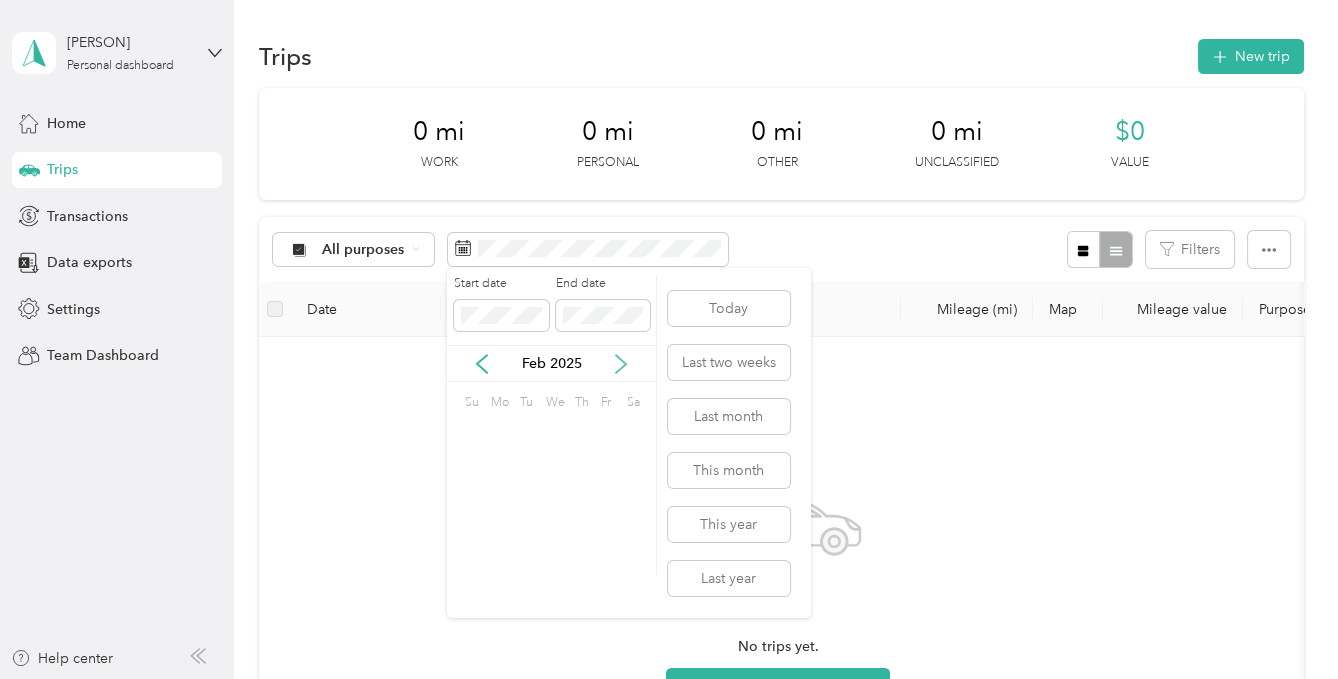 click 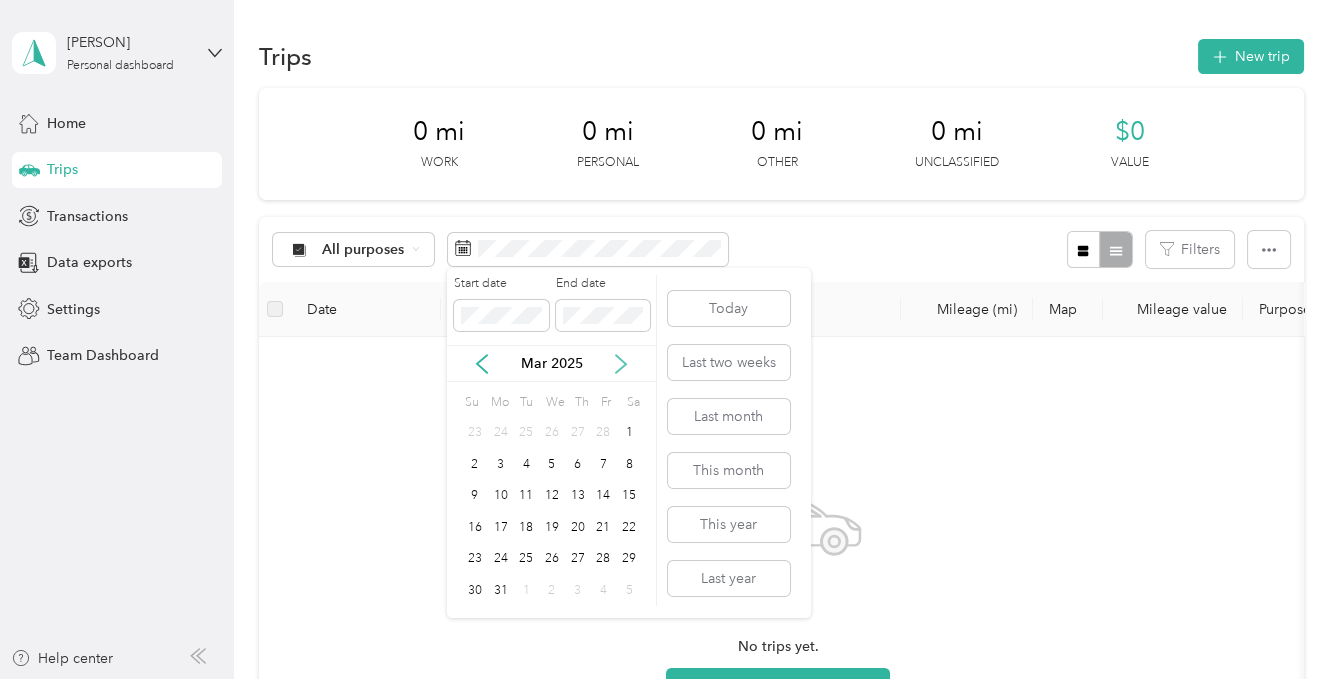 click 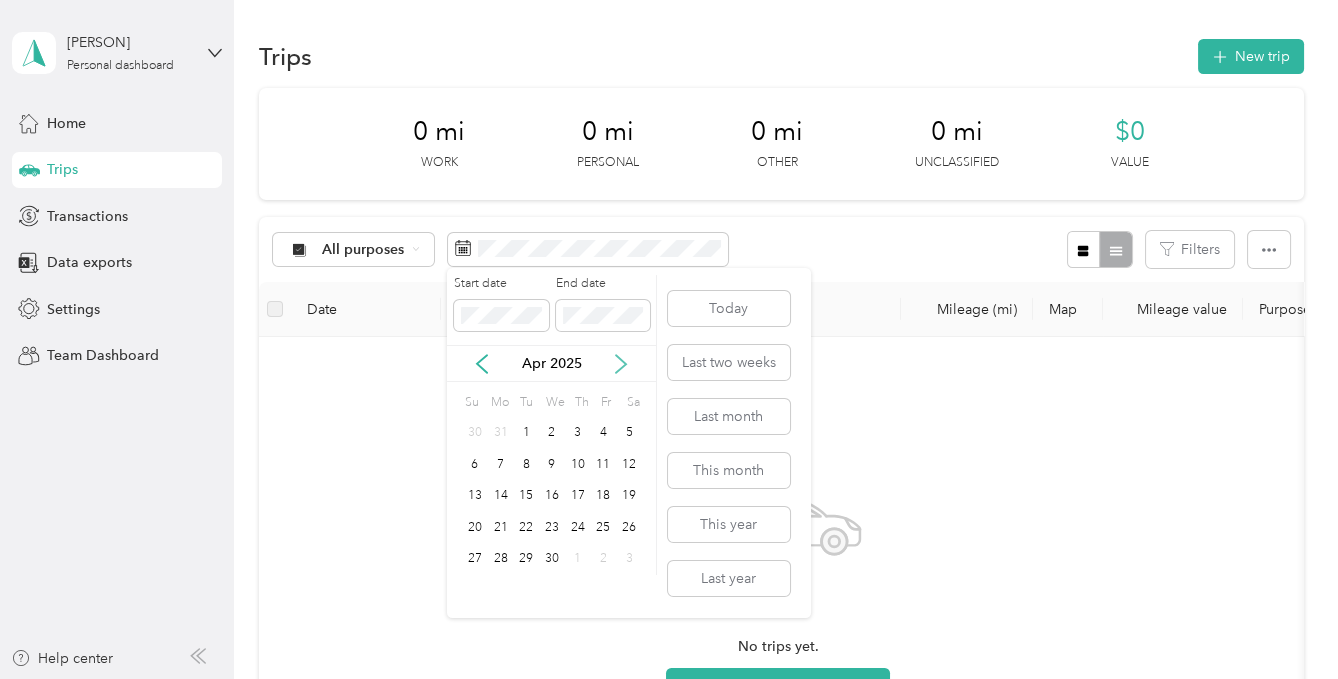 click 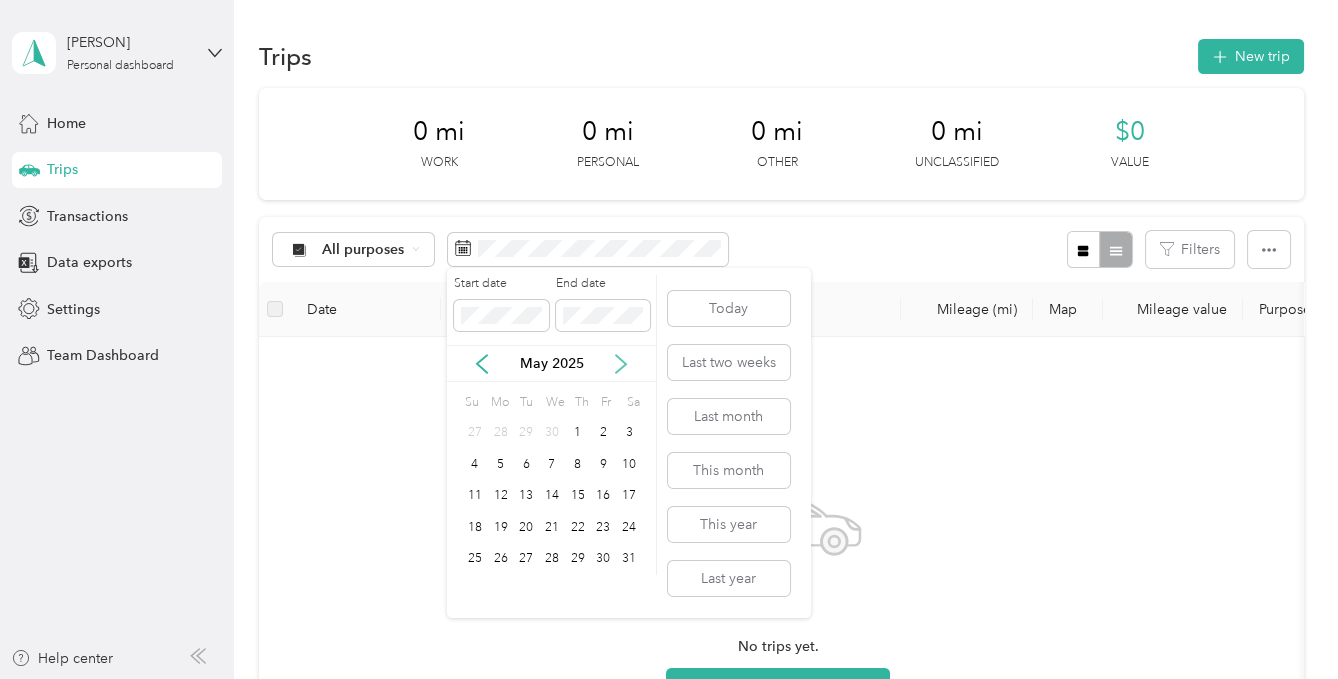 click 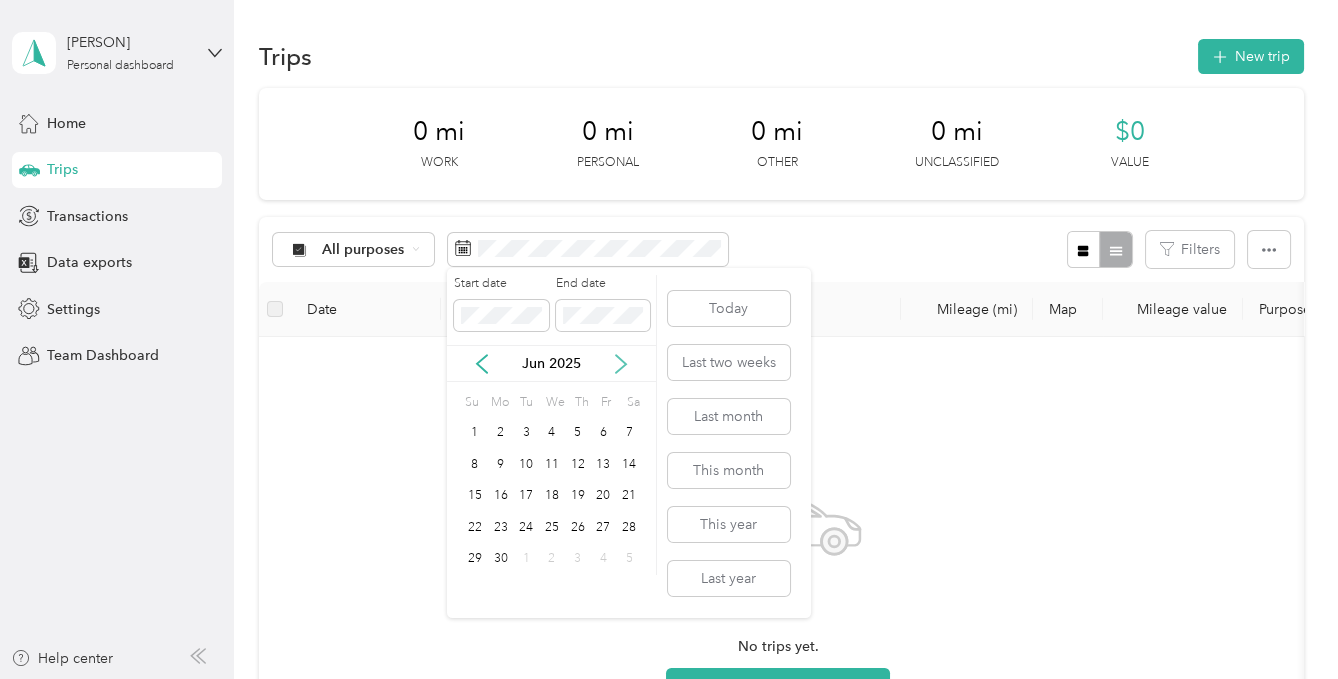 click 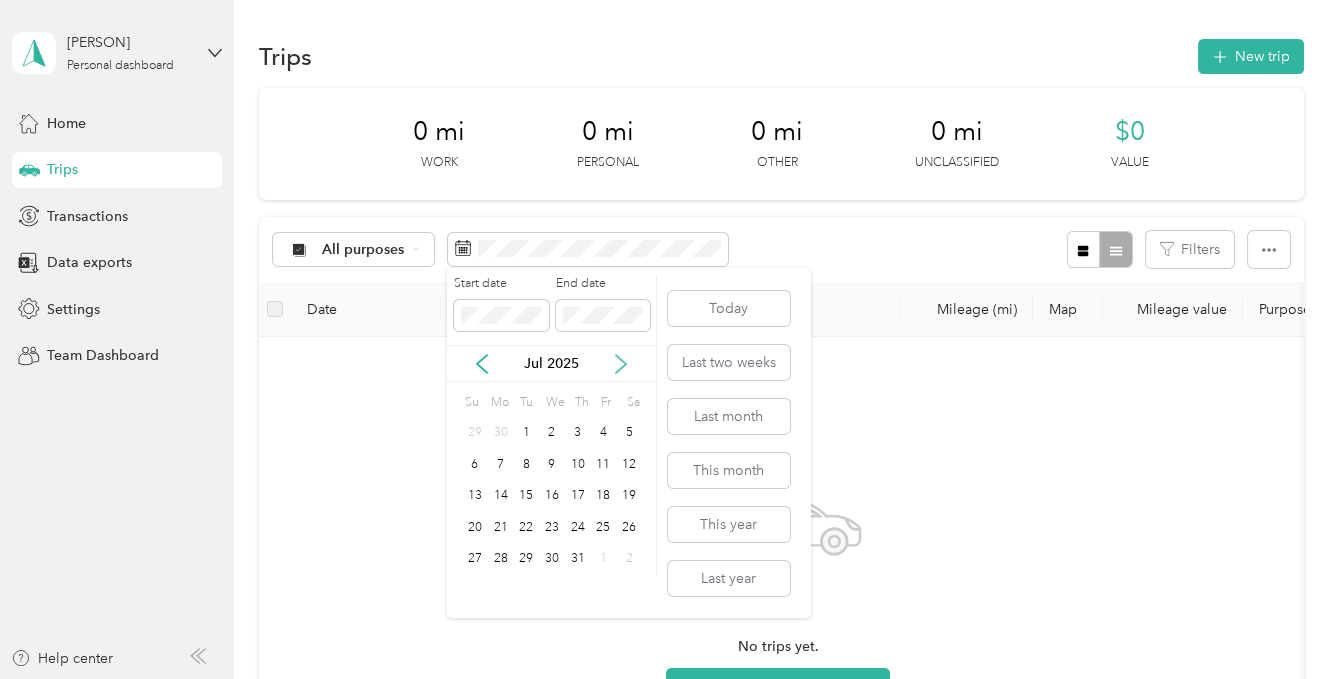 click 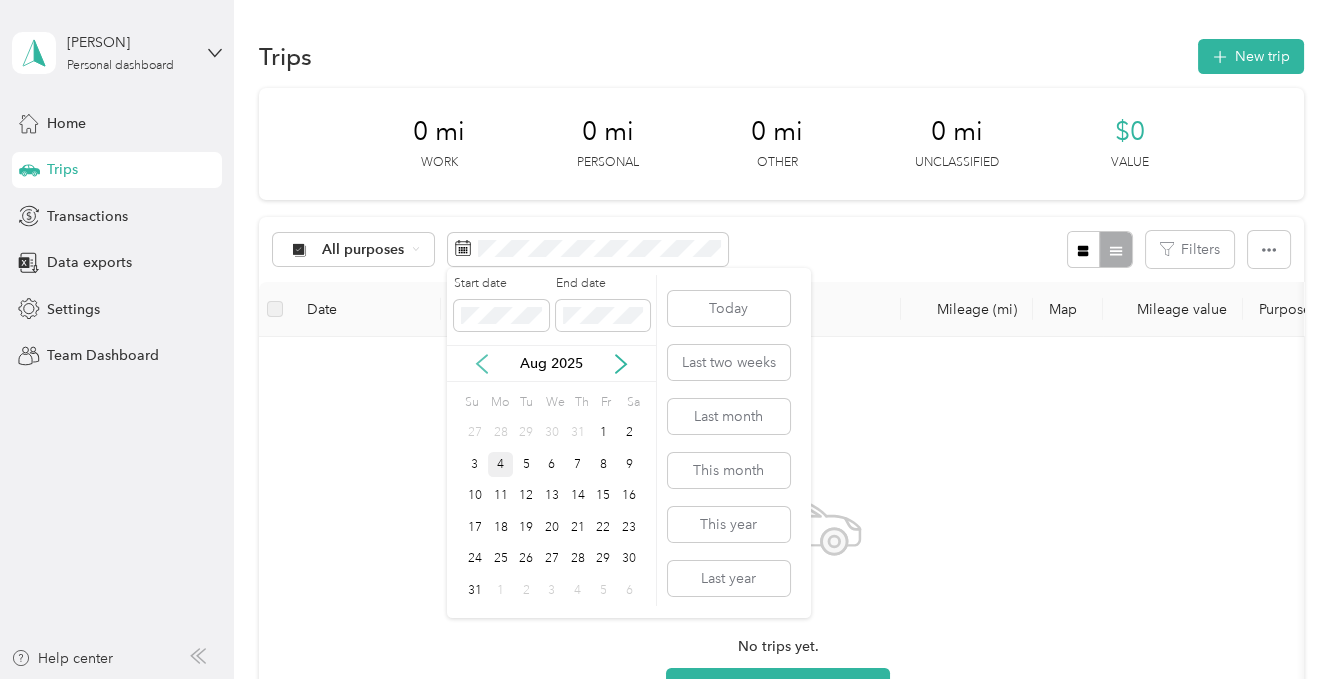 click 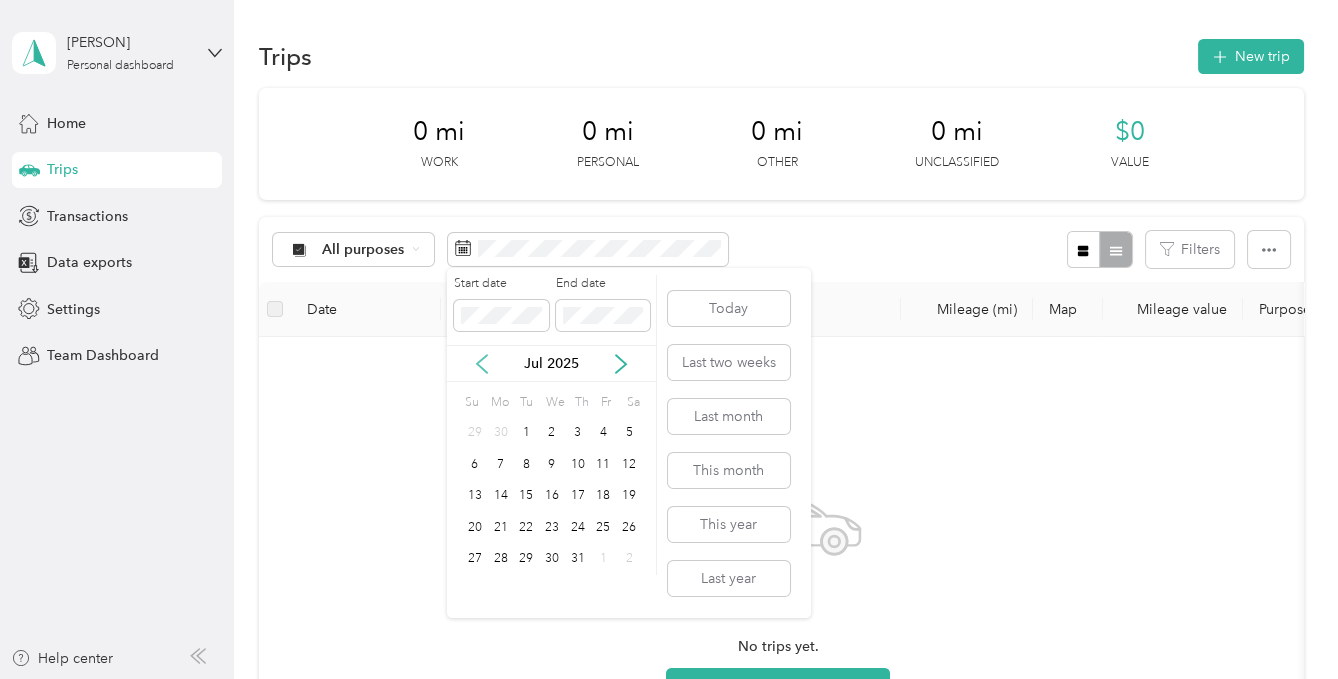 click 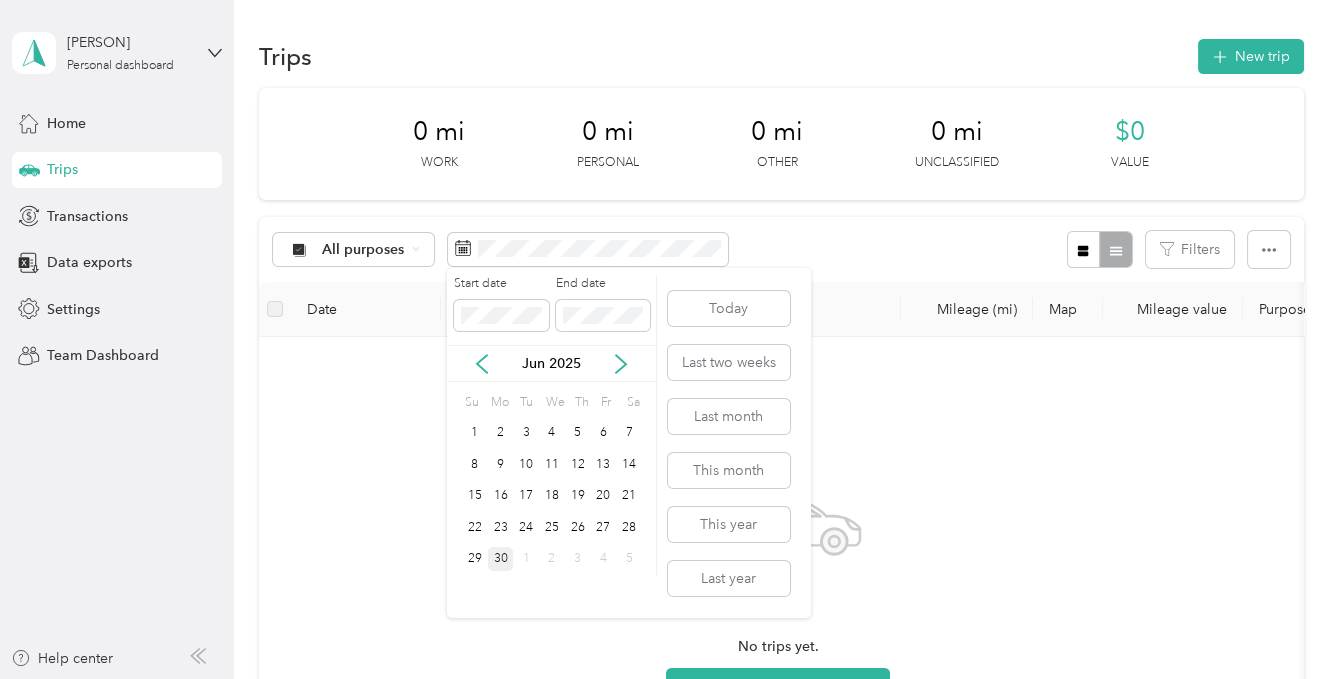 click on "30" at bounding box center (501, 559) 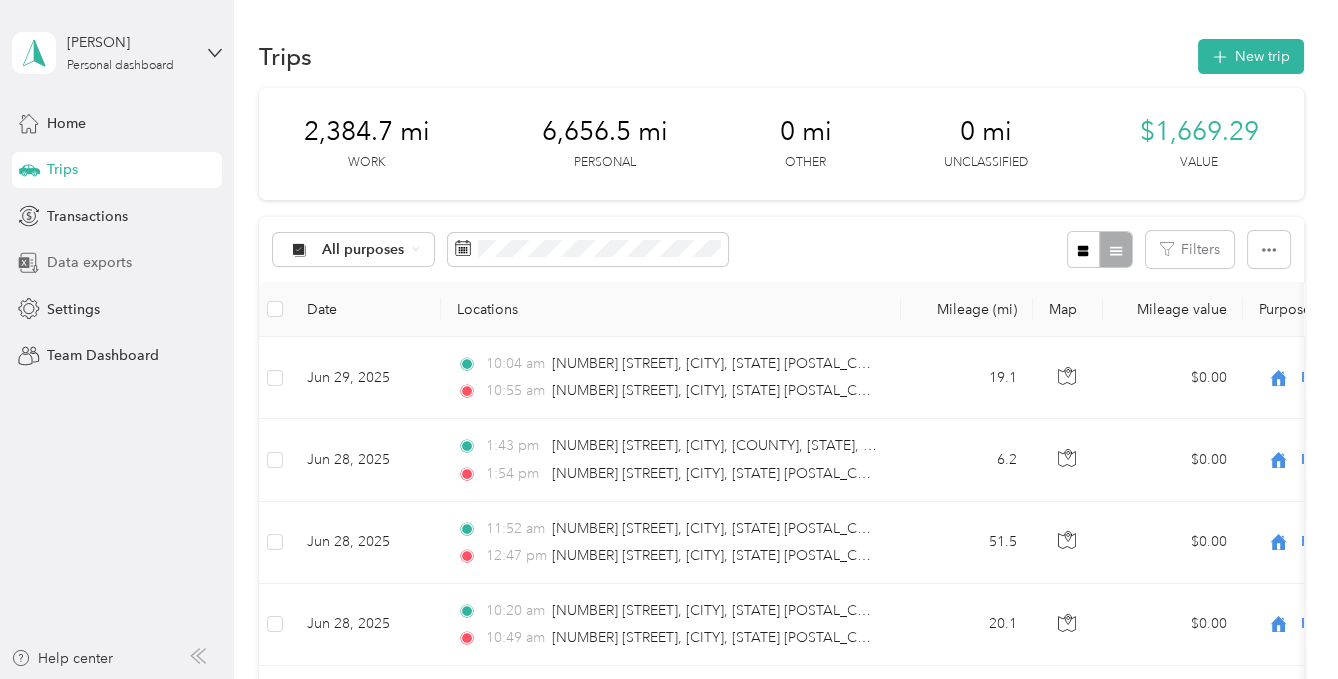 click on "Data exports" at bounding box center [89, 262] 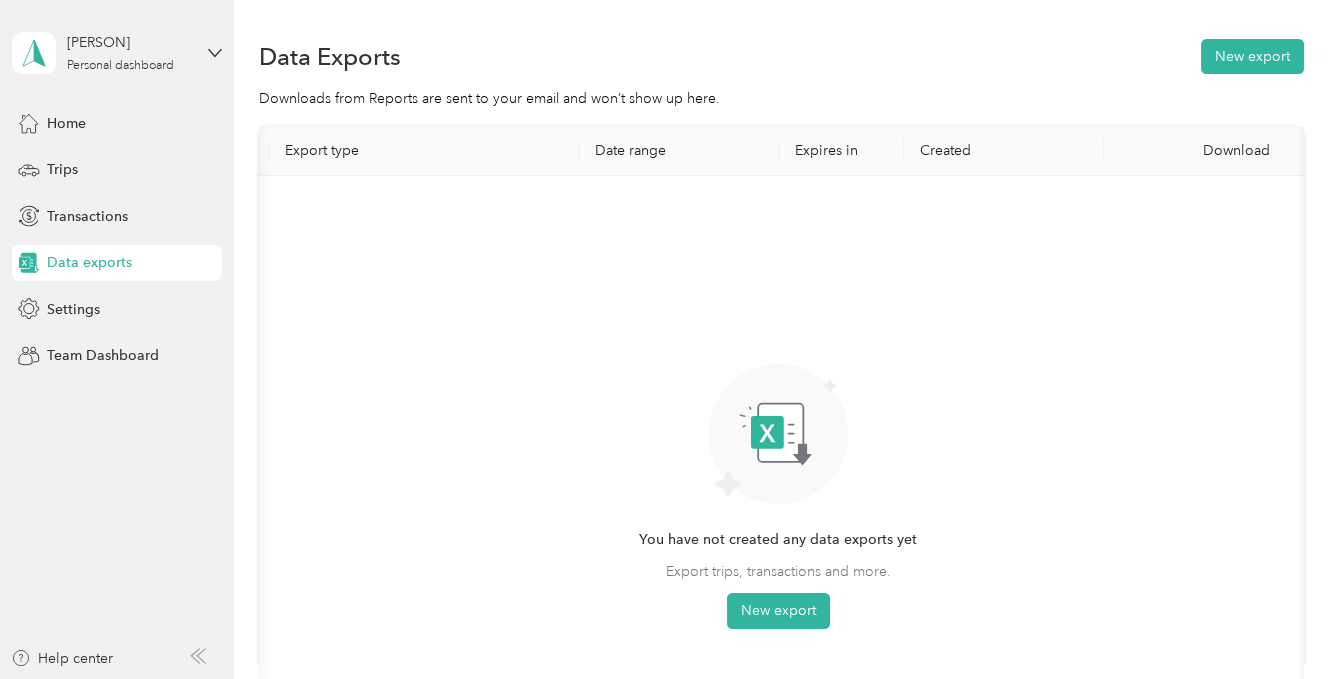 scroll, scrollTop: 0, scrollLeft: 45, axis: horizontal 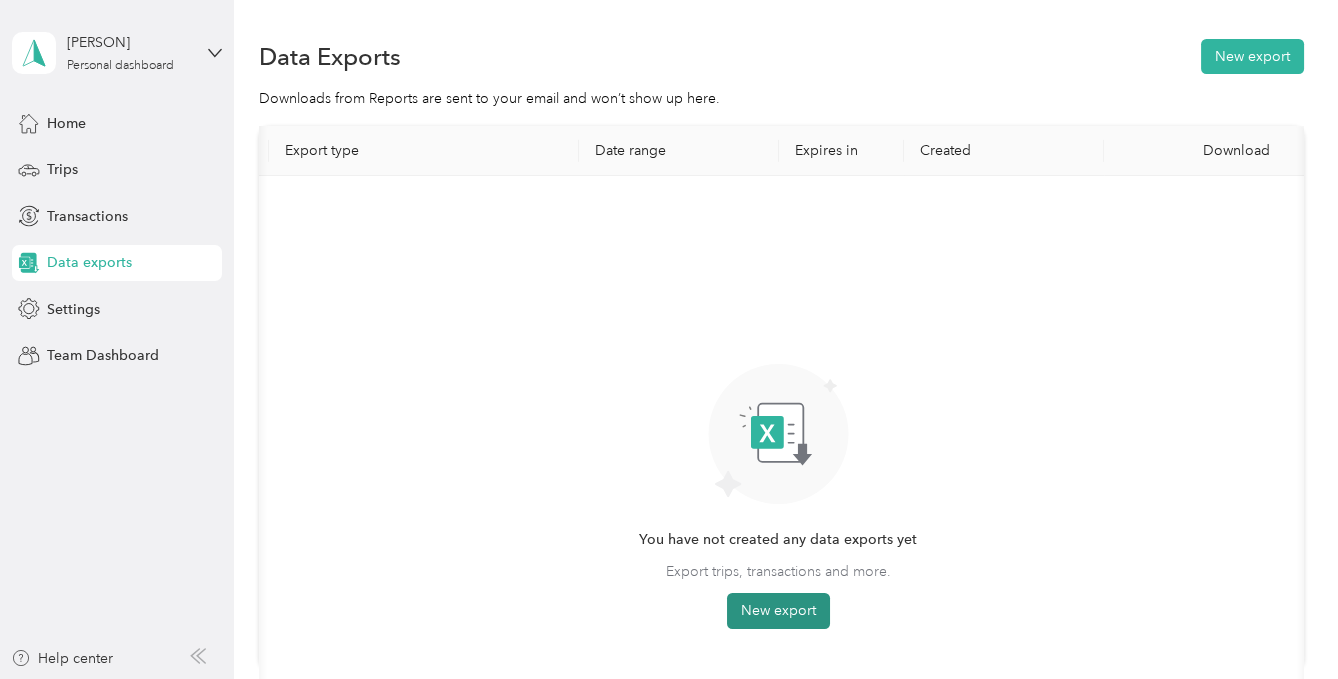 click on "New export" at bounding box center [778, 611] 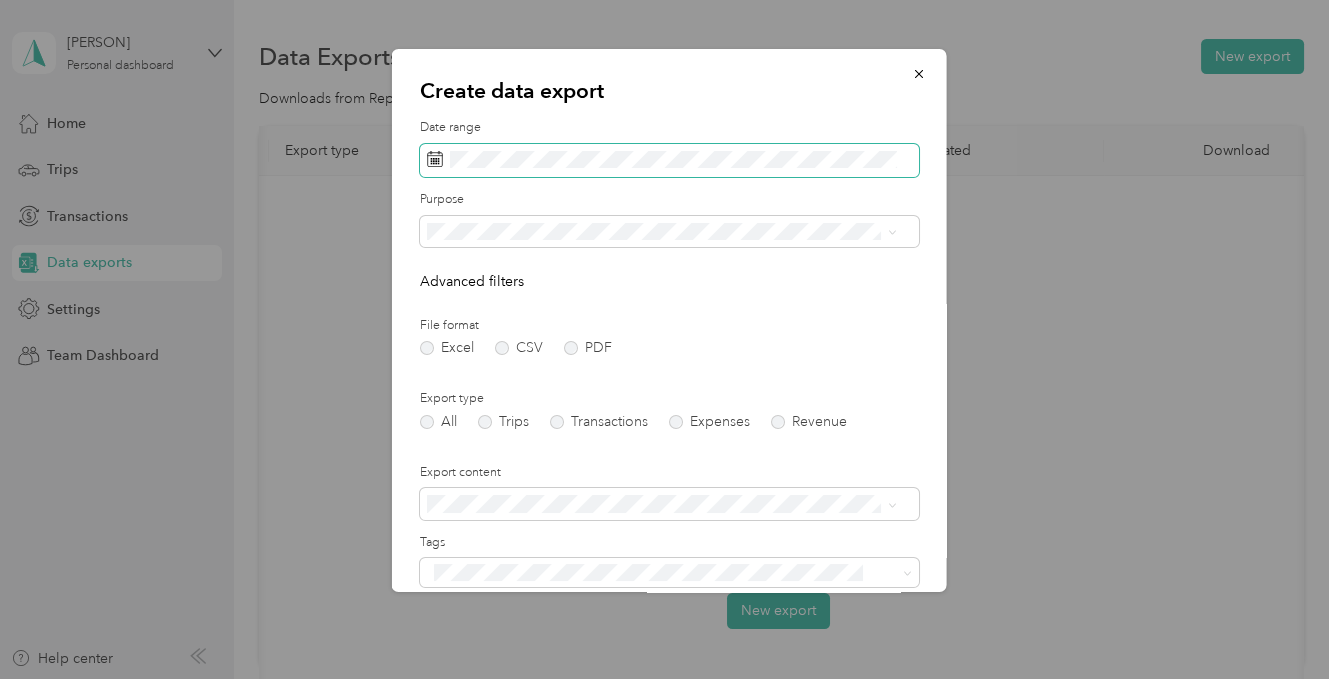 click 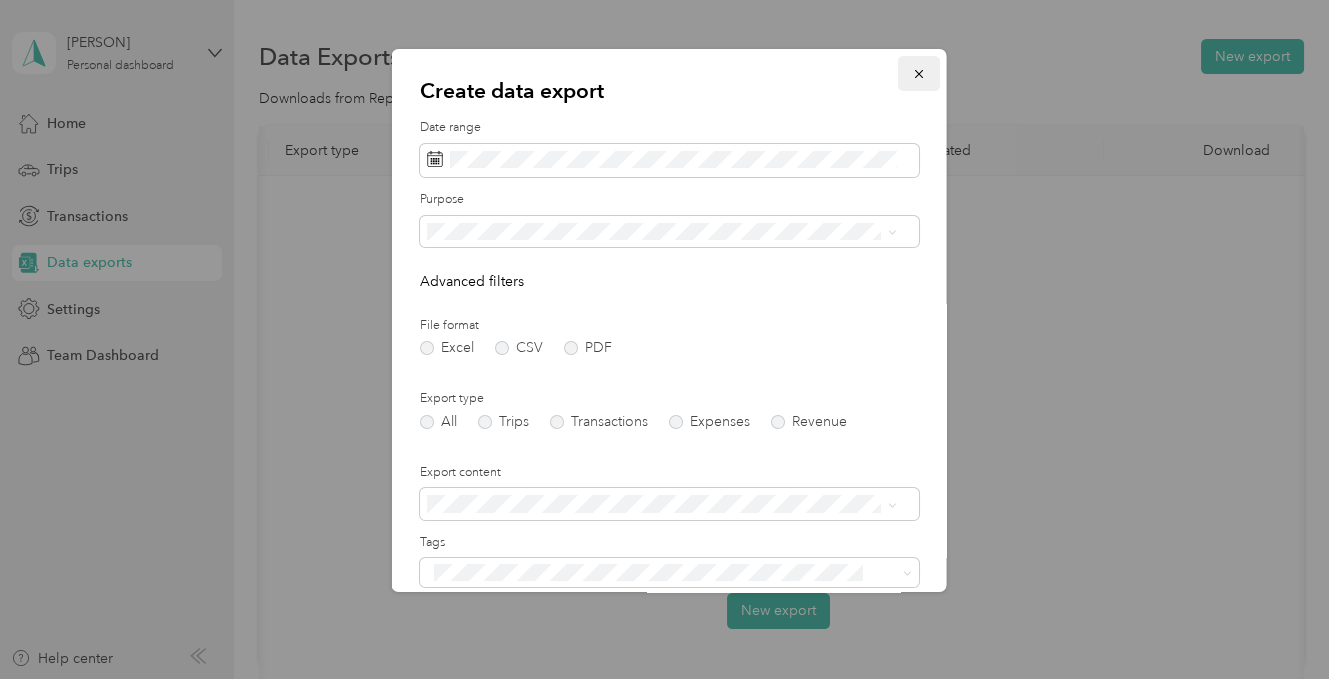 click 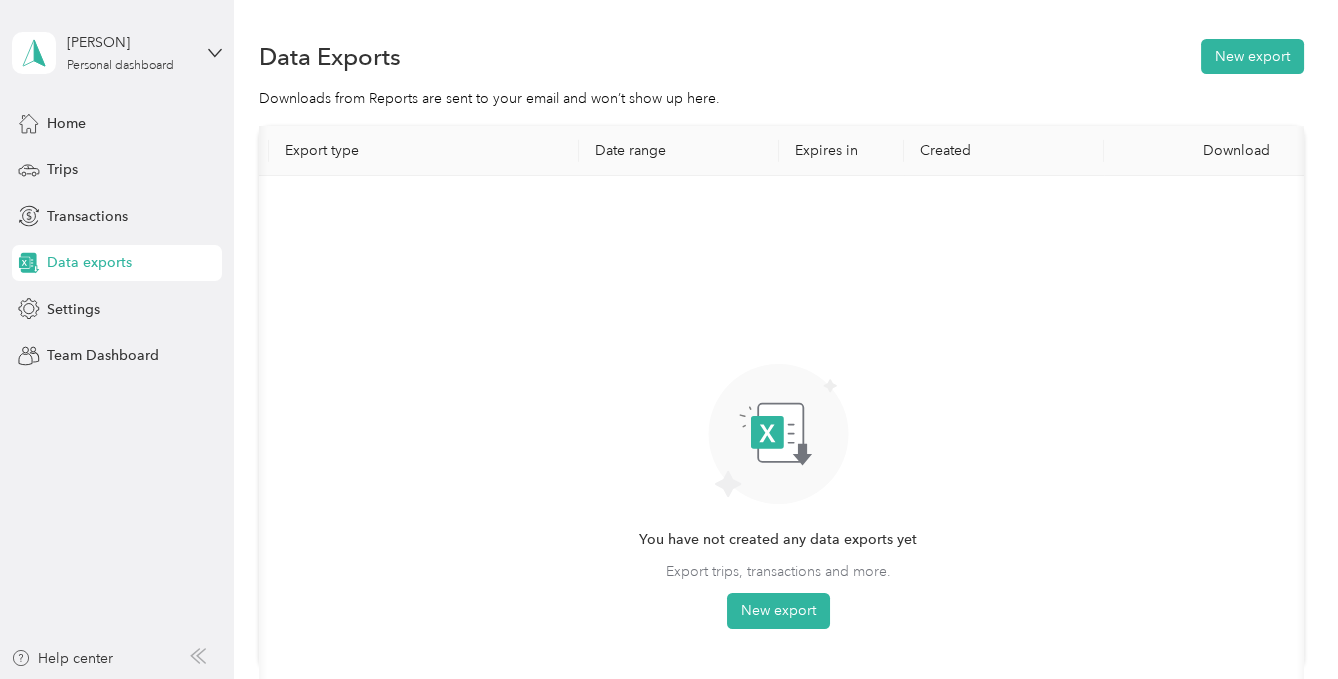 click on "You have not created any data exports yet Export trips, transactions and more. New export" at bounding box center [778, 430] 